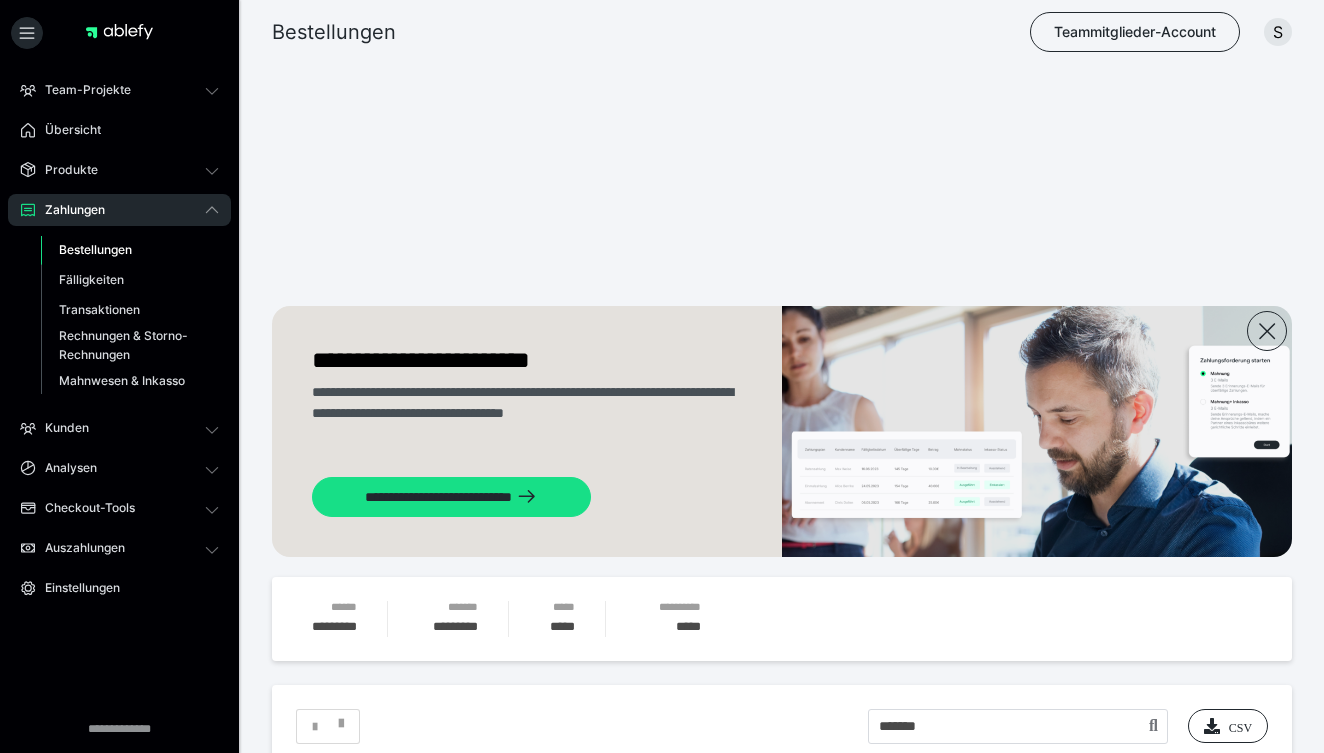 scroll, scrollTop: 299, scrollLeft: 0, axis: vertical 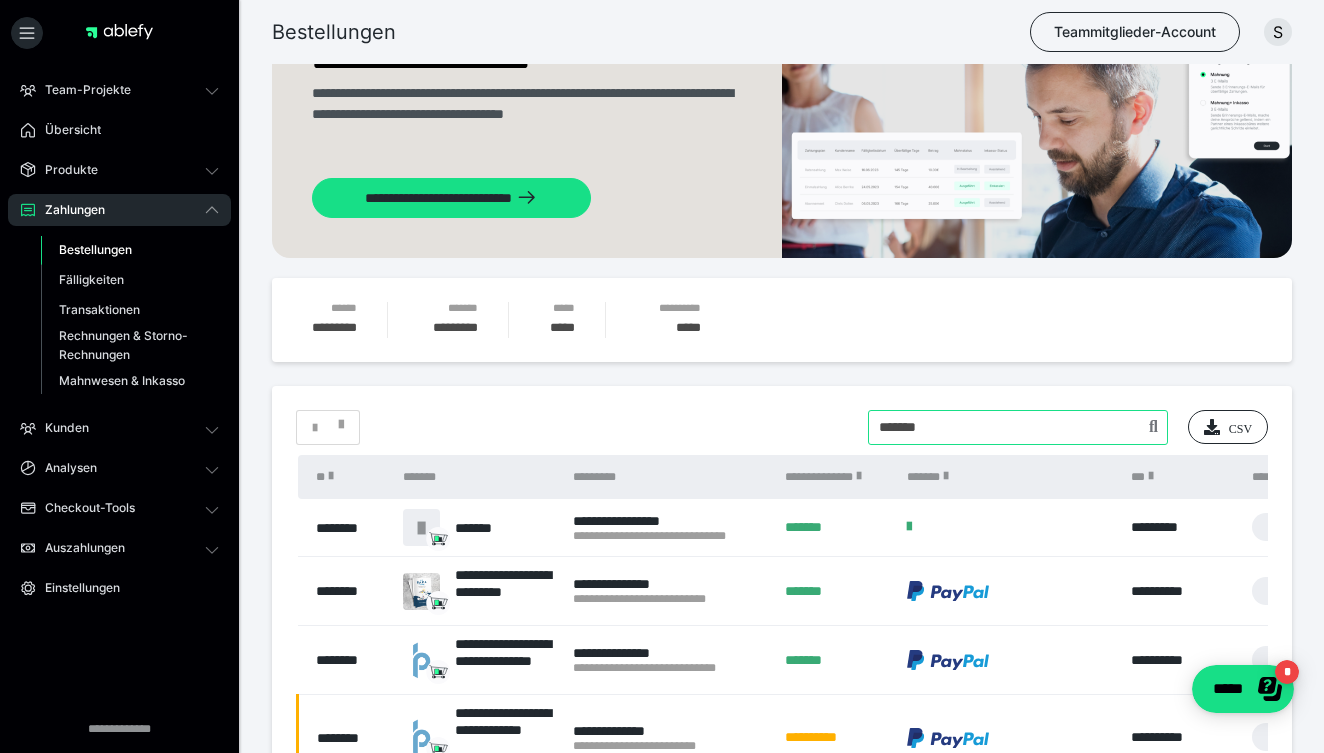 click at bounding box center [1018, 427] 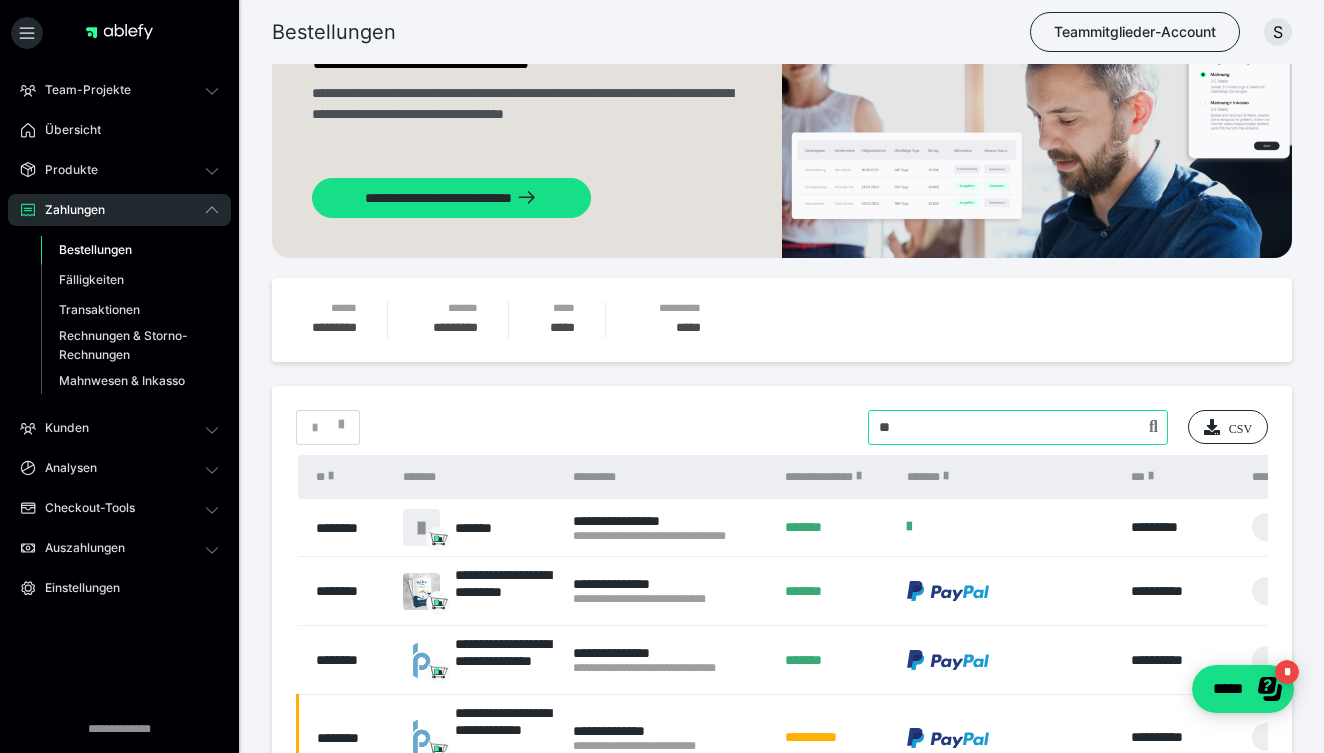 type on "*" 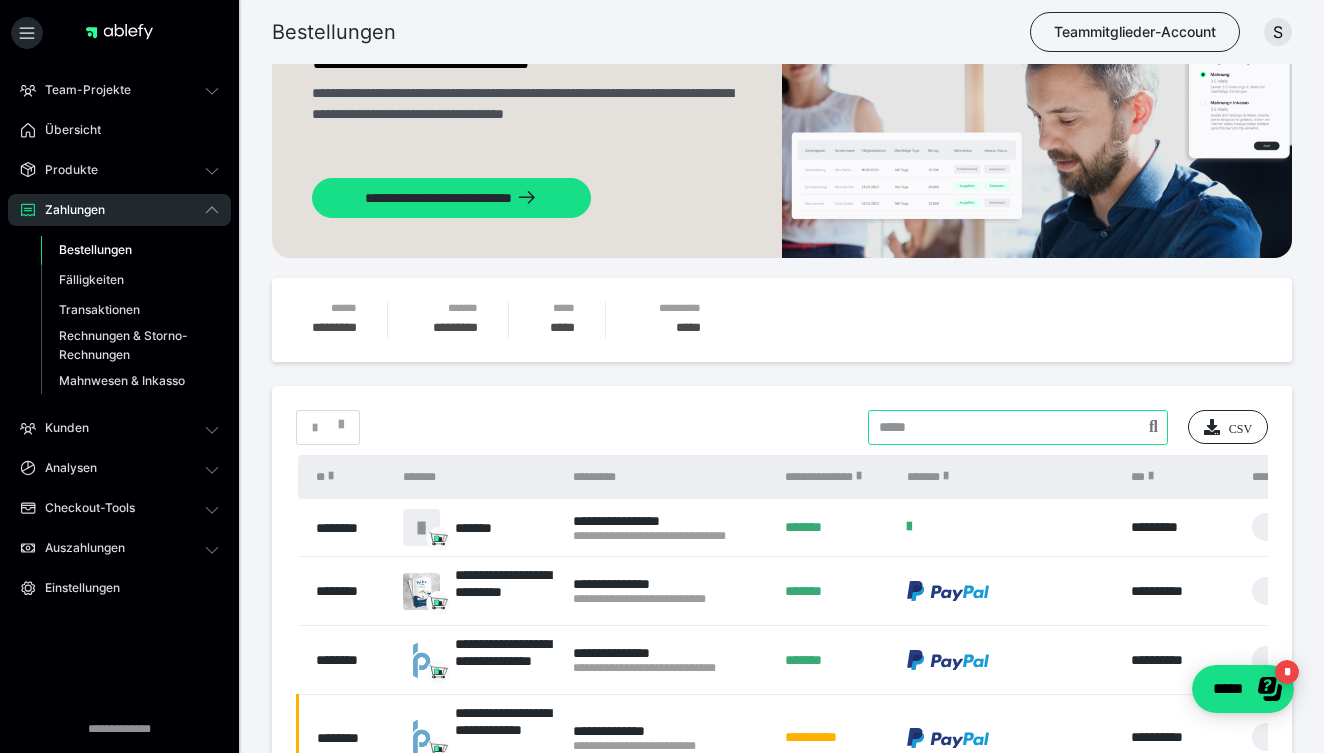 type 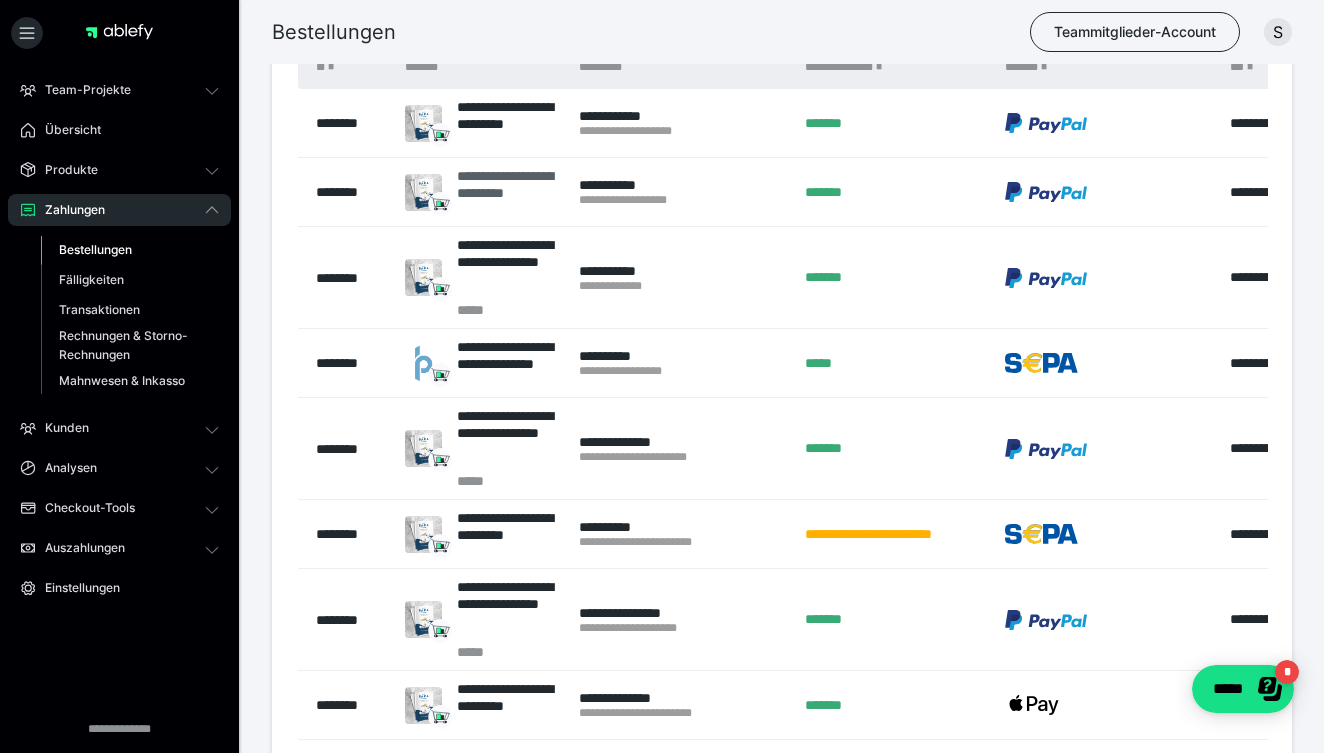 scroll, scrollTop: 717, scrollLeft: 0, axis: vertical 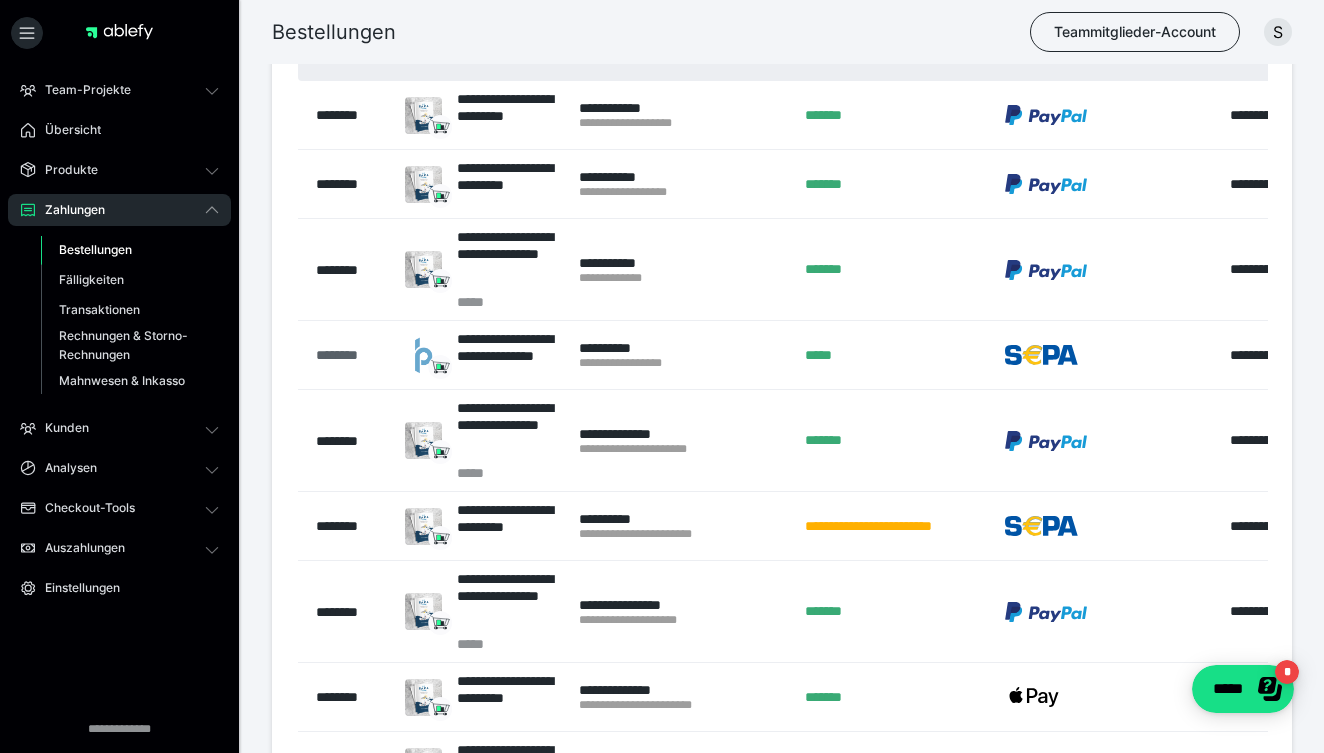 click on "********" at bounding box center [351, 355] 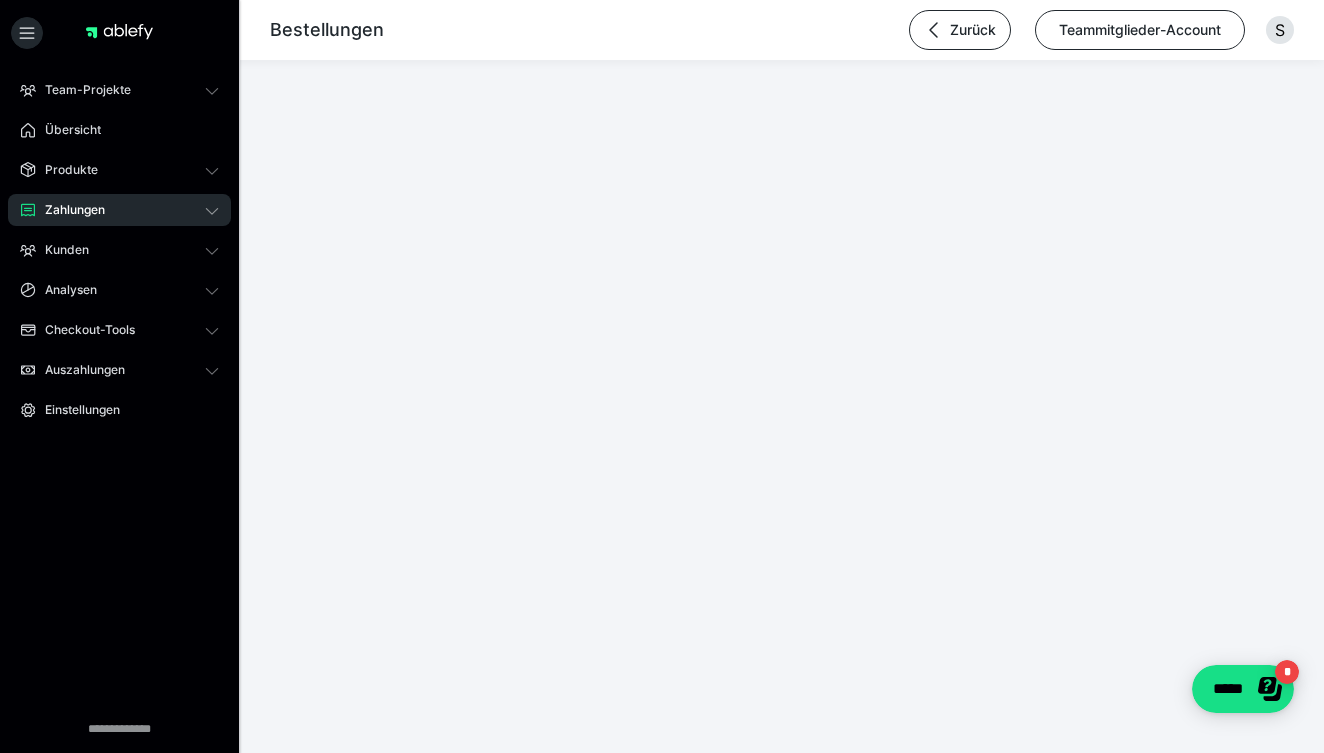 scroll, scrollTop: 0, scrollLeft: 0, axis: both 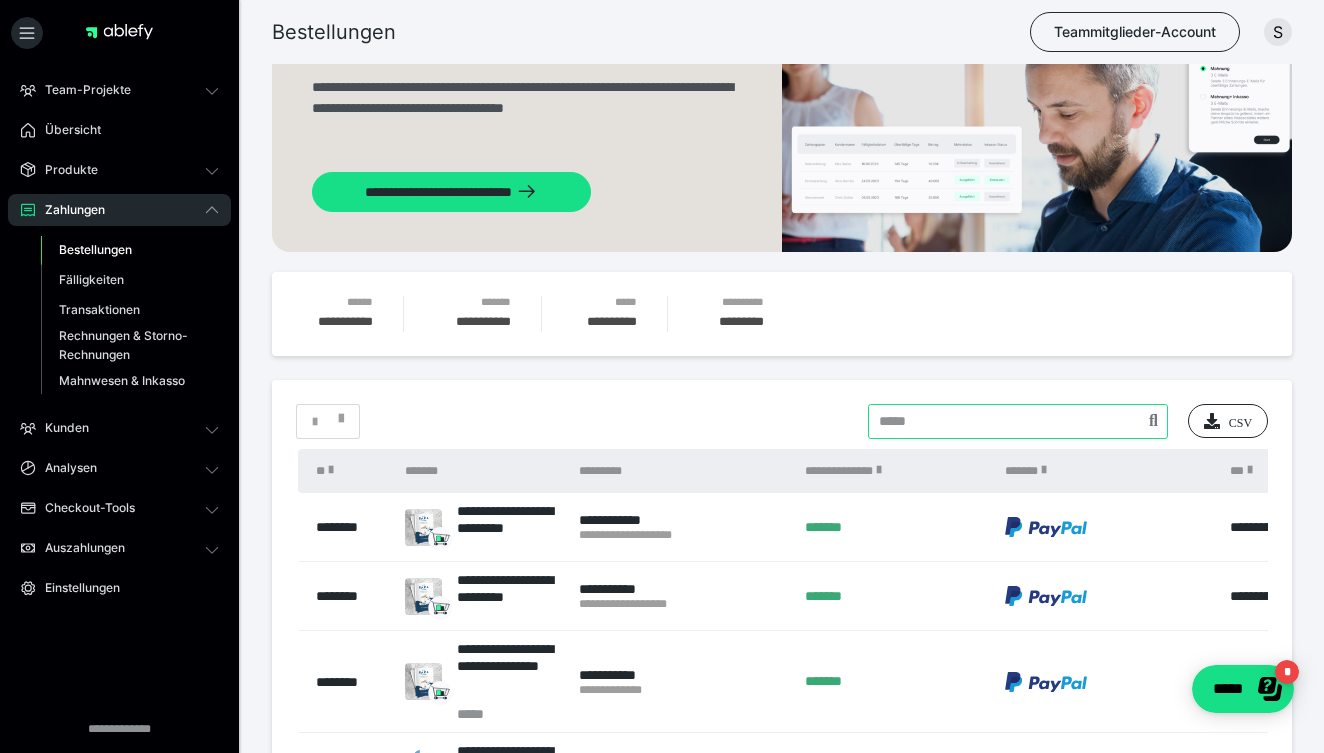 click at bounding box center (1018, 421) 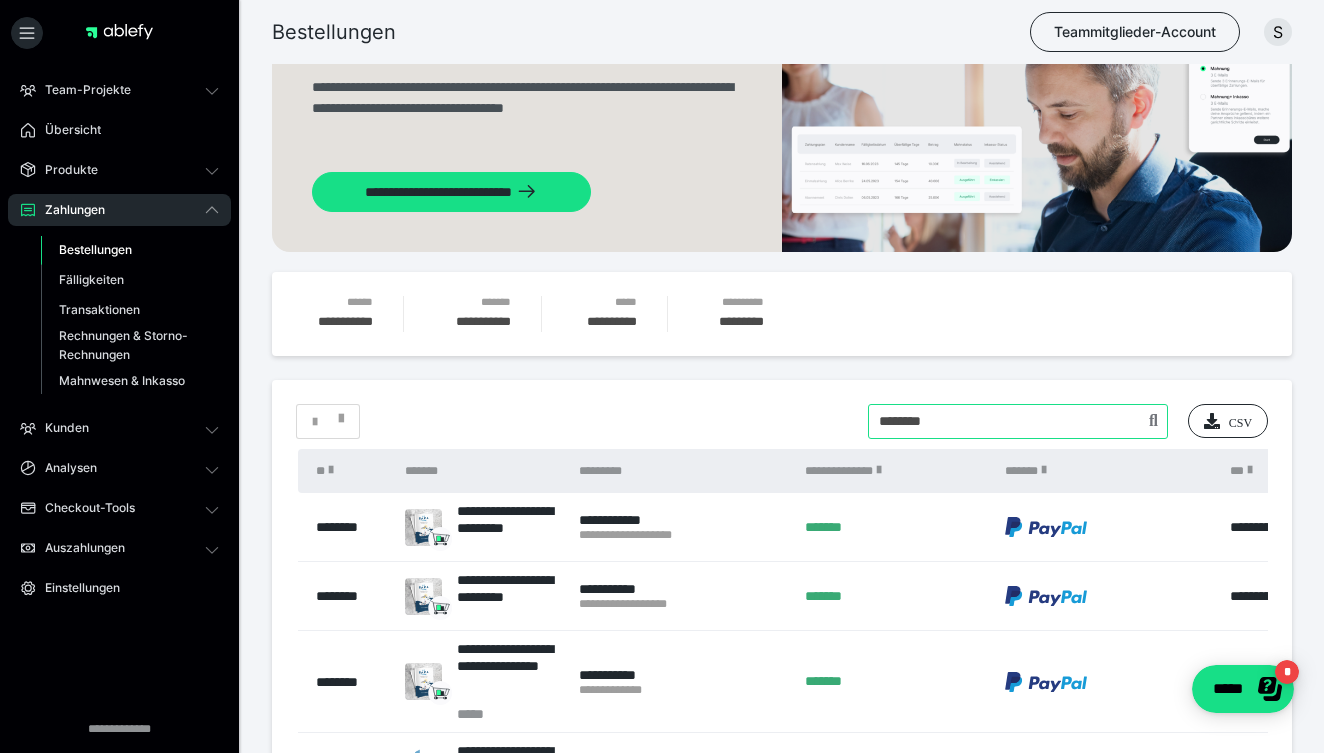 type on "********" 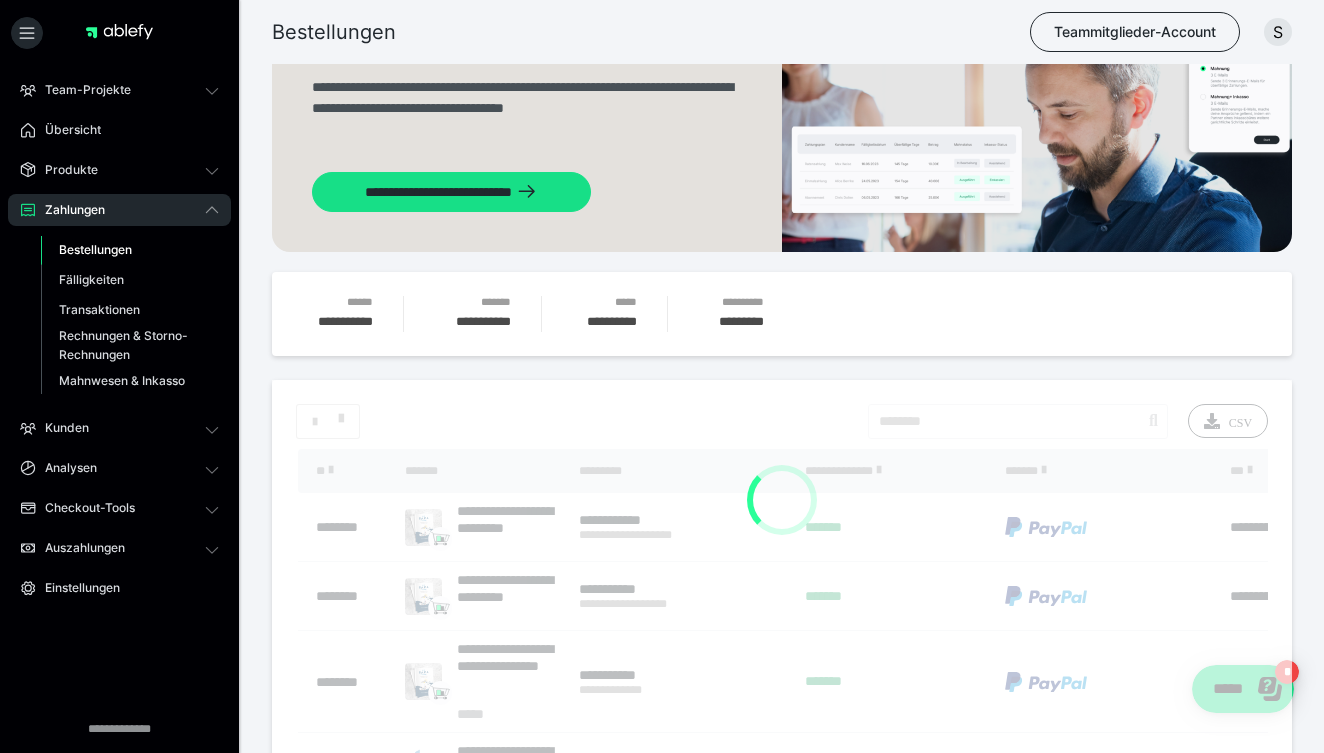 scroll, scrollTop: 262, scrollLeft: 0, axis: vertical 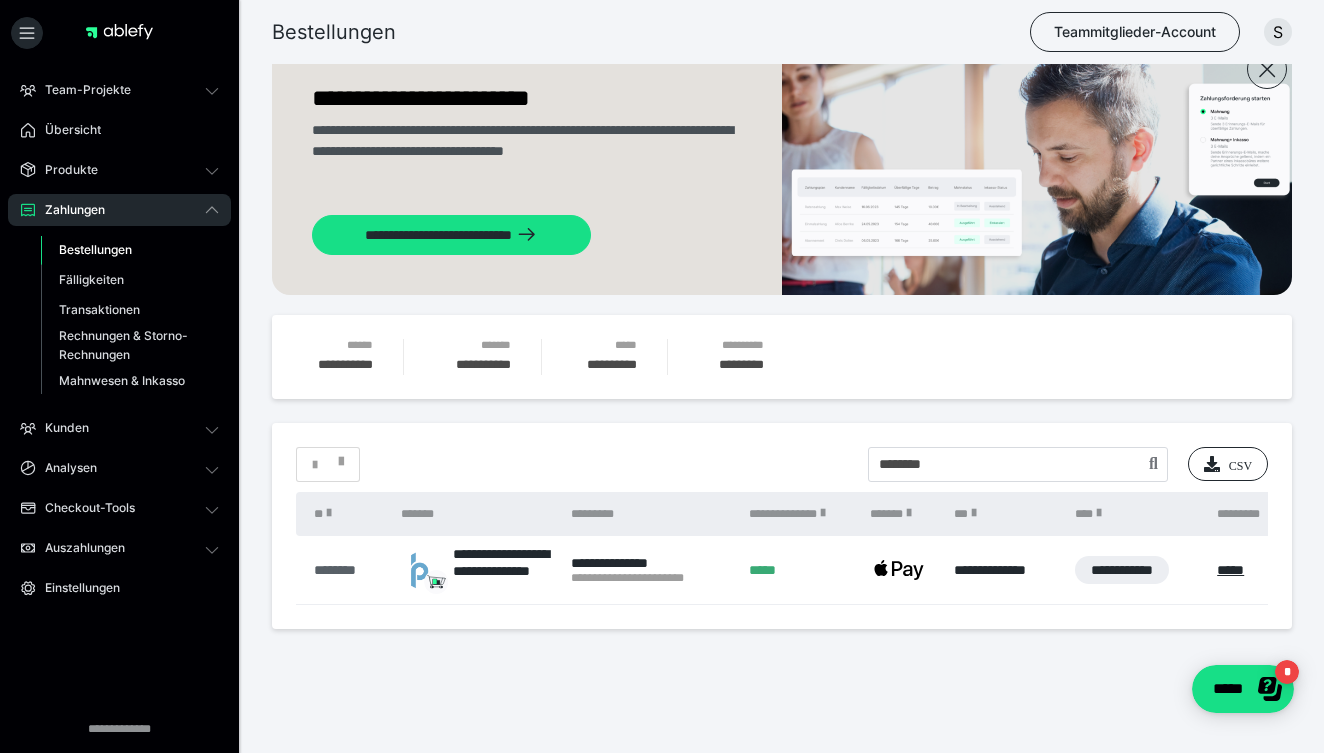 click on "********" at bounding box center (347, 570) 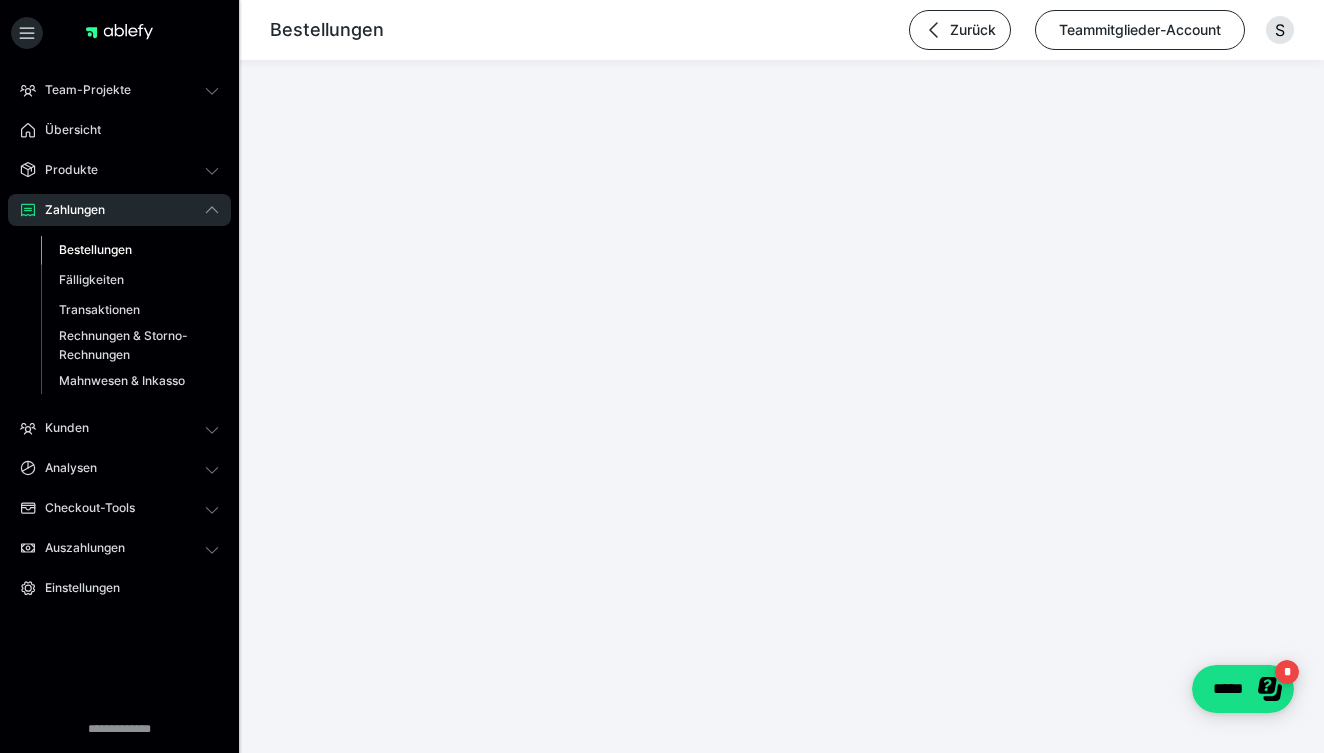 scroll, scrollTop: 0, scrollLeft: 0, axis: both 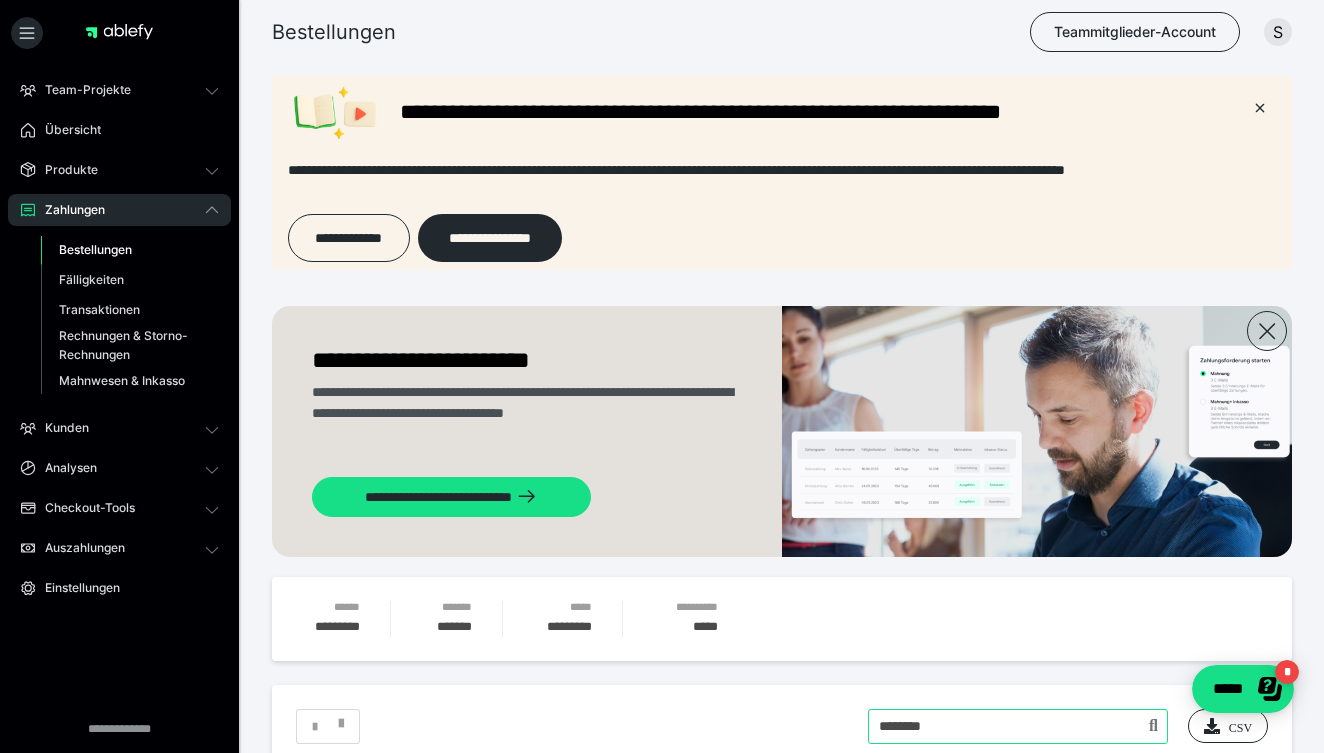 click at bounding box center [1018, 726] 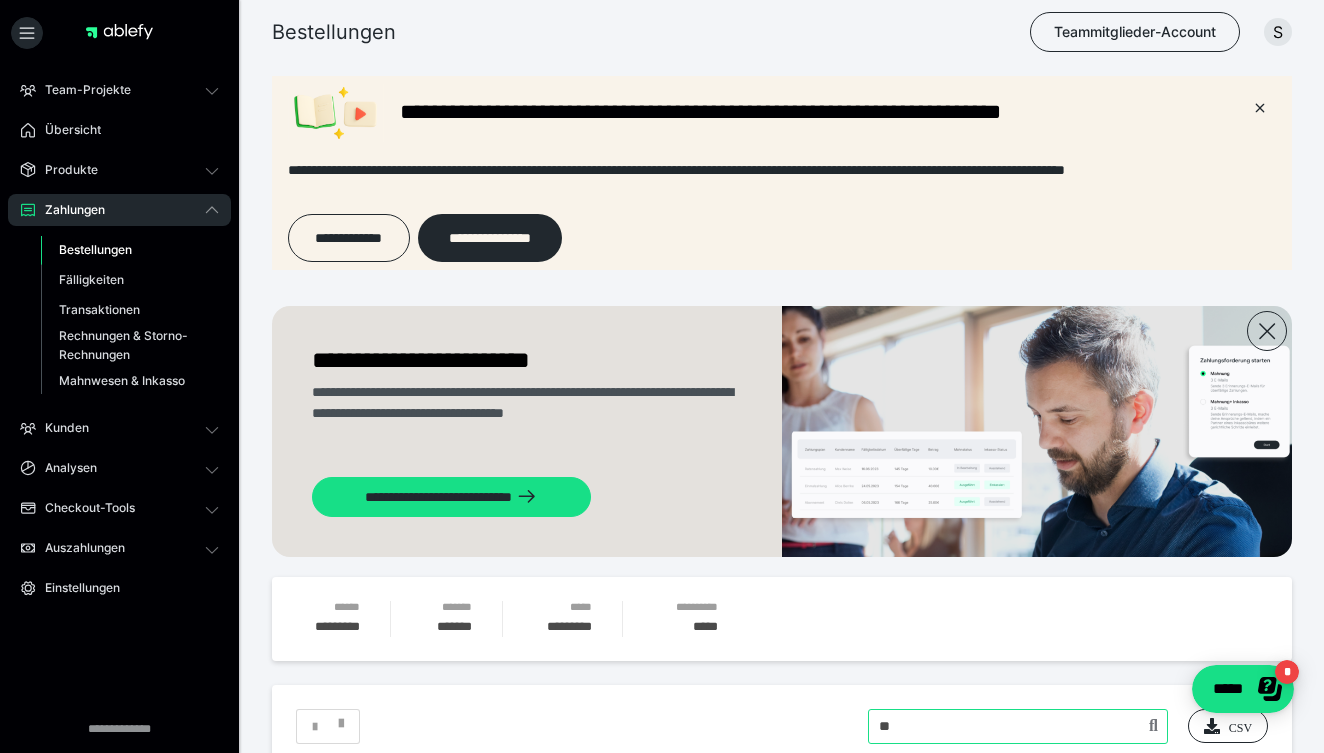 type on "*" 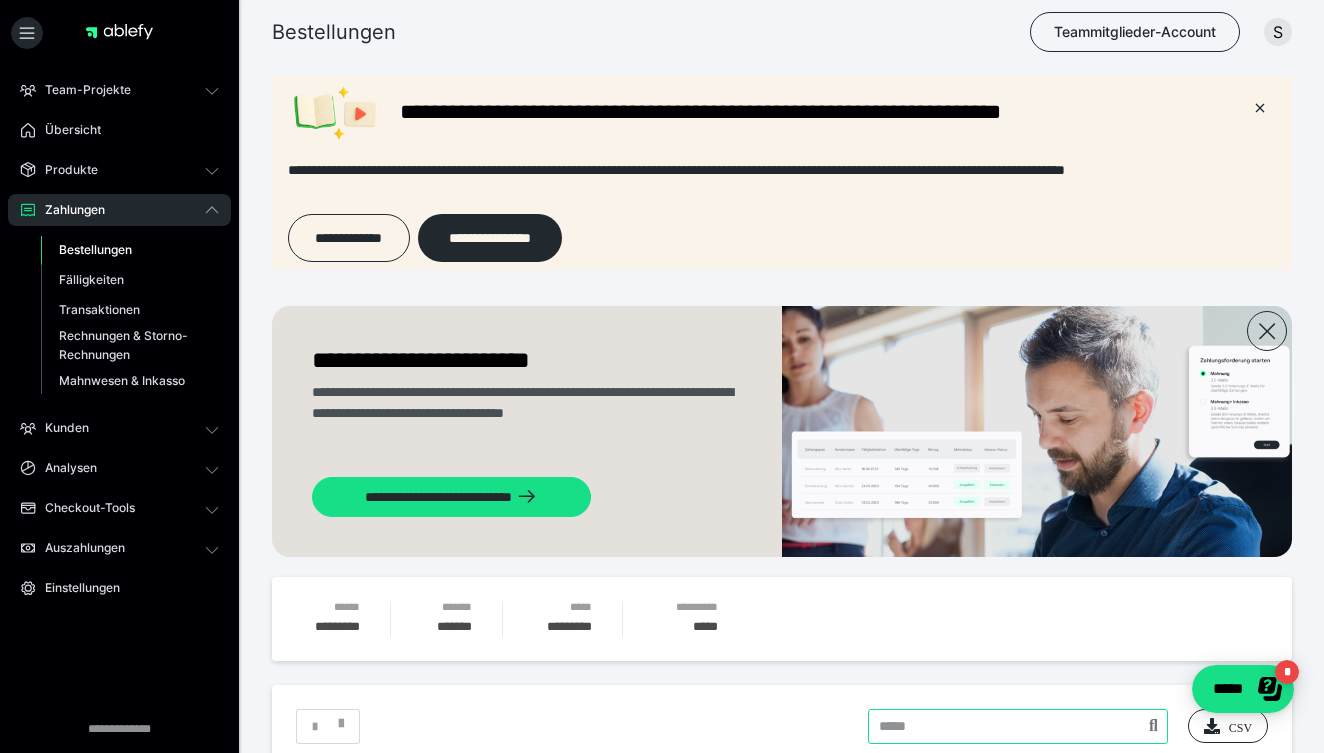 type 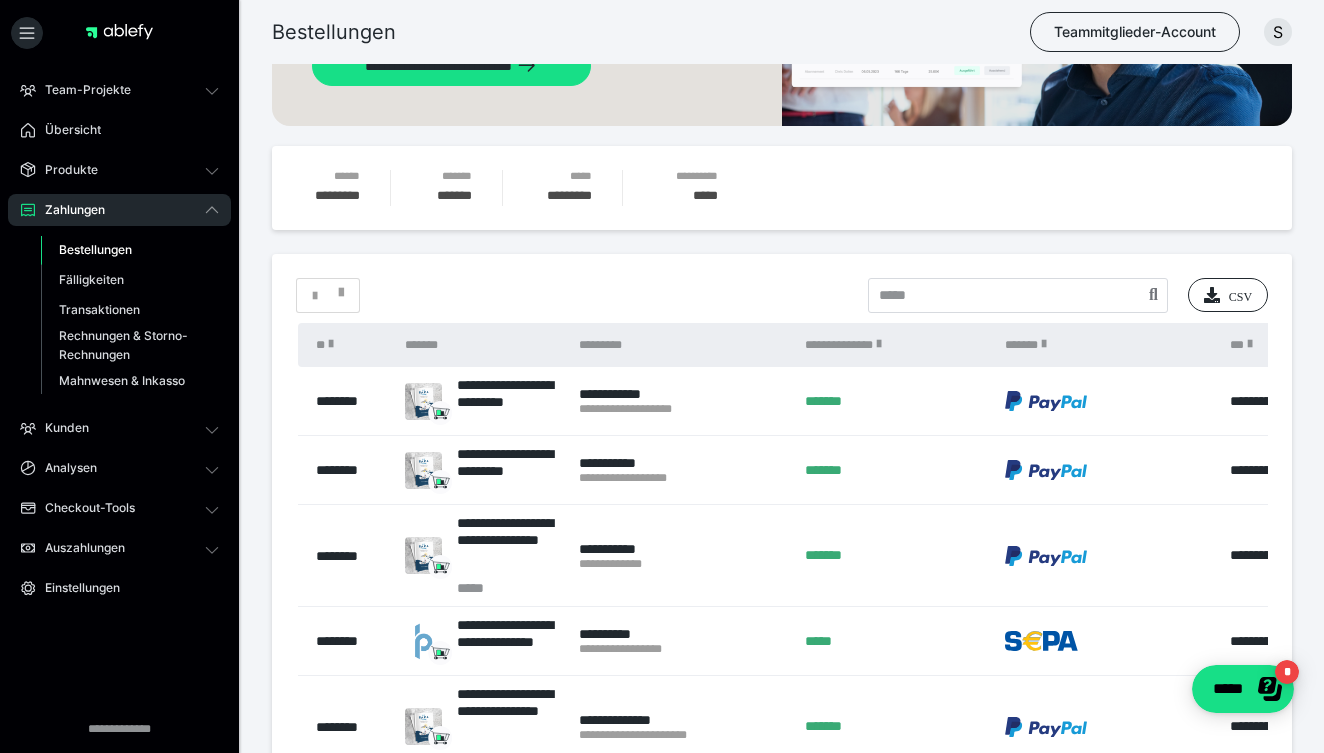scroll, scrollTop: 435, scrollLeft: 0, axis: vertical 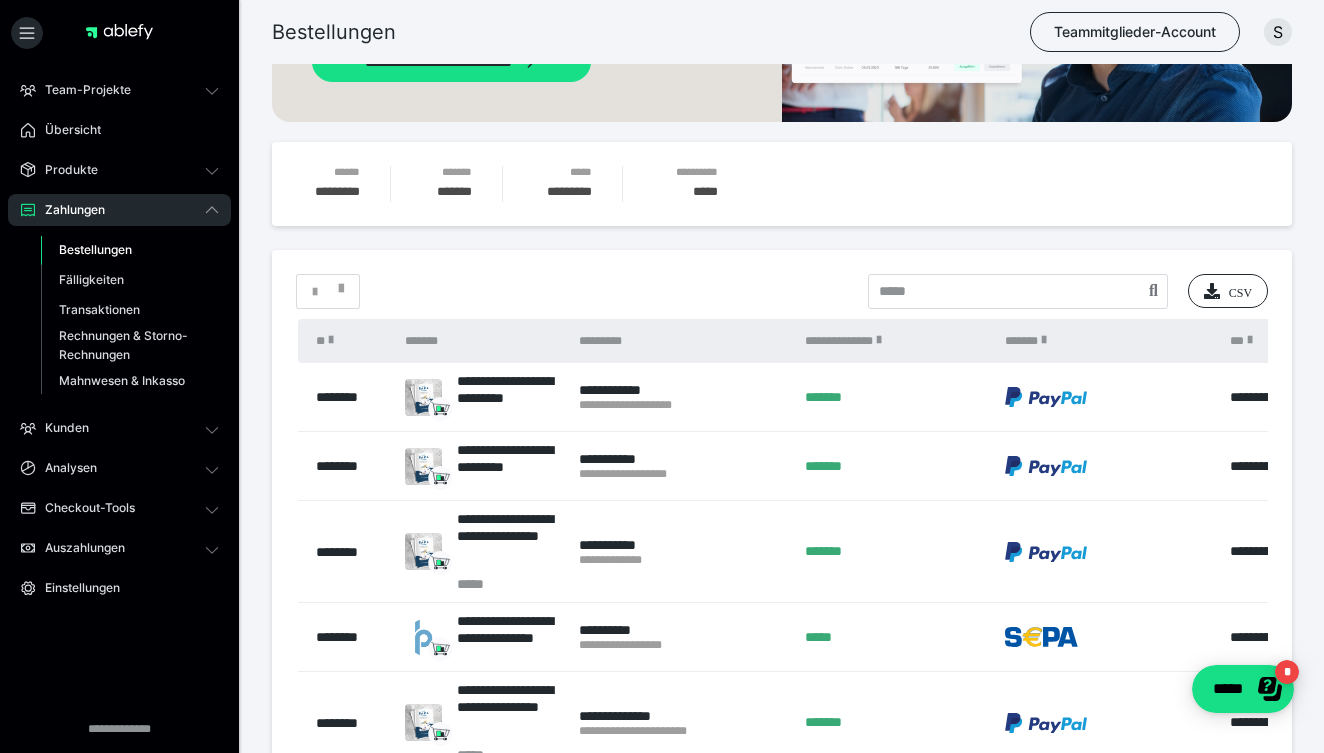 click on "**********" at bounding box center (782, 2404) 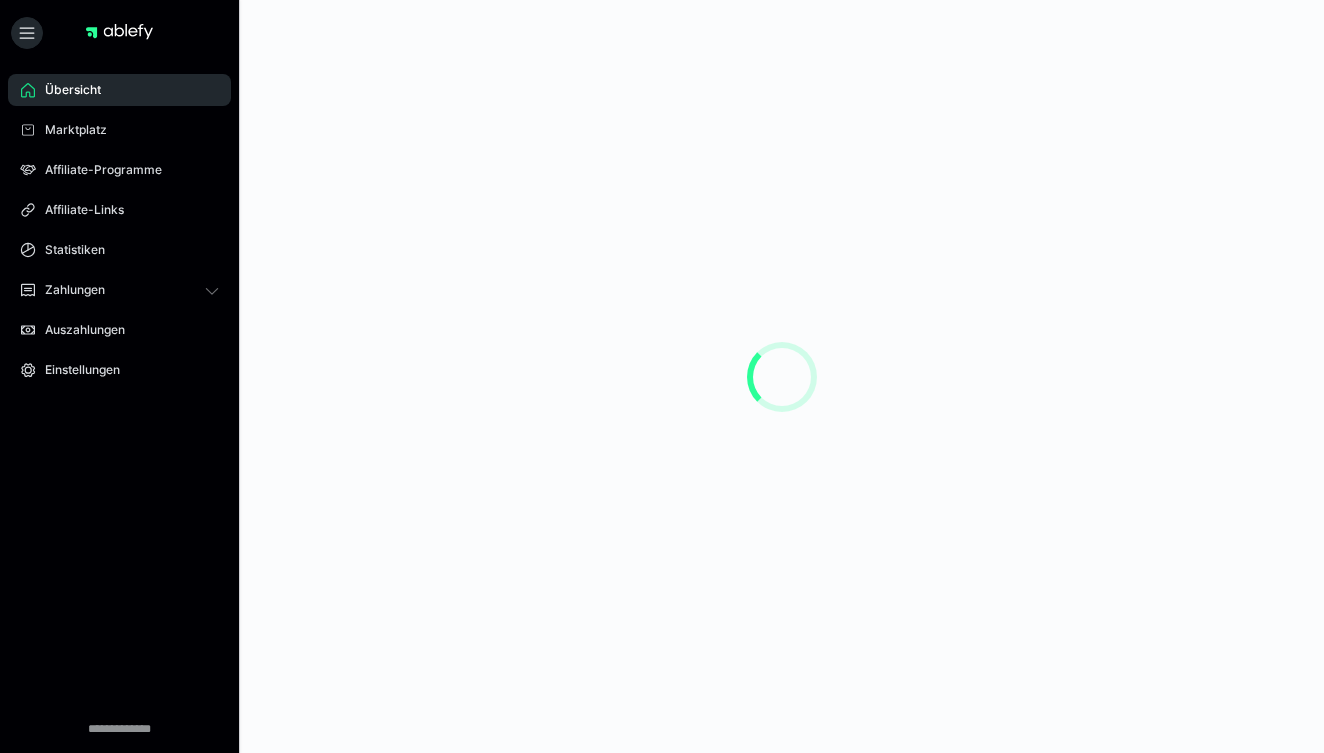 scroll, scrollTop: 0, scrollLeft: 0, axis: both 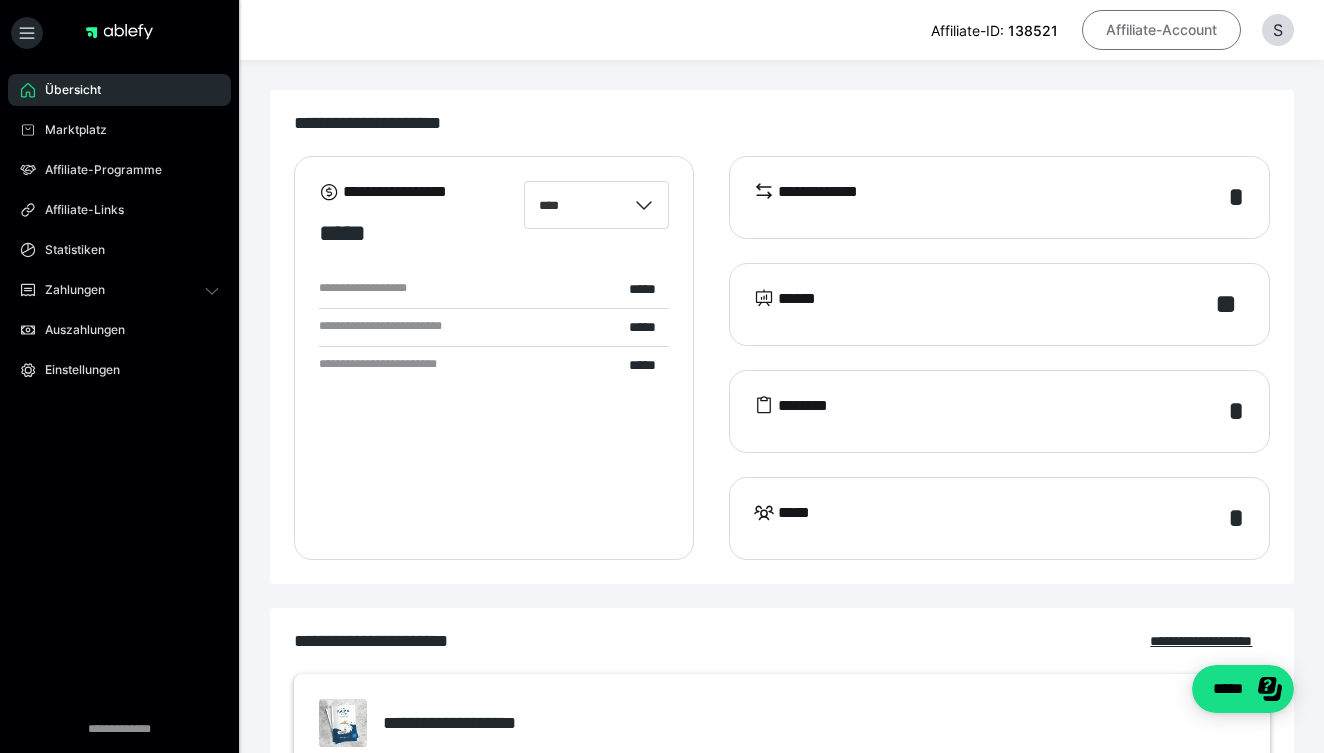 click on "Affiliate-Account" at bounding box center [1161, 30] 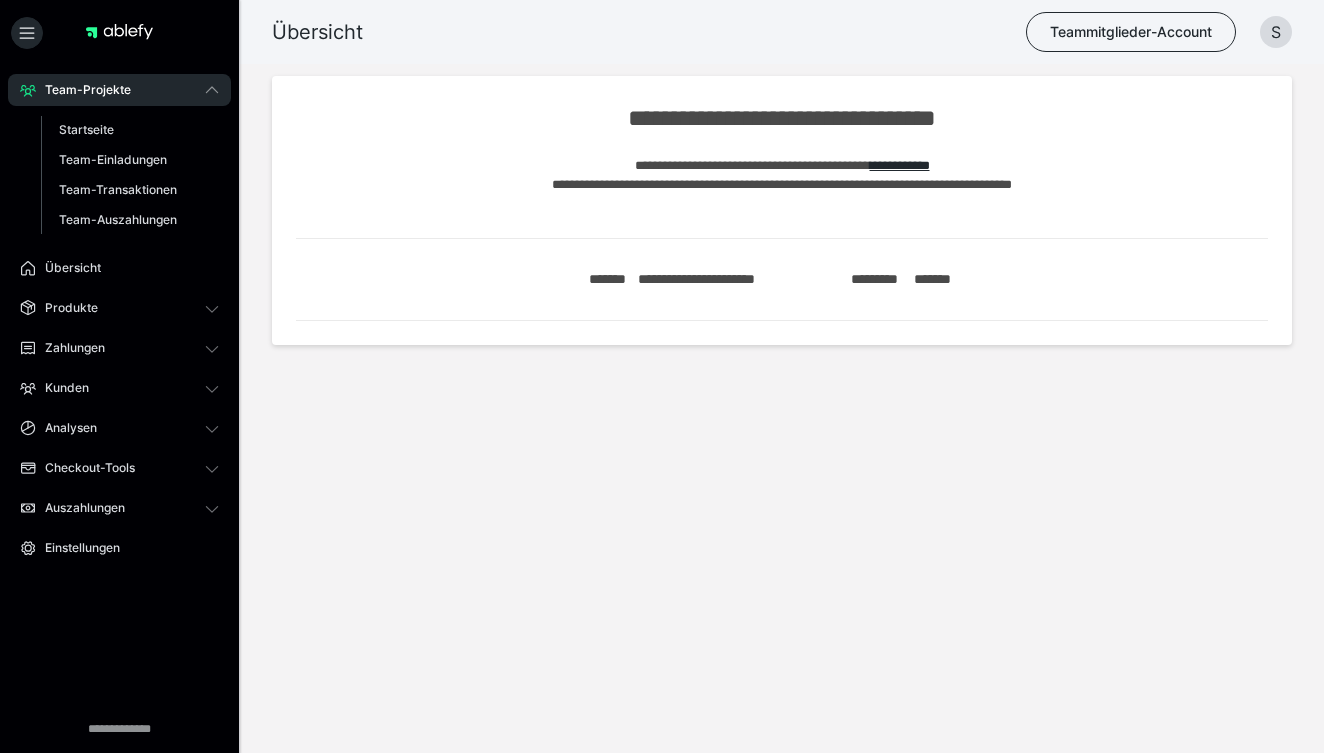scroll, scrollTop: 0, scrollLeft: 0, axis: both 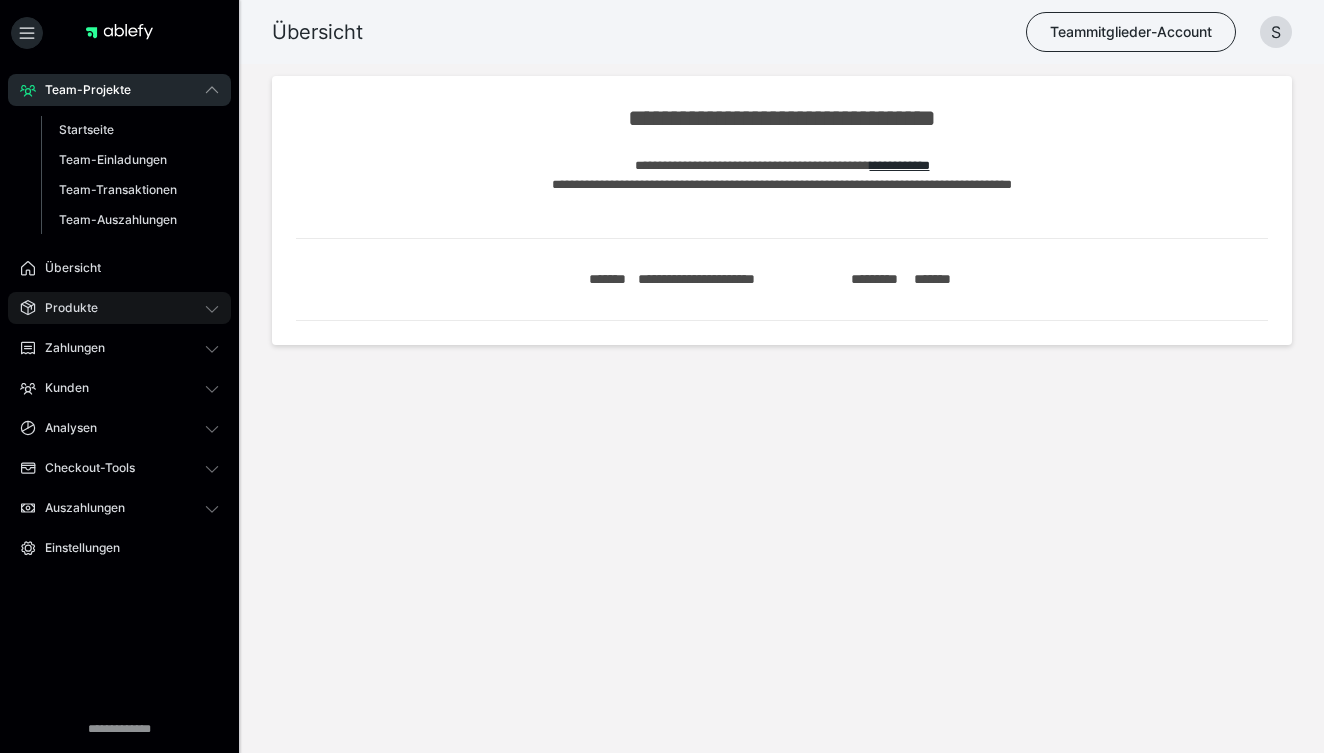 click on "Produkte" at bounding box center [64, 308] 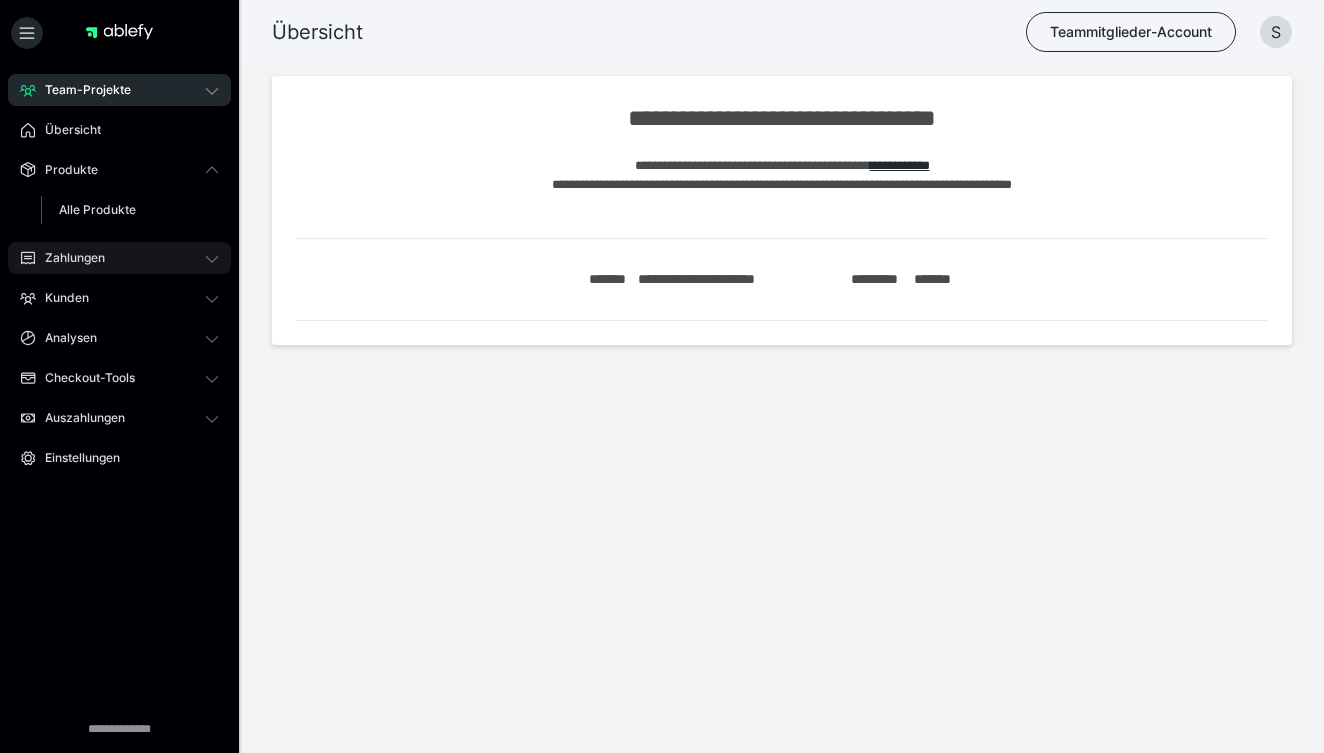 click on "Zahlungen" at bounding box center [68, 258] 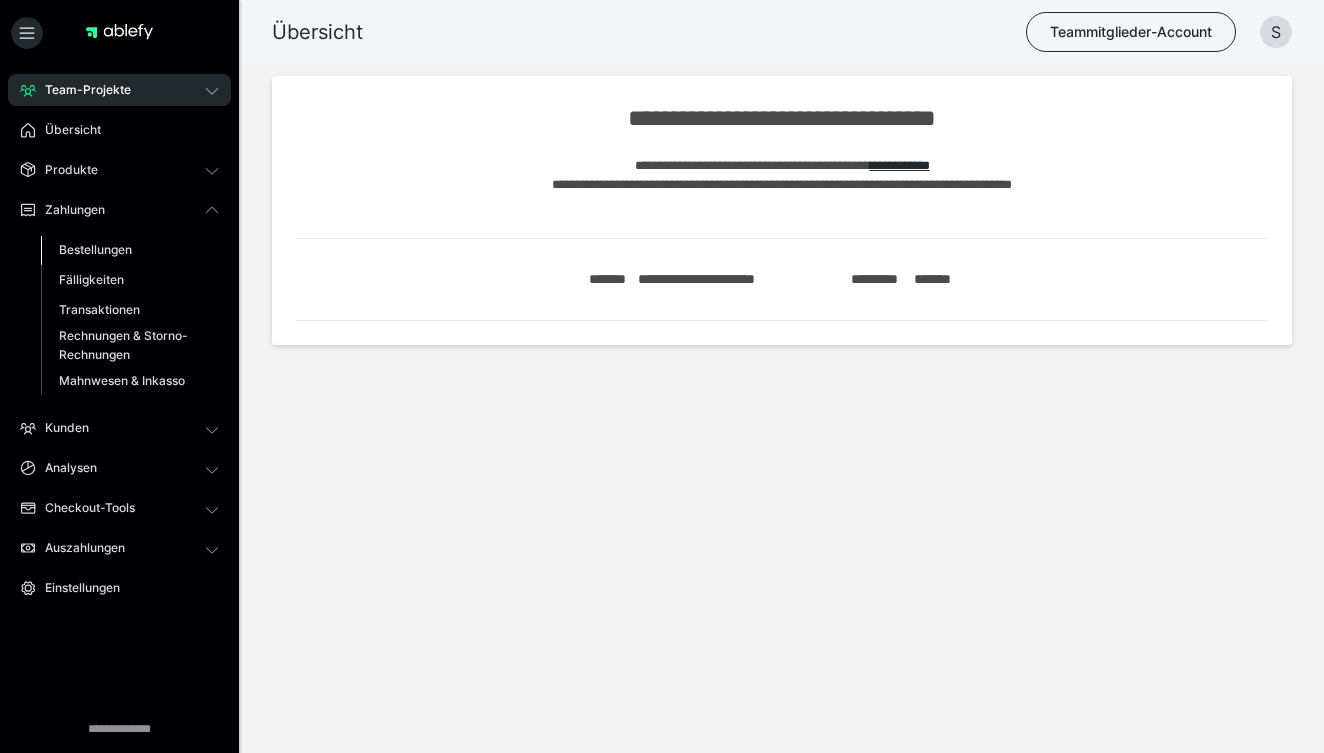 click on "Bestellungen" at bounding box center [95, 249] 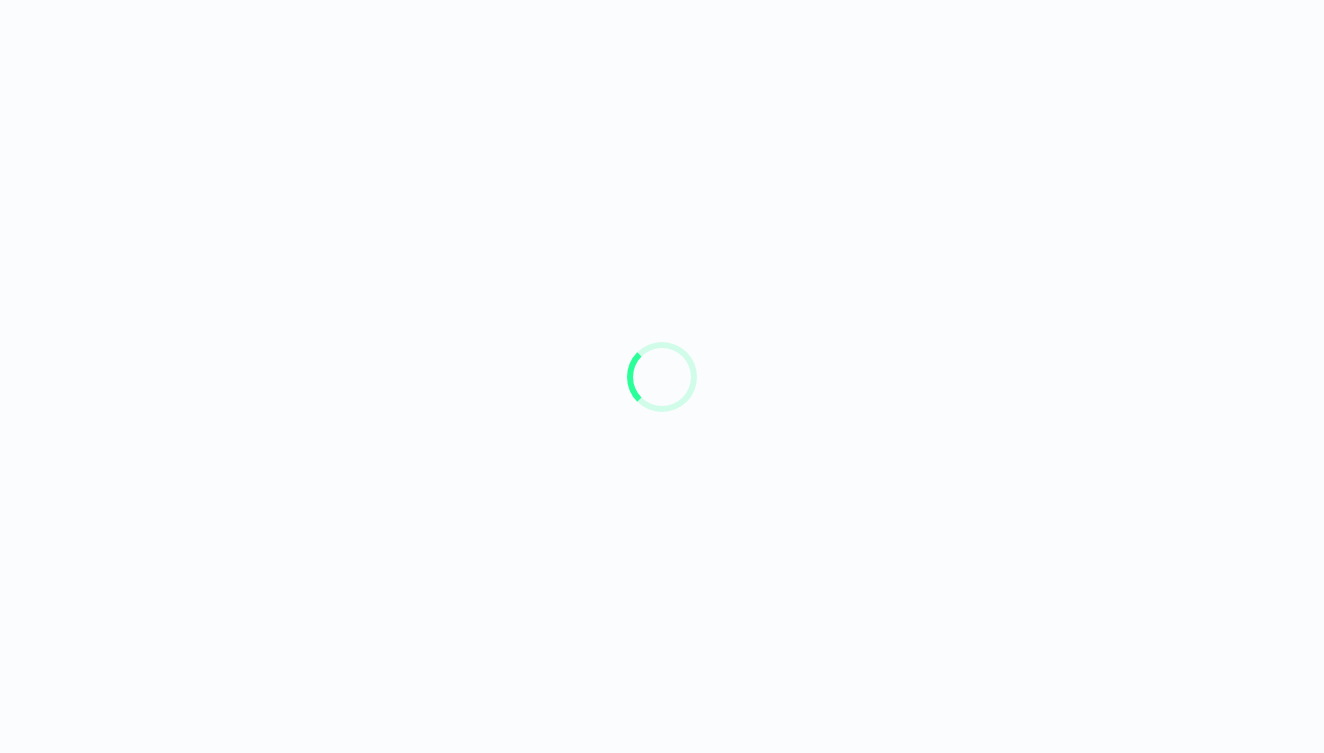 scroll, scrollTop: 0, scrollLeft: 0, axis: both 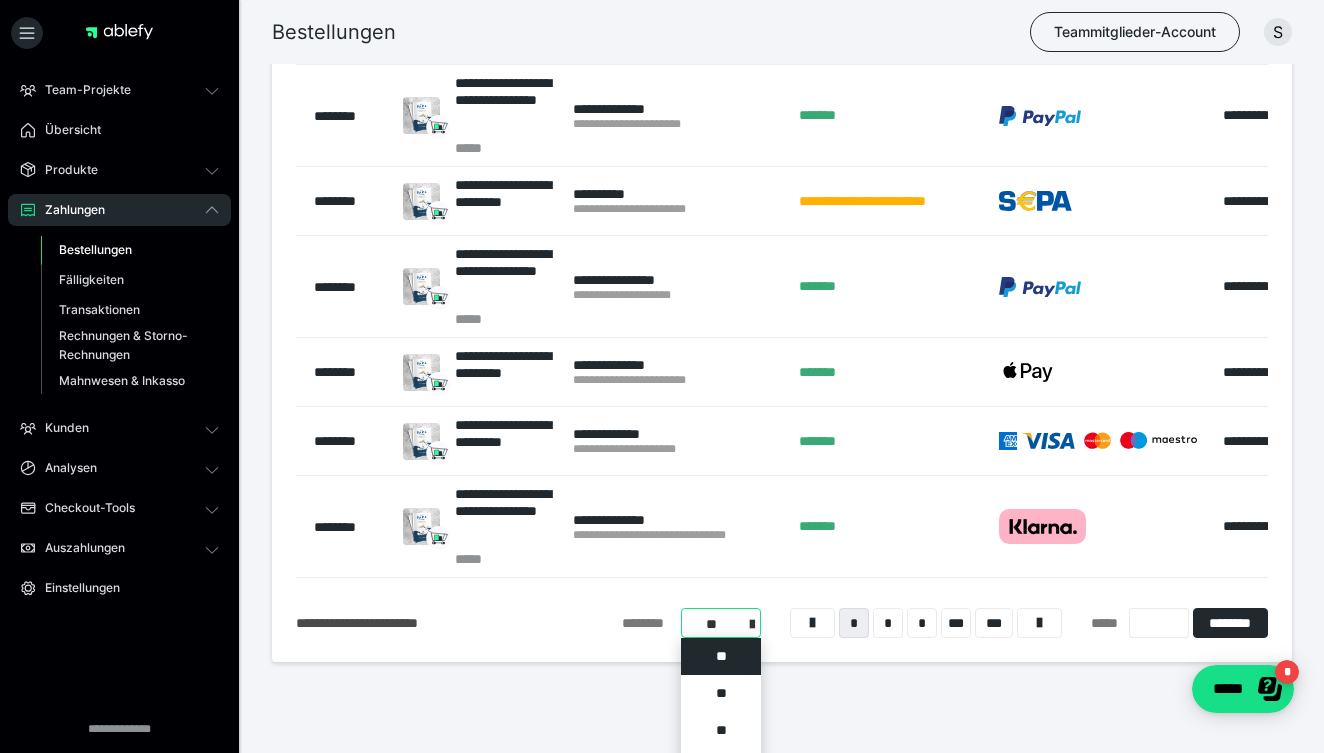 click on "**********" at bounding box center [721, 623] 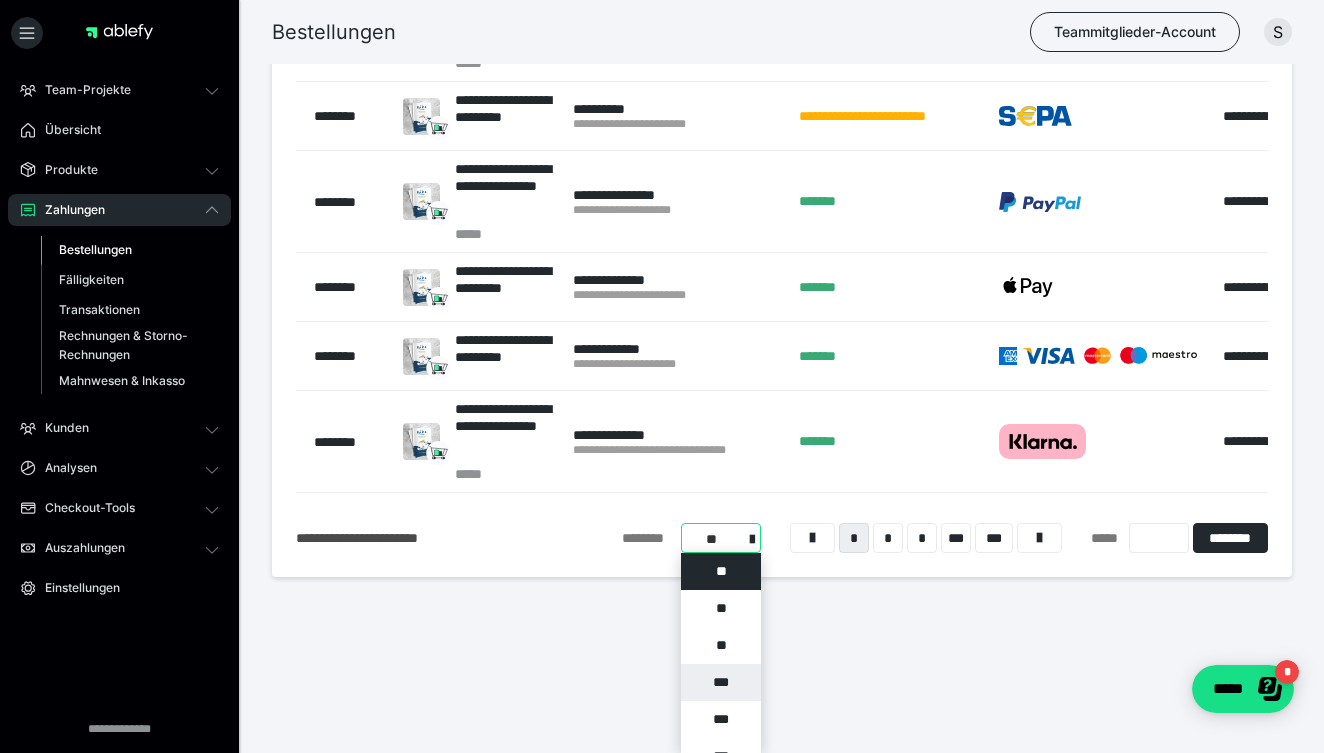click on "***" at bounding box center [721, 682] 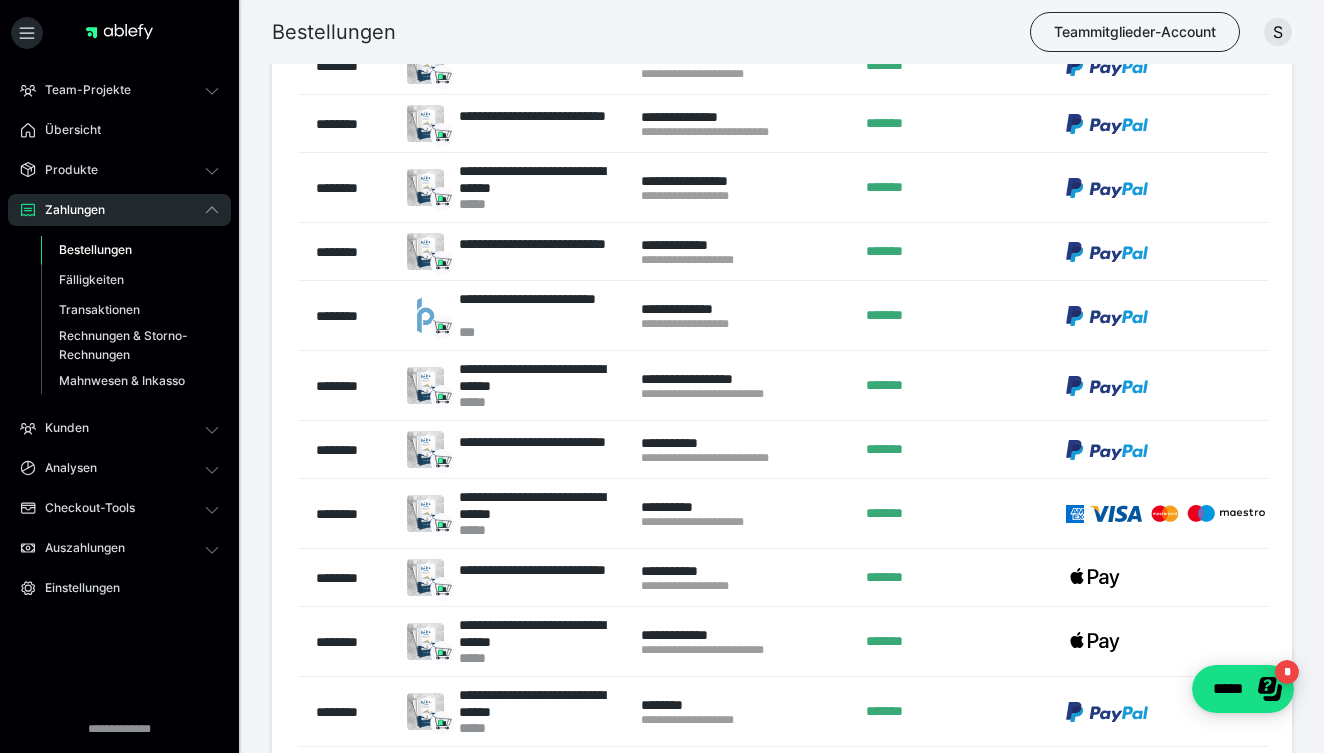 scroll, scrollTop: 5020, scrollLeft: 0, axis: vertical 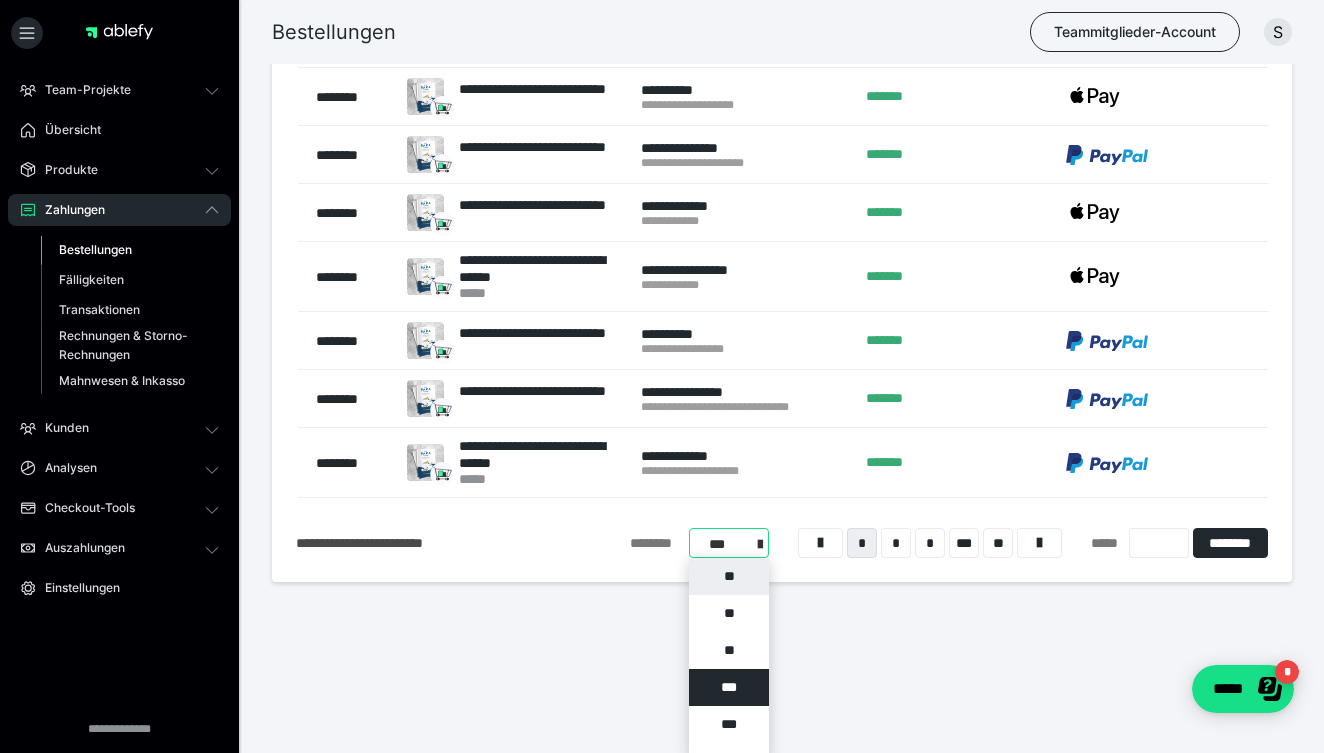 click on "**********" at bounding box center [729, 543] 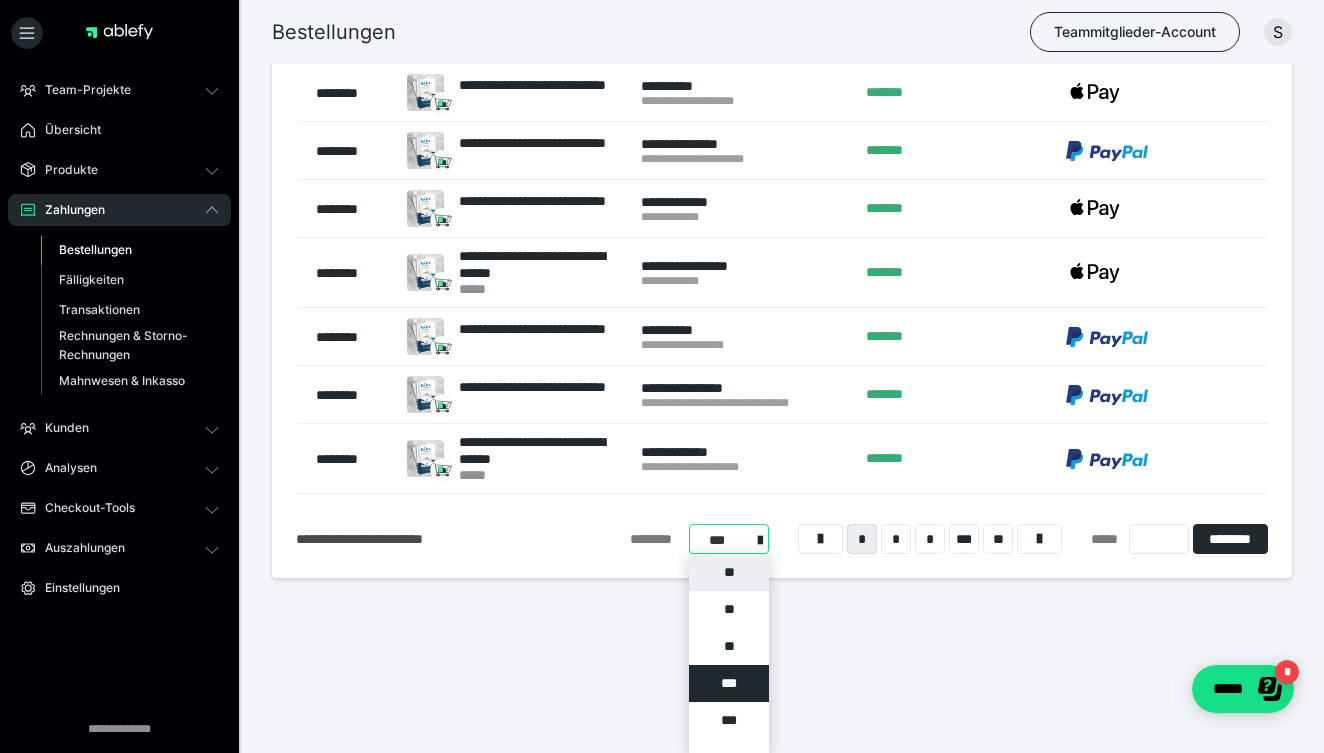 scroll, scrollTop: 6679, scrollLeft: 0, axis: vertical 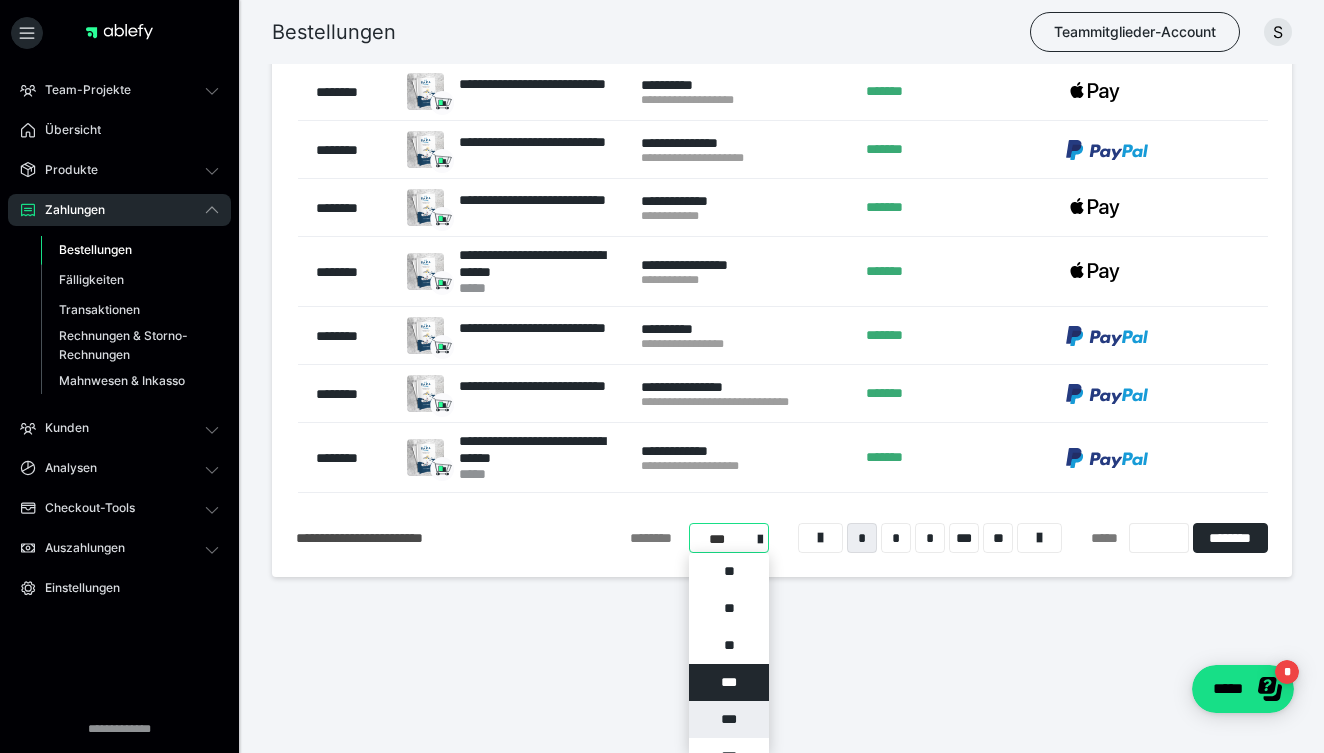 click on "***" at bounding box center [729, 719] 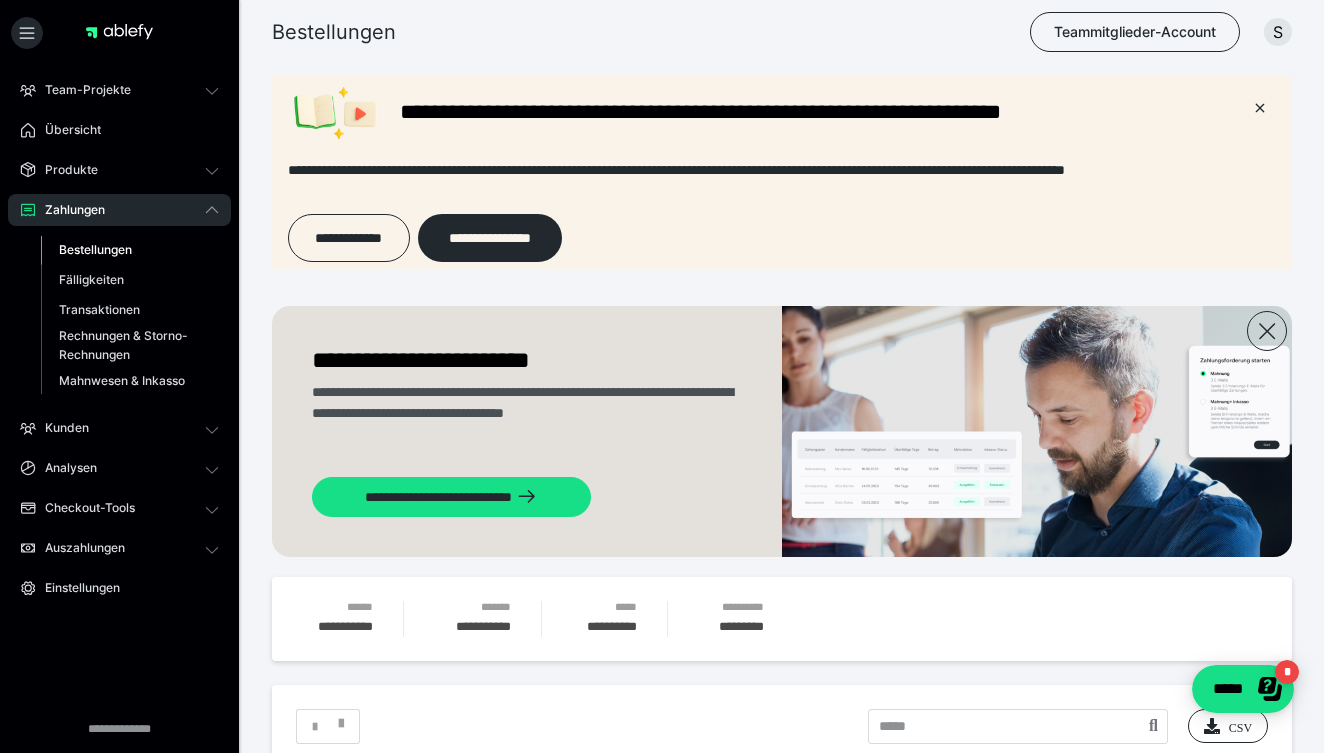 scroll, scrollTop: 12847, scrollLeft: 0, axis: vertical 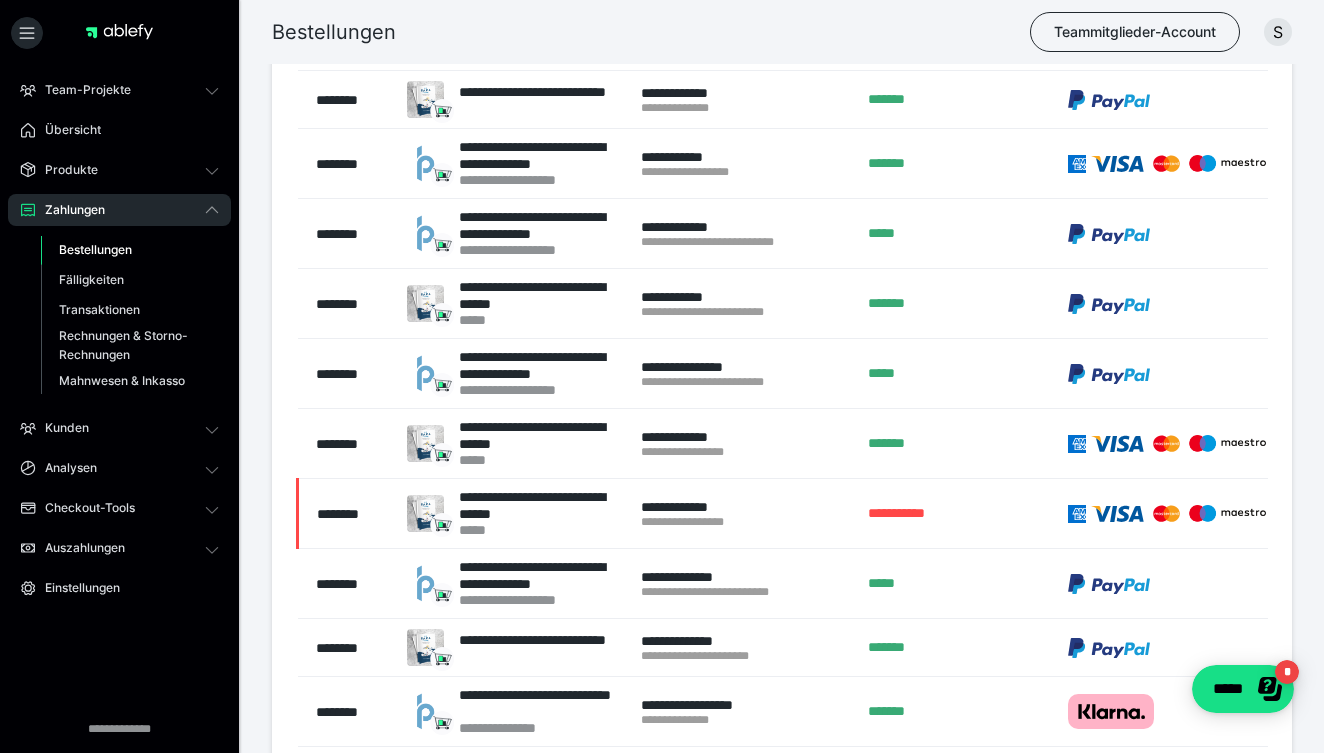 click on "Bestellungen" at bounding box center (95, 249) 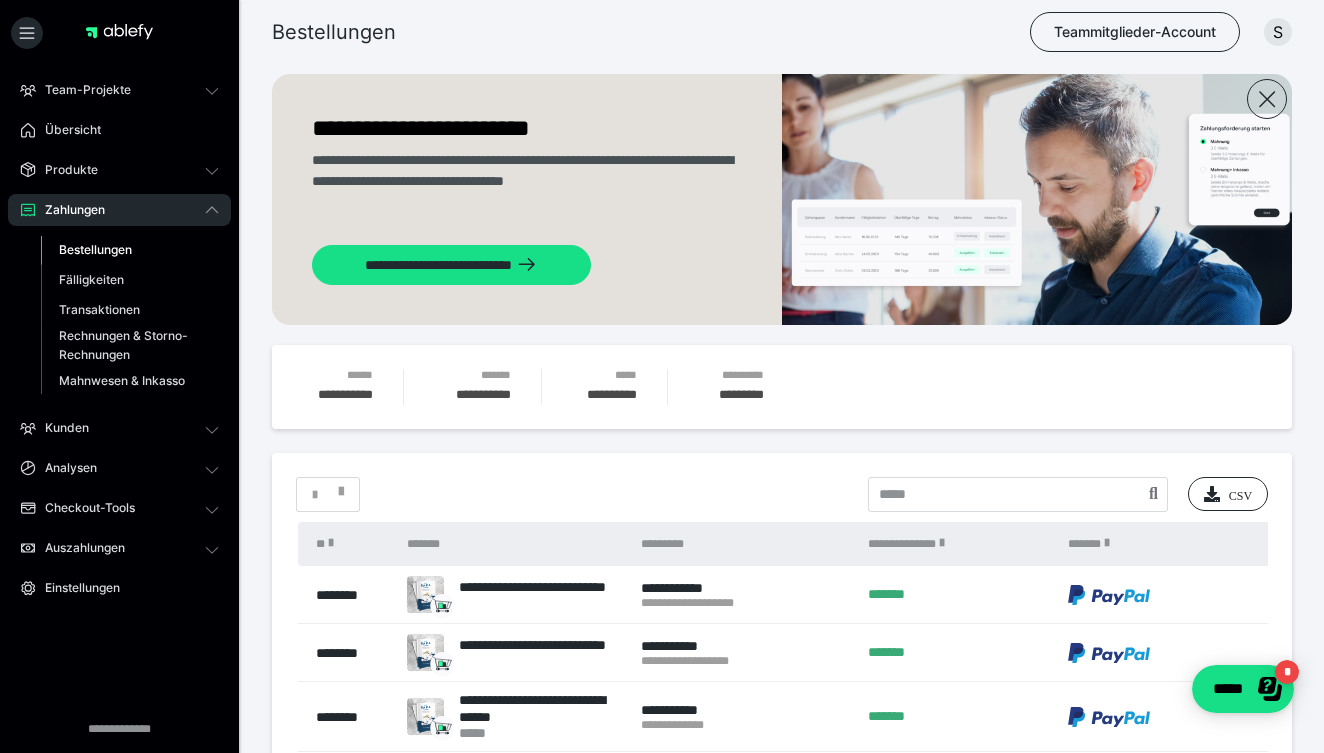 scroll, scrollTop: 237, scrollLeft: 0, axis: vertical 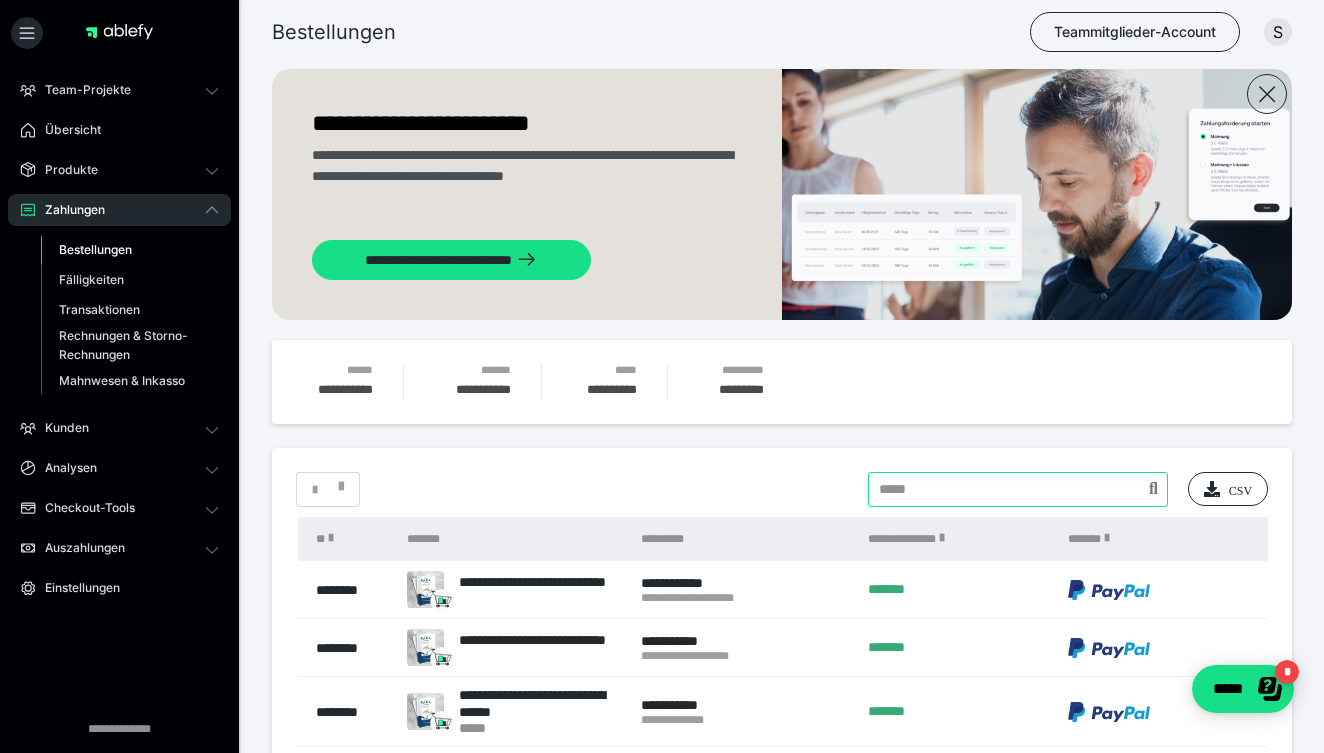 click at bounding box center (1018, 489) 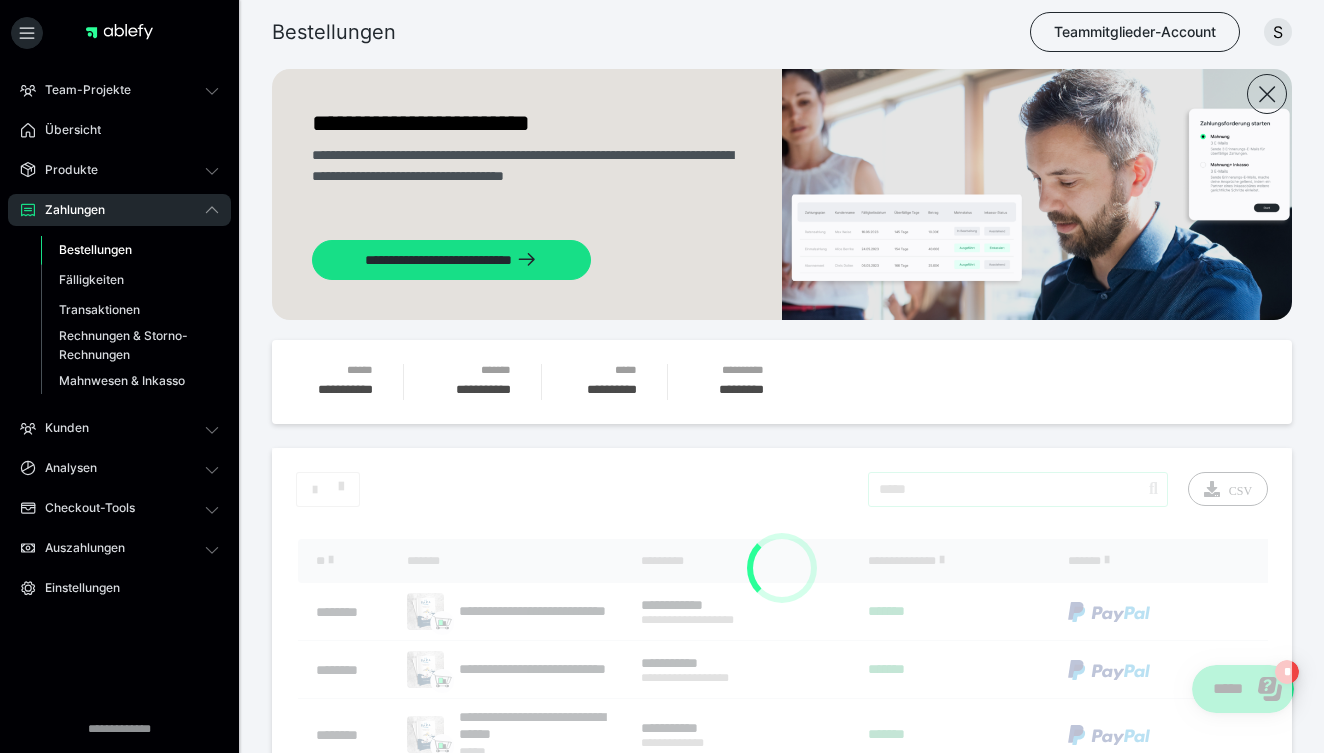 type on "*****" 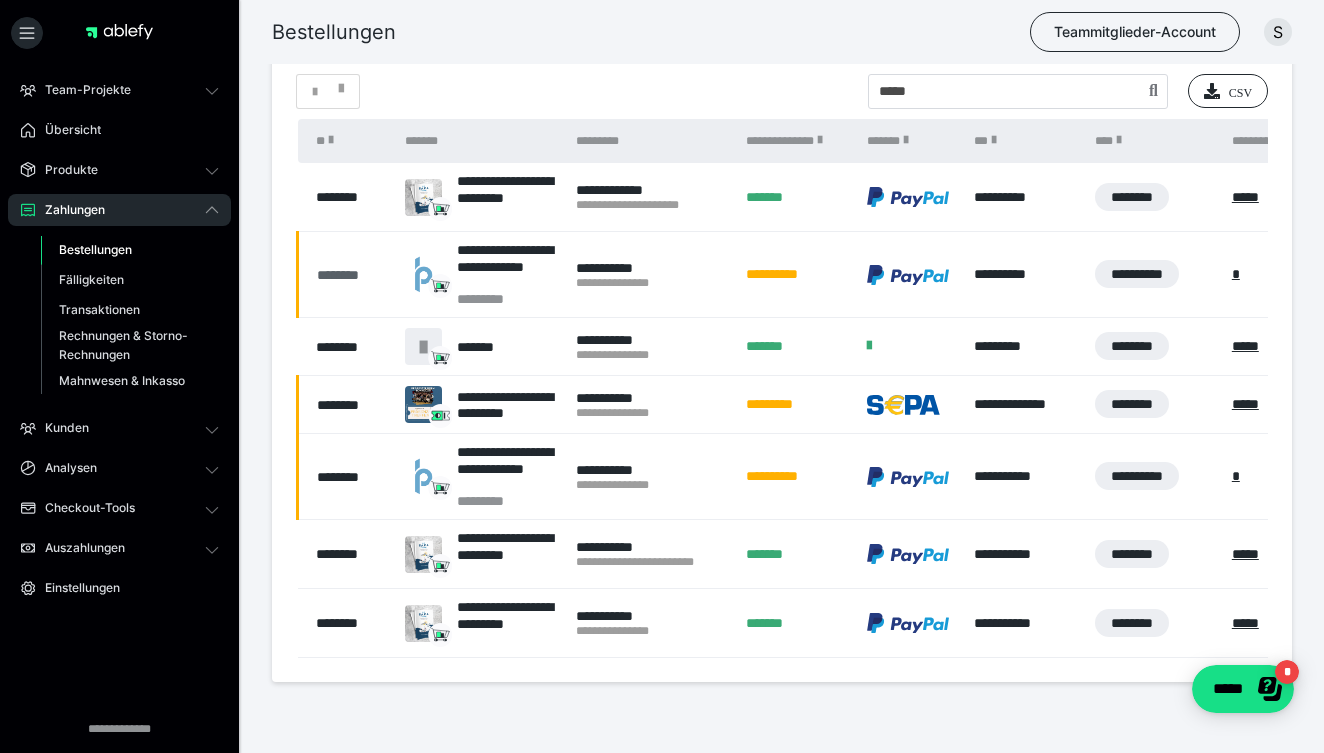 scroll, scrollTop: 660, scrollLeft: 0, axis: vertical 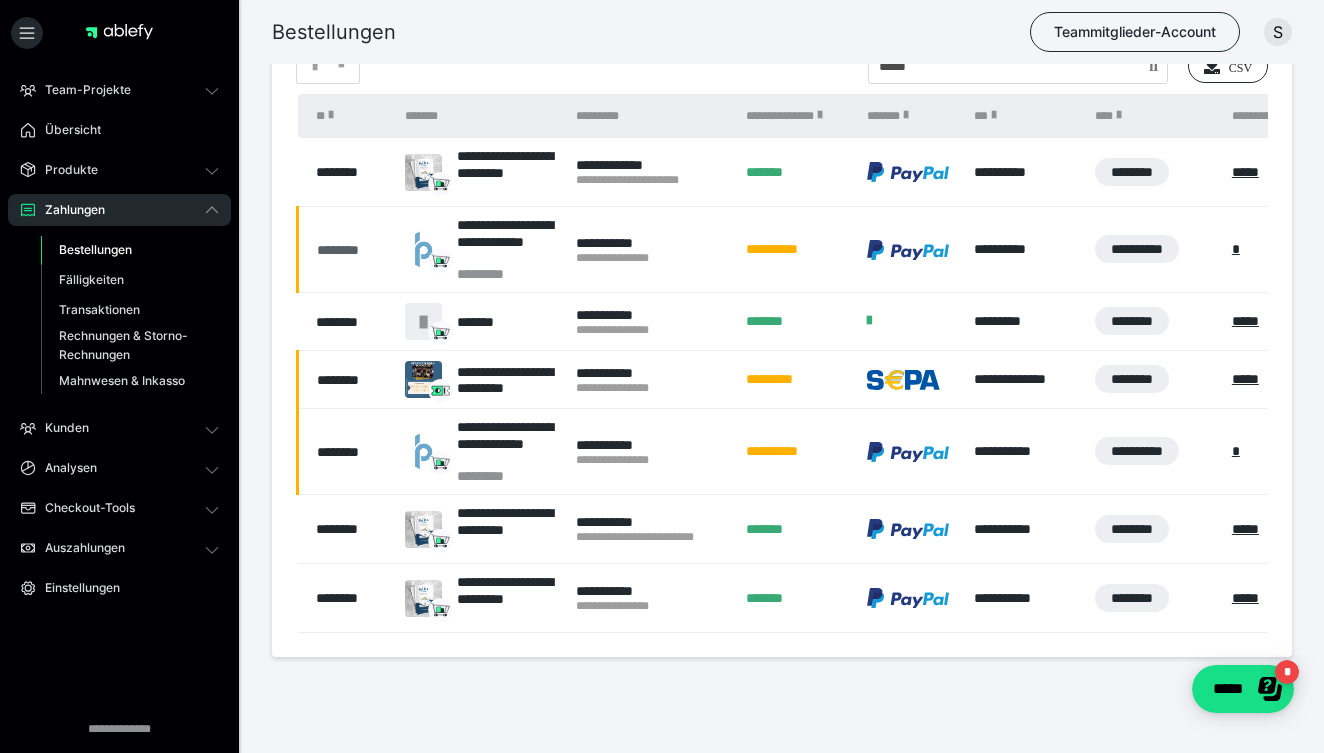 click on "********" at bounding box center [351, 250] 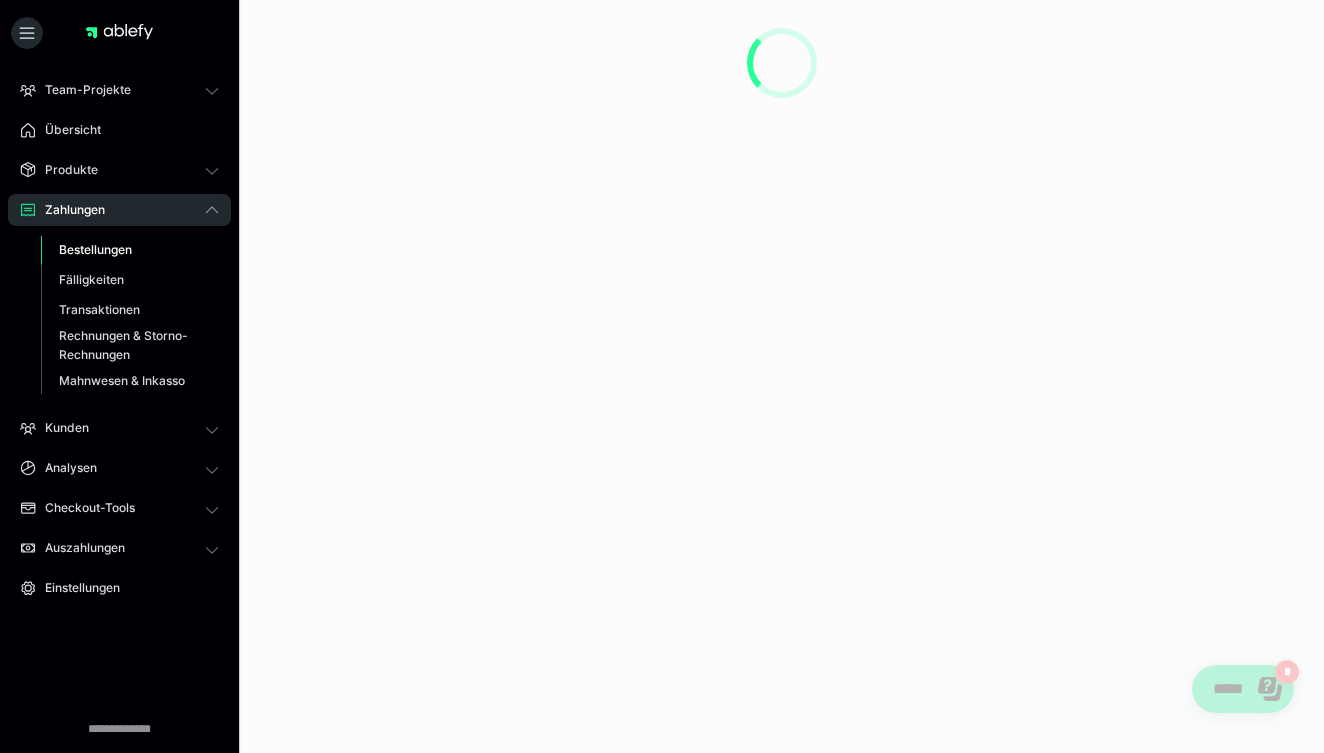 scroll, scrollTop: 0, scrollLeft: 0, axis: both 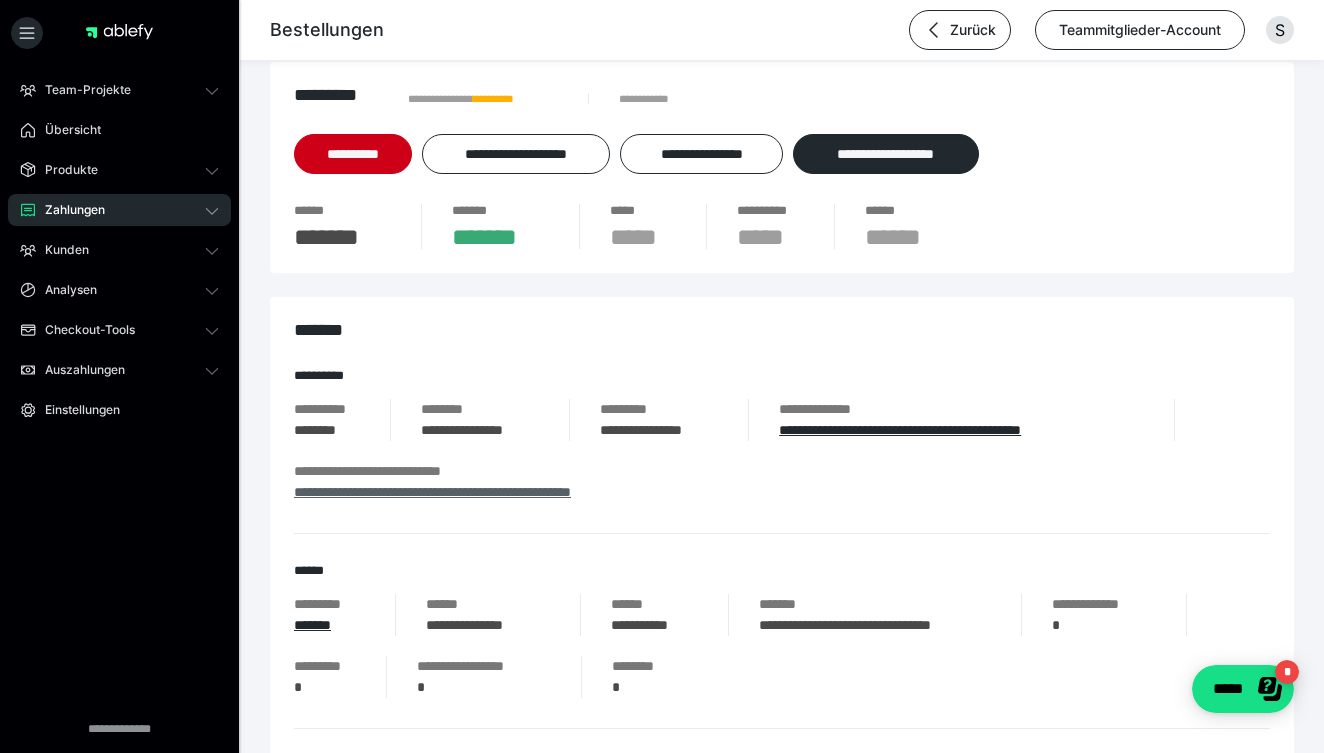 click on "**********" at bounding box center (432, 492) 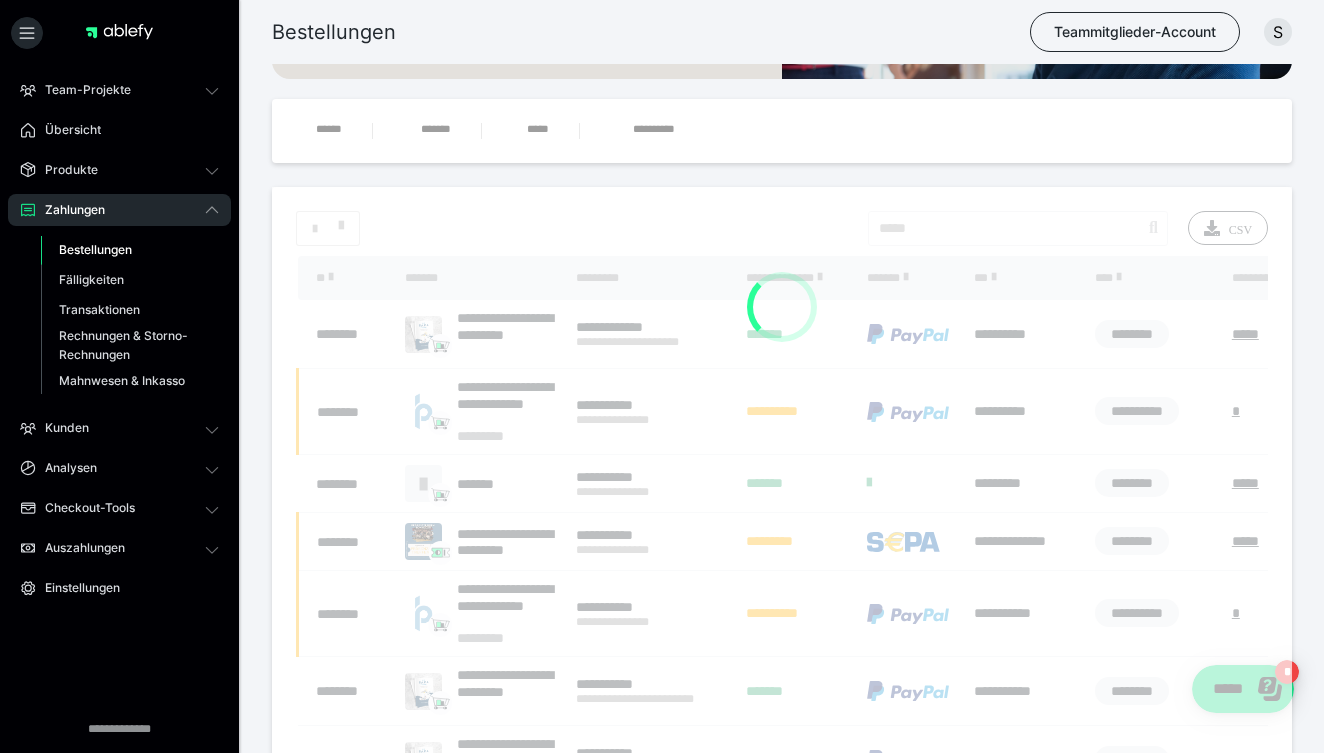 scroll, scrollTop: 167, scrollLeft: 0, axis: vertical 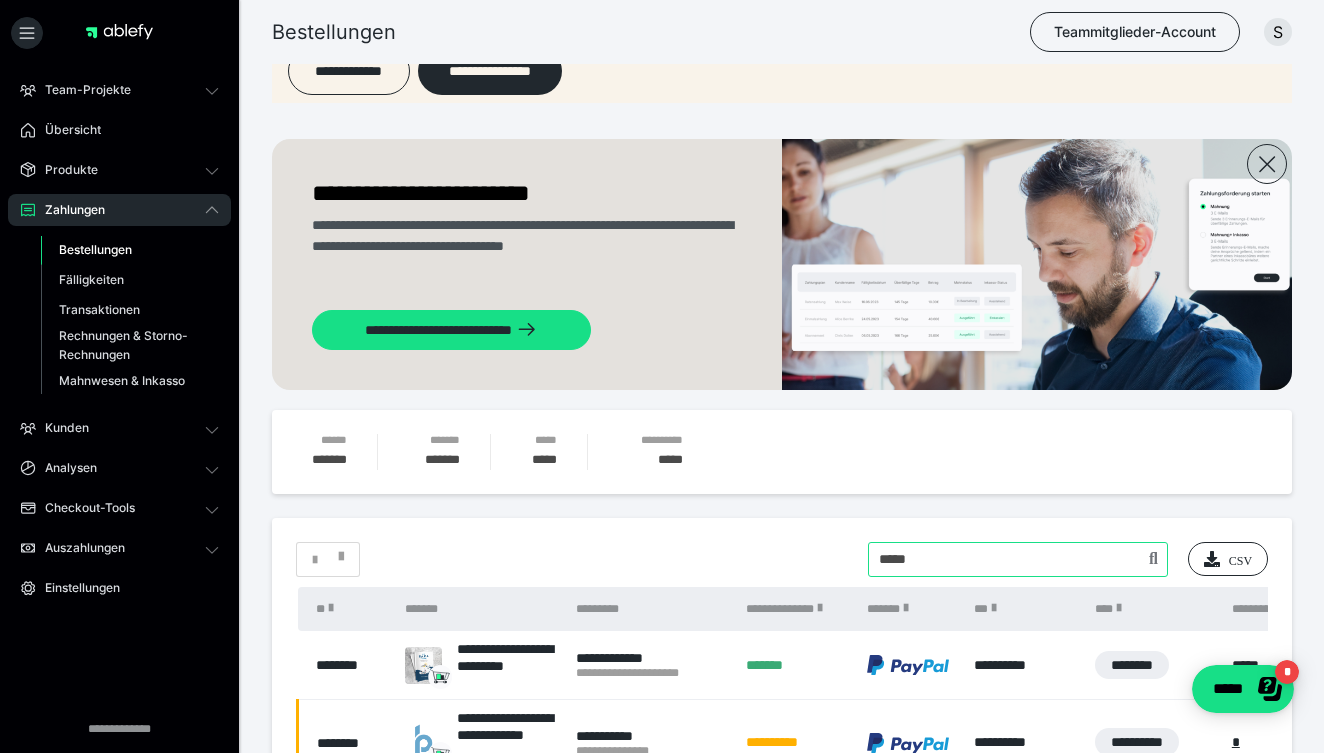 click at bounding box center [1018, 559] 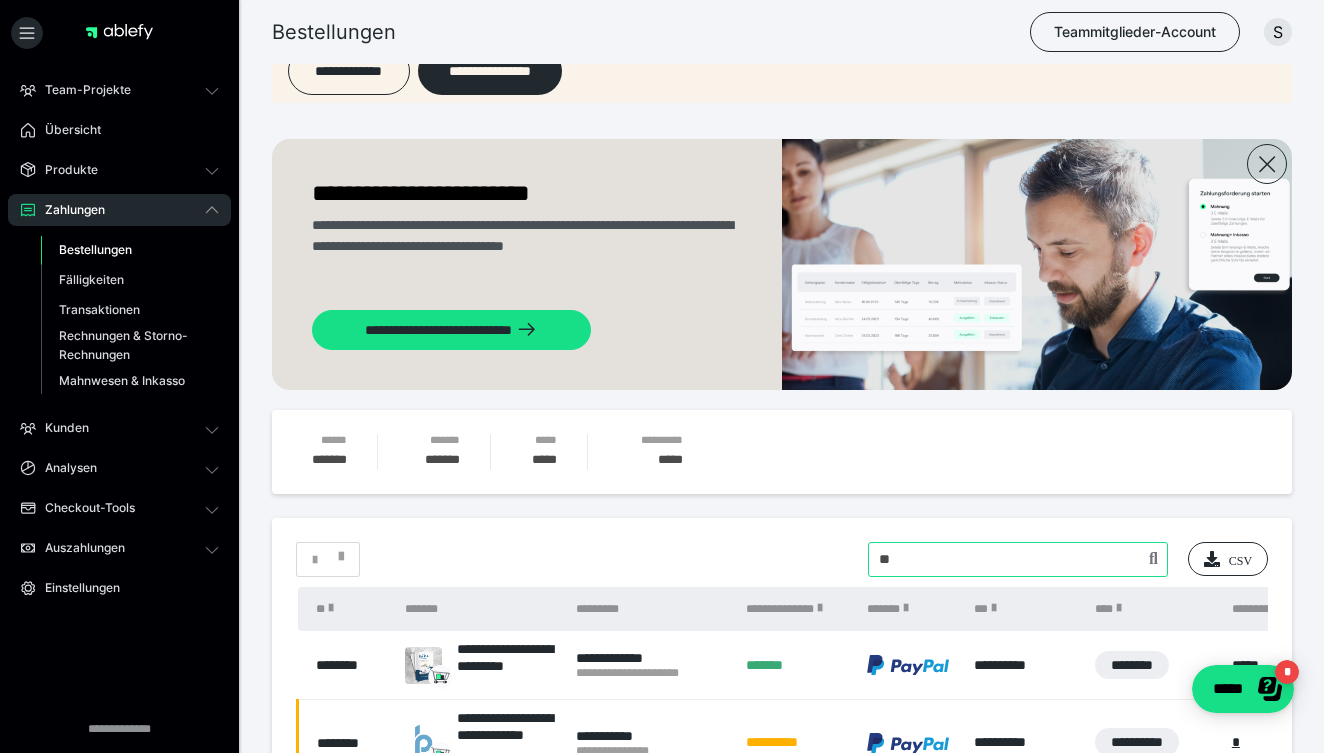 type on "*" 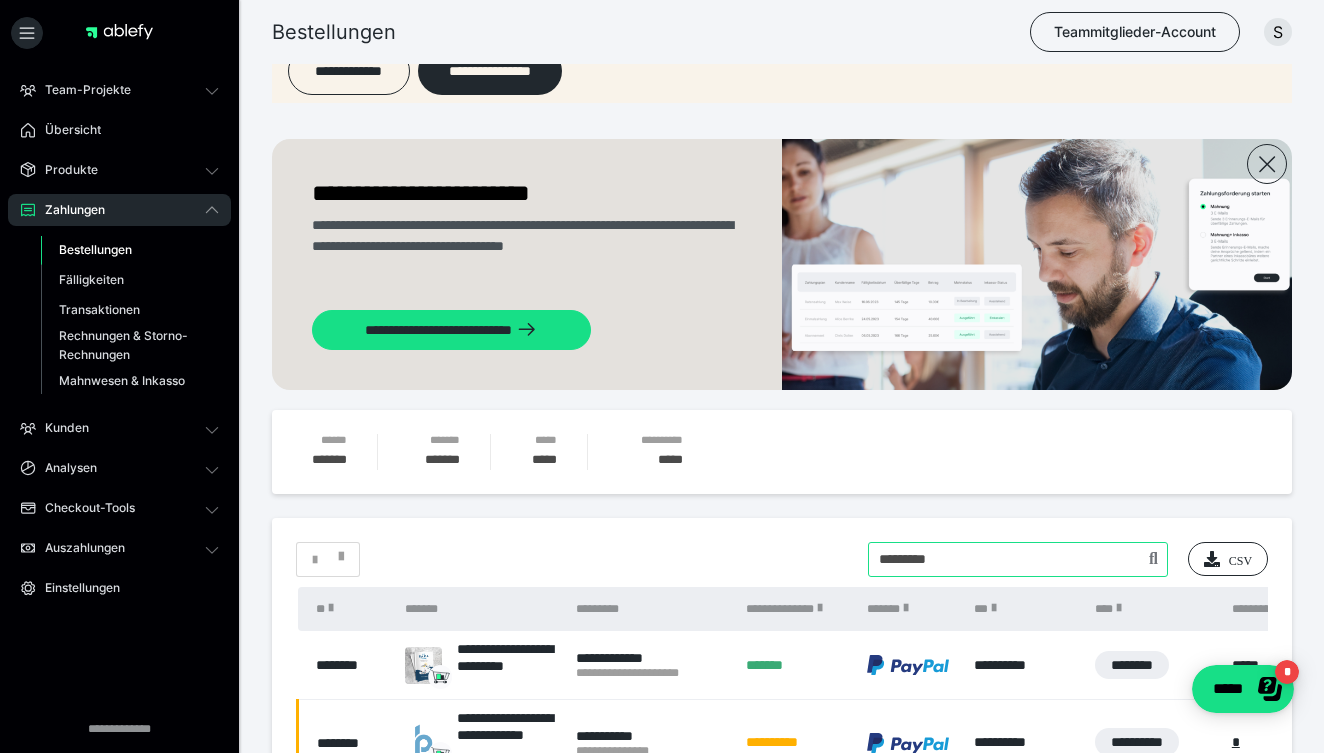 type on "*********" 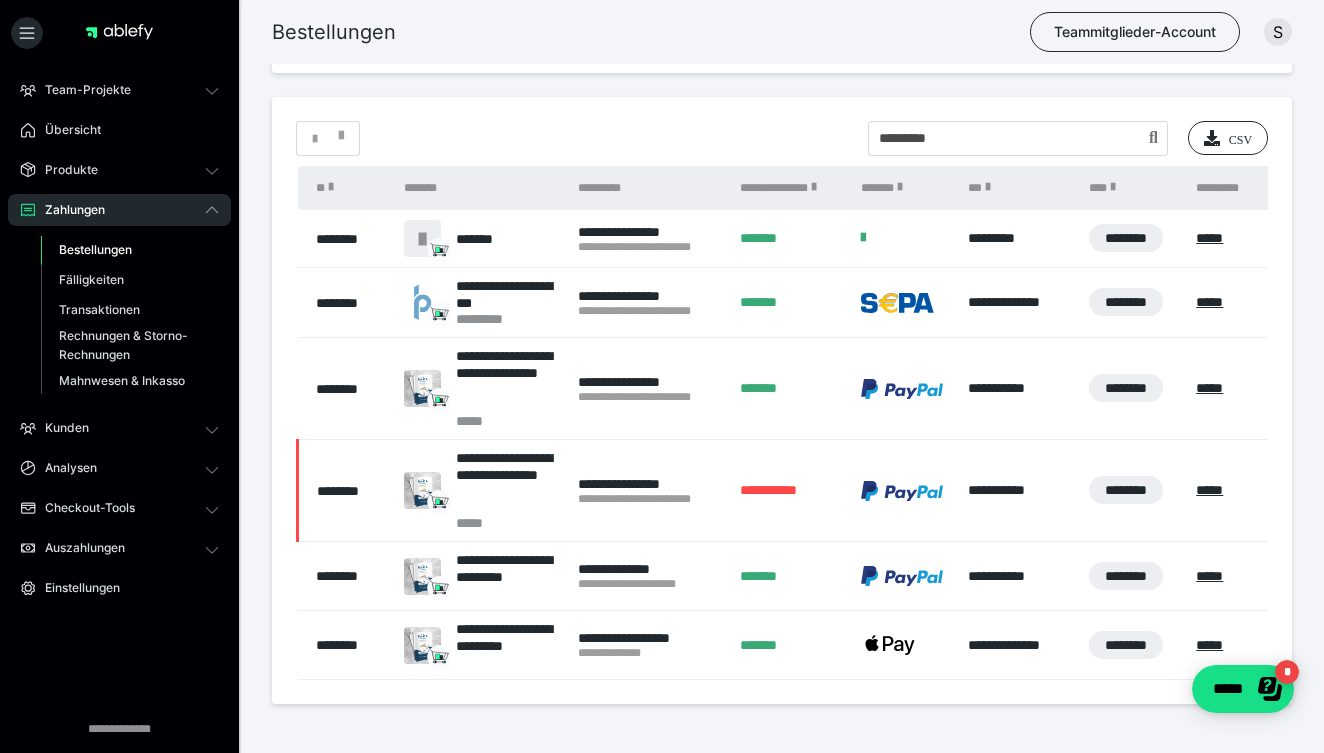 scroll, scrollTop: 586, scrollLeft: 0, axis: vertical 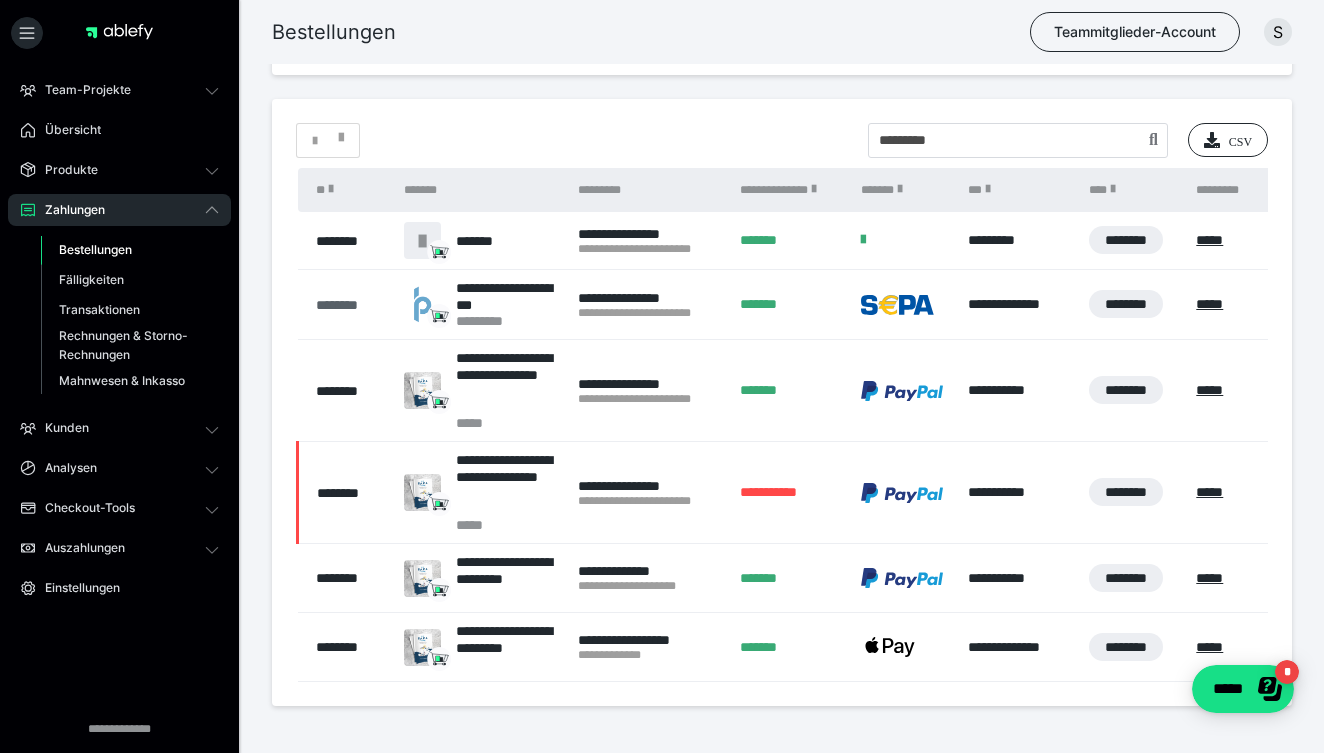 click on "********" at bounding box center (350, 305) 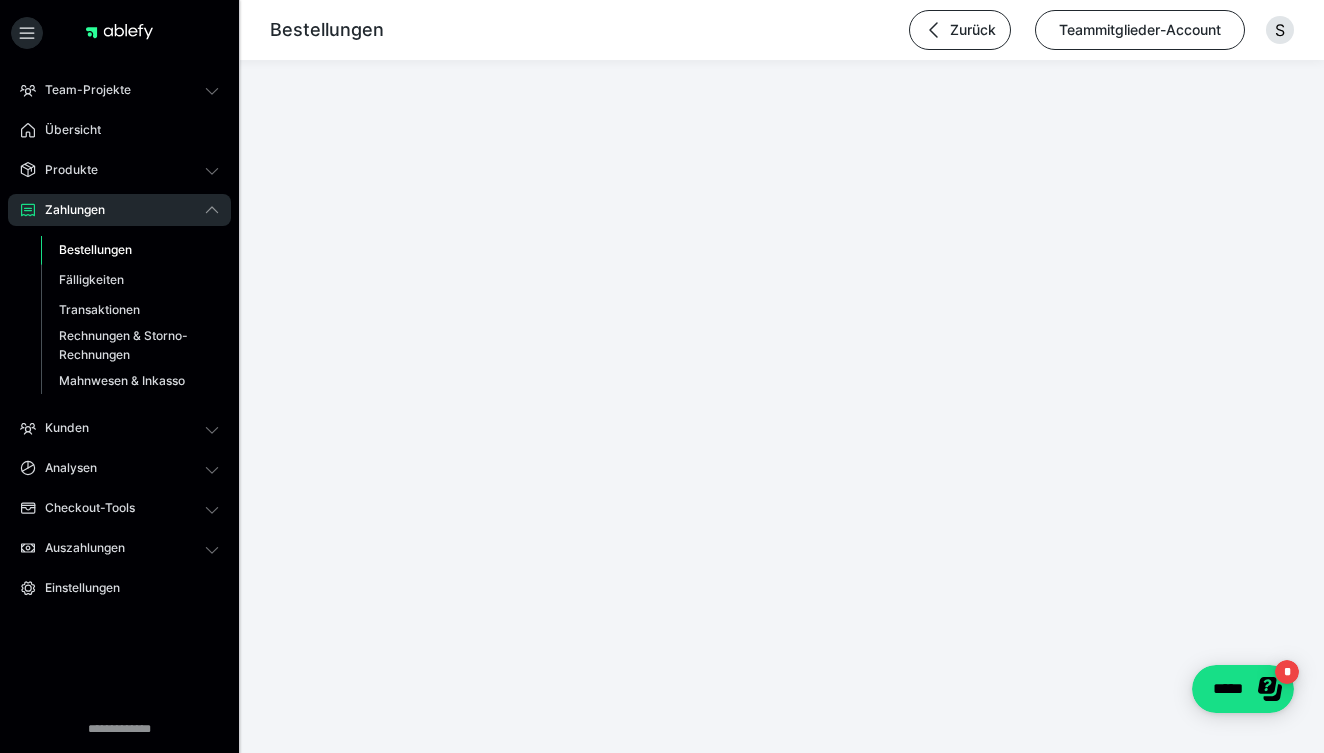 scroll, scrollTop: 0, scrollLeft: 0, axis: both 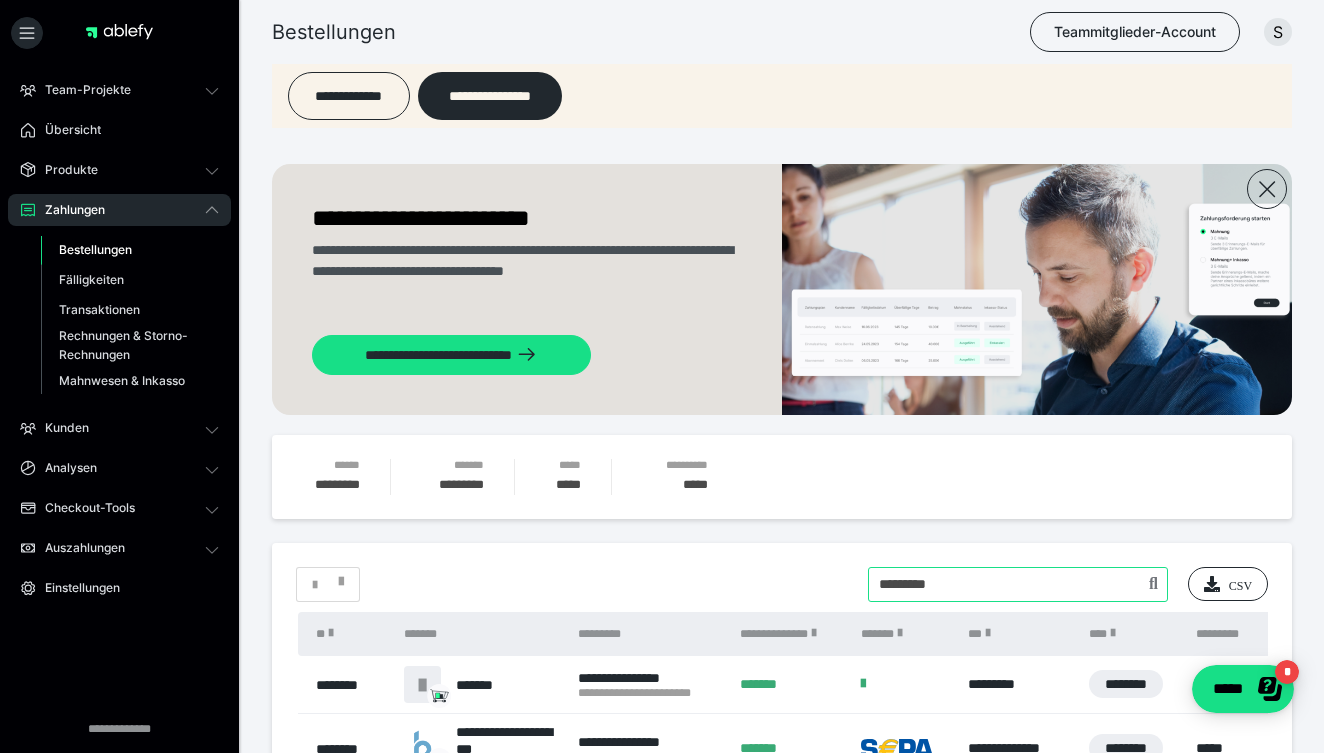 click at bounding box center [1018, 584] 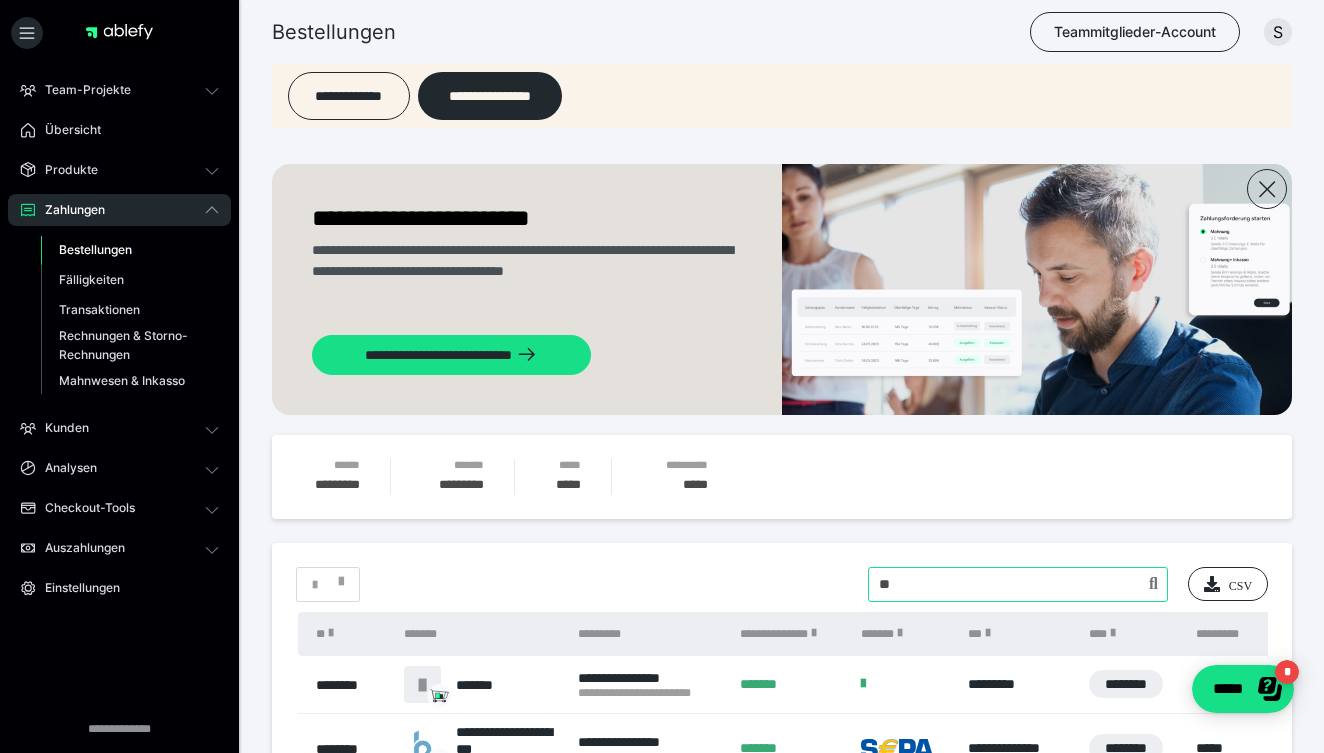 type on "*" 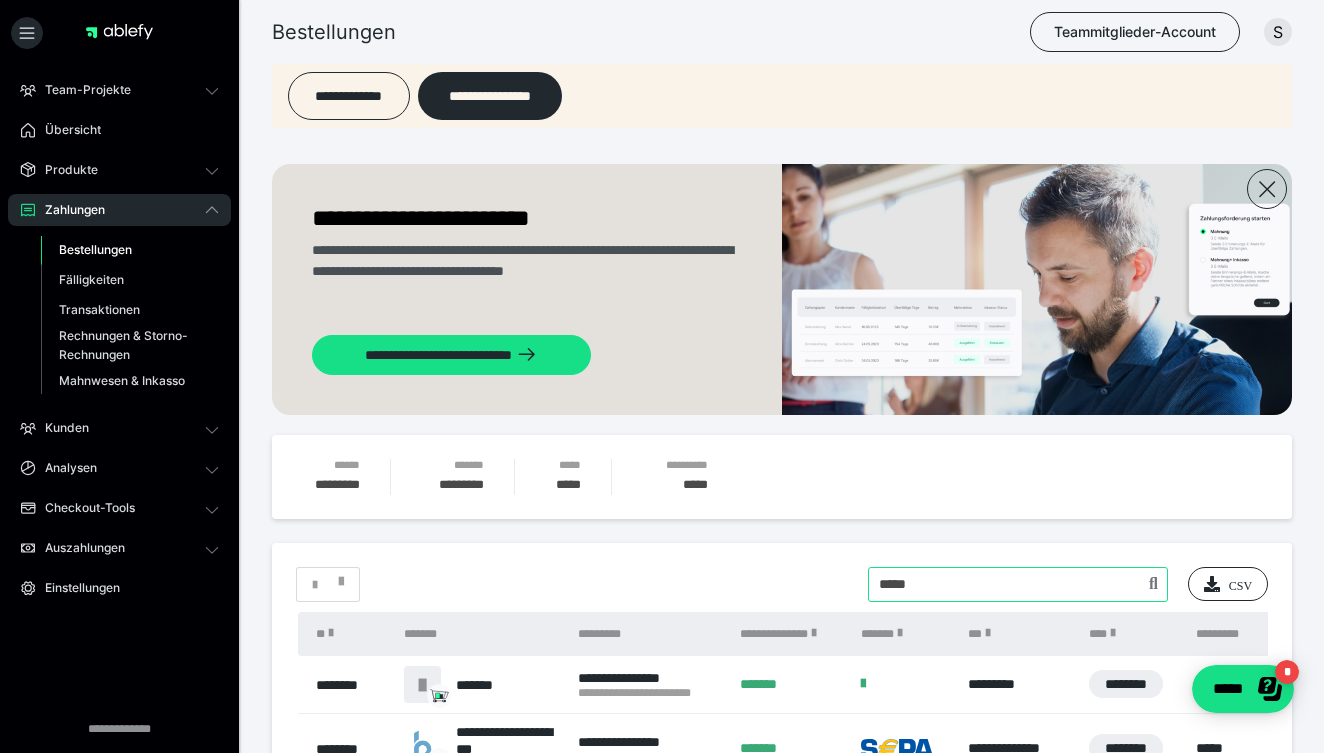 type on "*****" 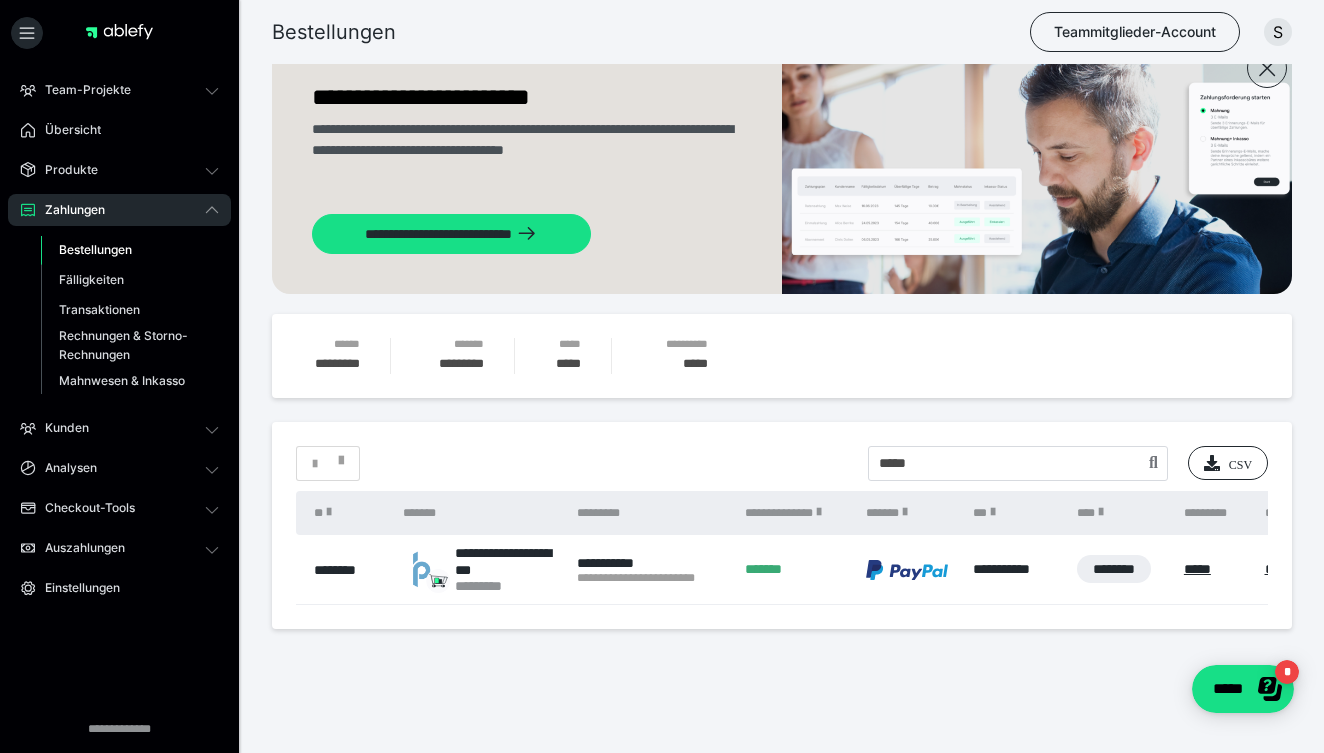 scroll, scrollTop: 263, scrollLeft: 0, axis: vertical 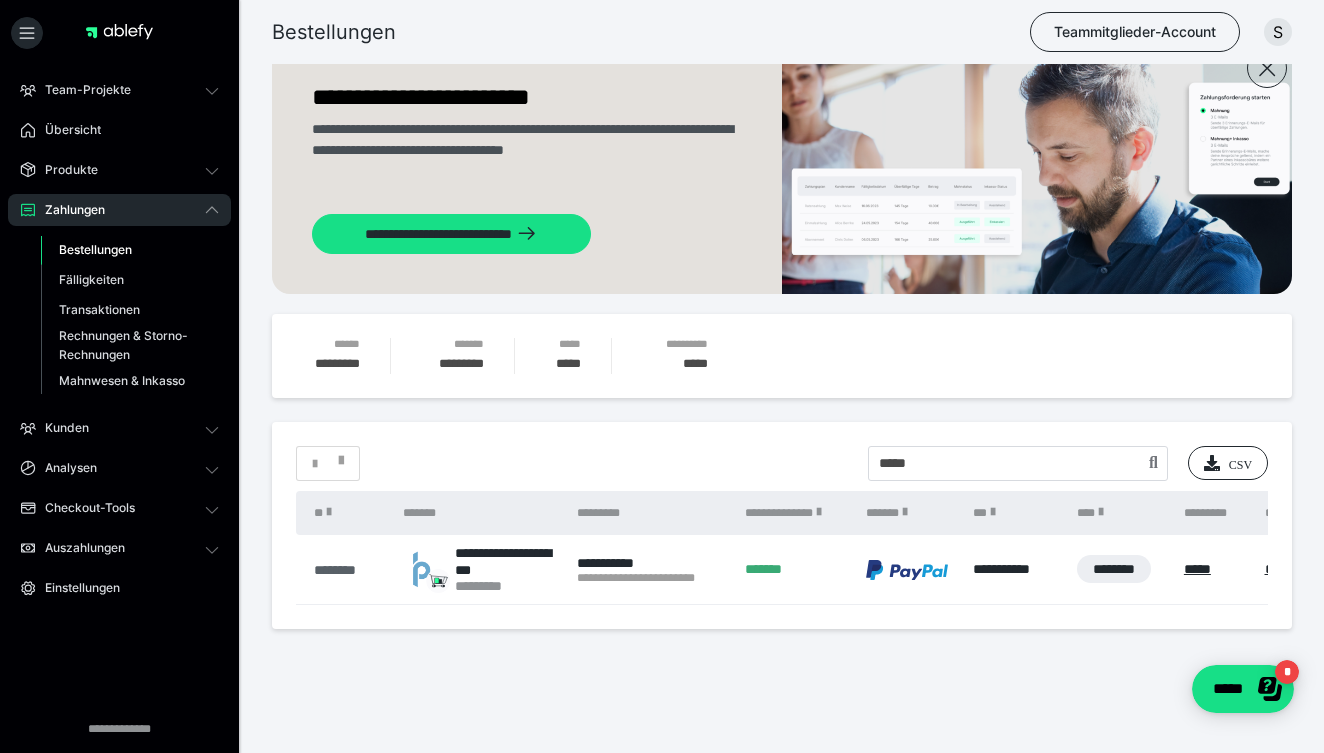 click on "********" at bounding box center [348, 570] 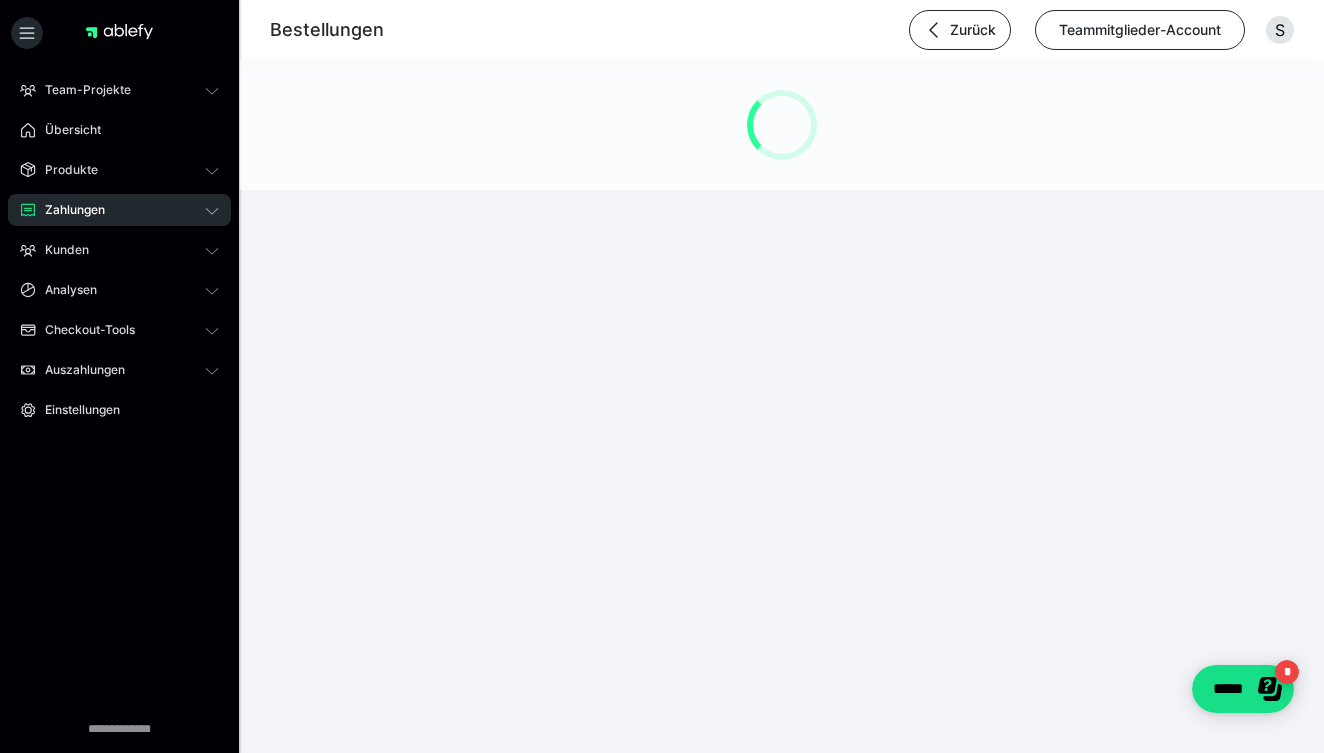 scroll, scrollTop: 0, scrollLeft: 0, axis: both 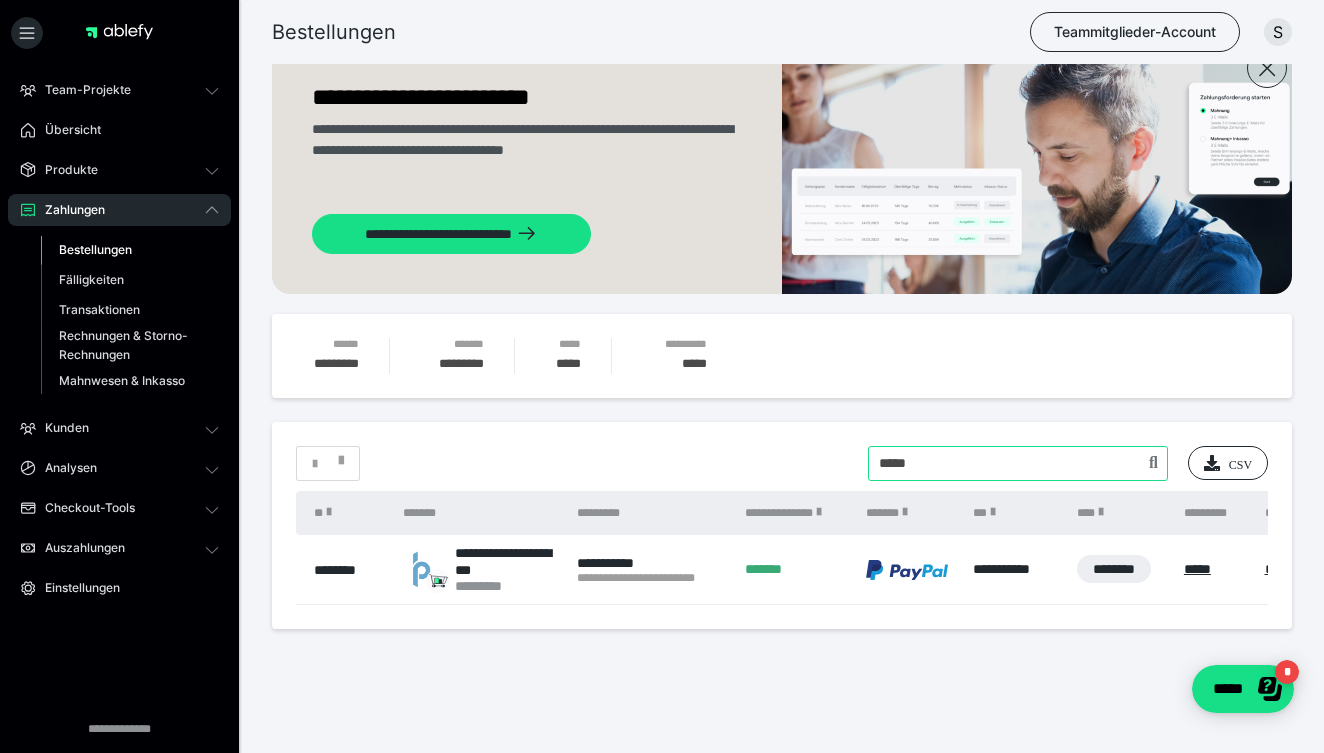 click at bounding box center [1018, 463] 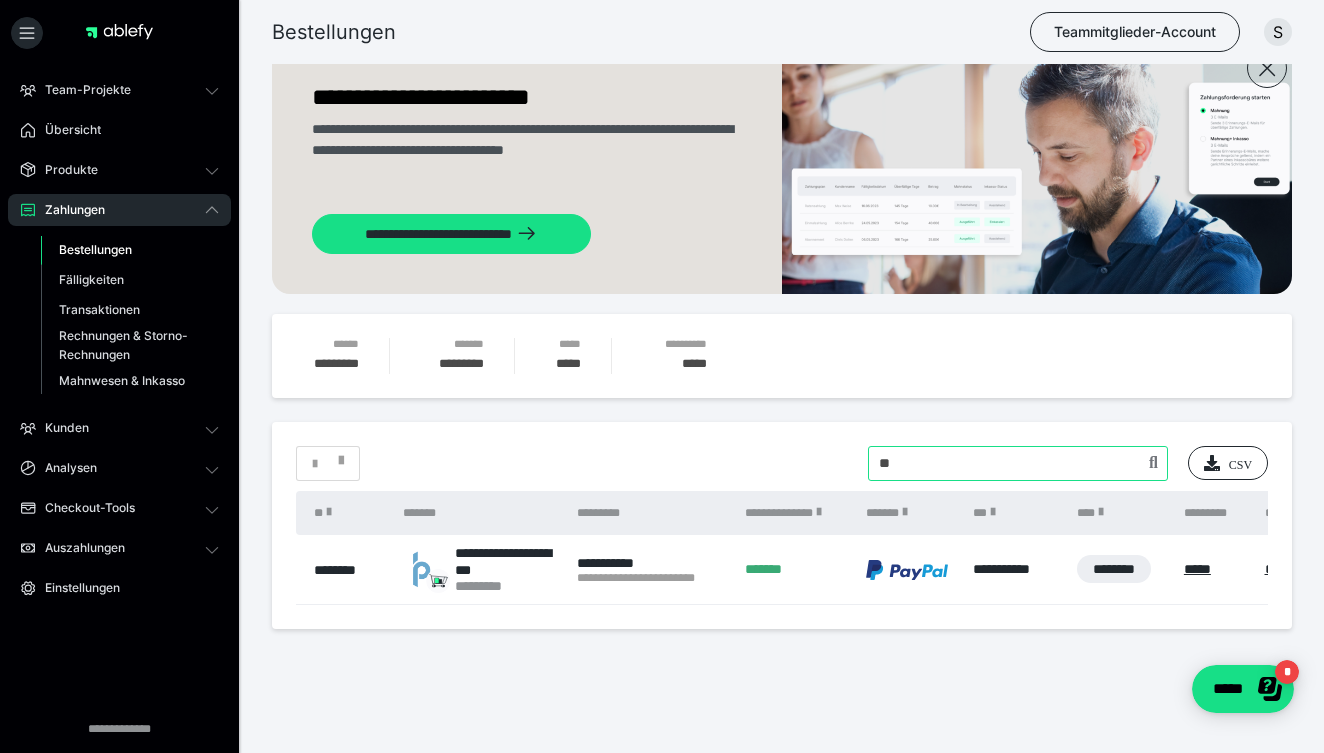 type on "*" 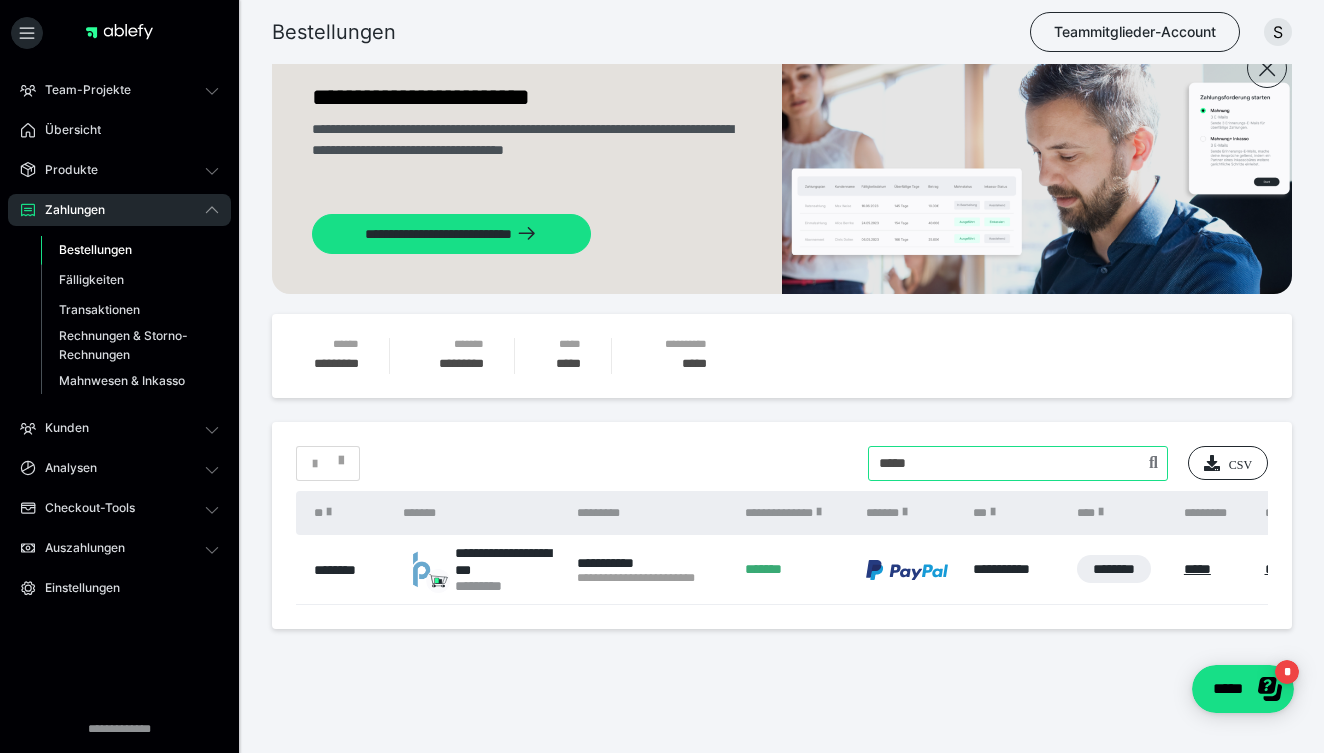 type on "*****" 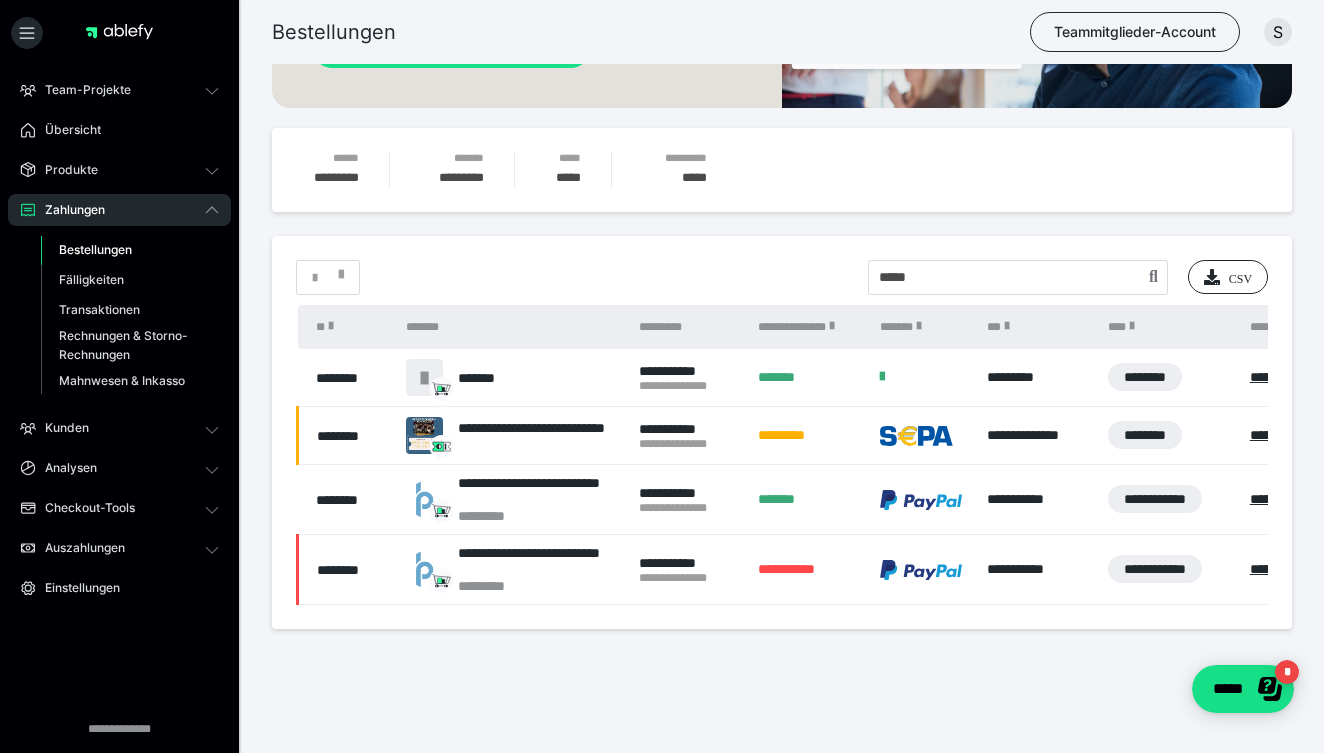 scroll, scrollTop: 449, scrollLeft: 0, axis: vertical 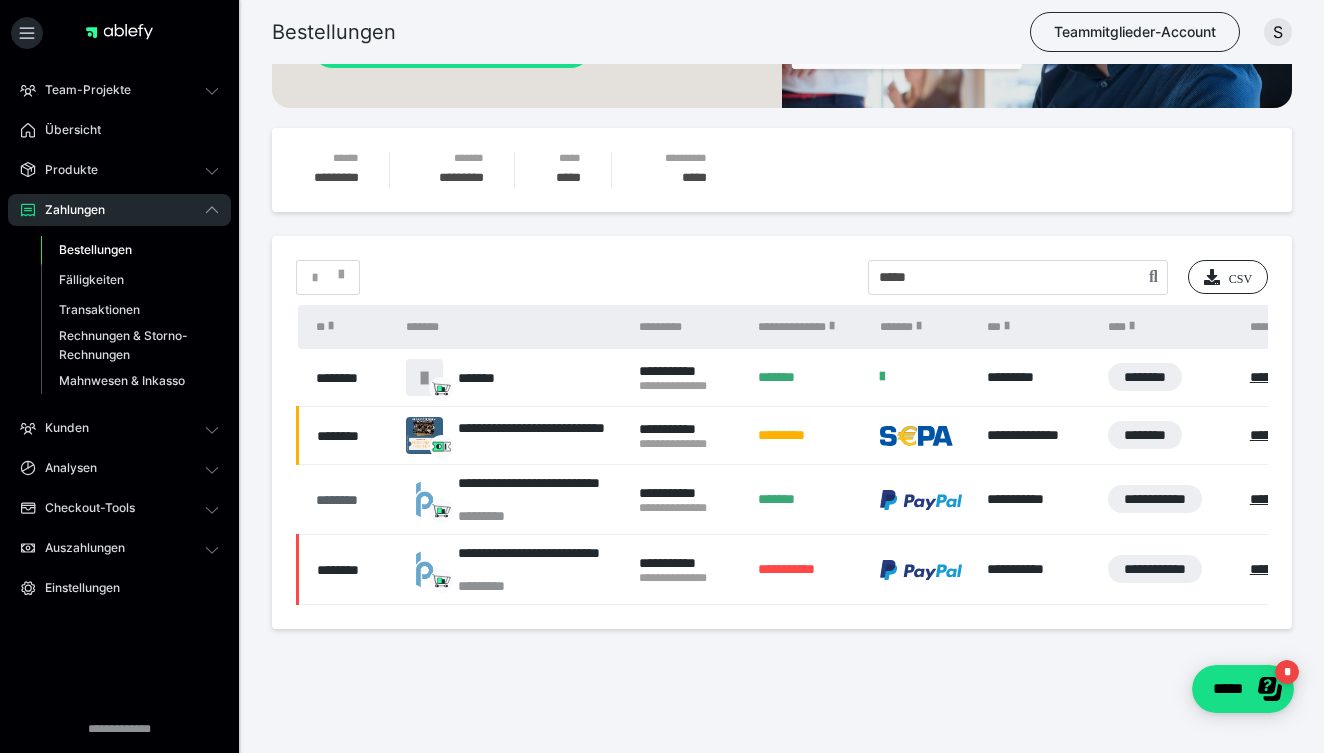 click on "********" at bounding box center (351, 500) 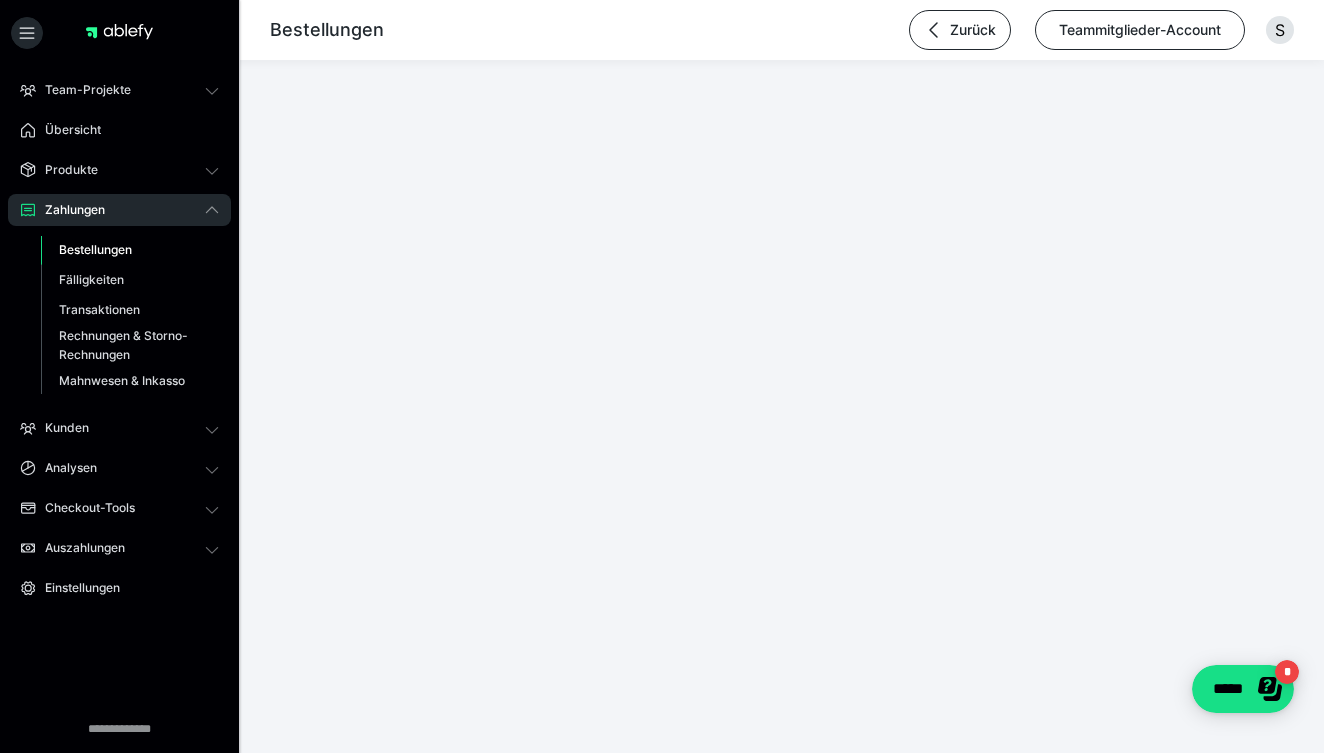 scroll, scrollTop: 0, scrollLeft: 0, axis: both 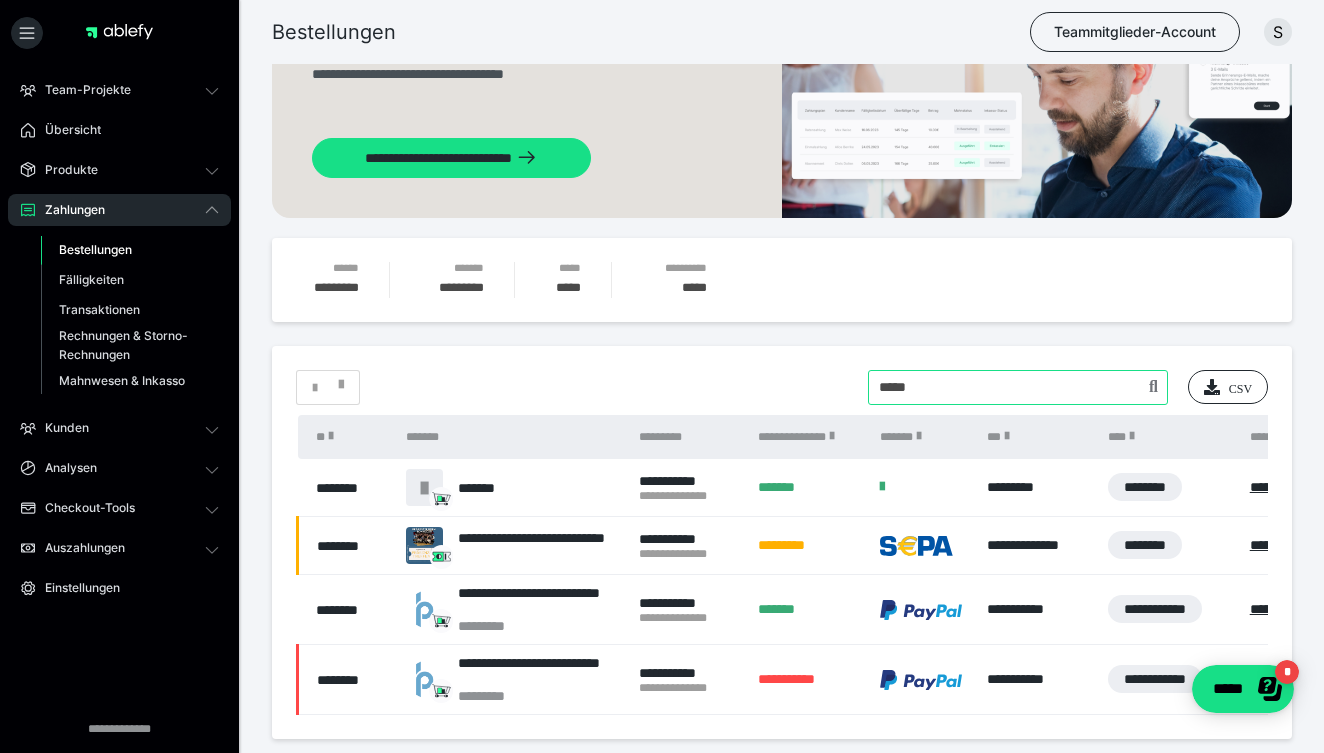 click at bounding box center [1018, 387] 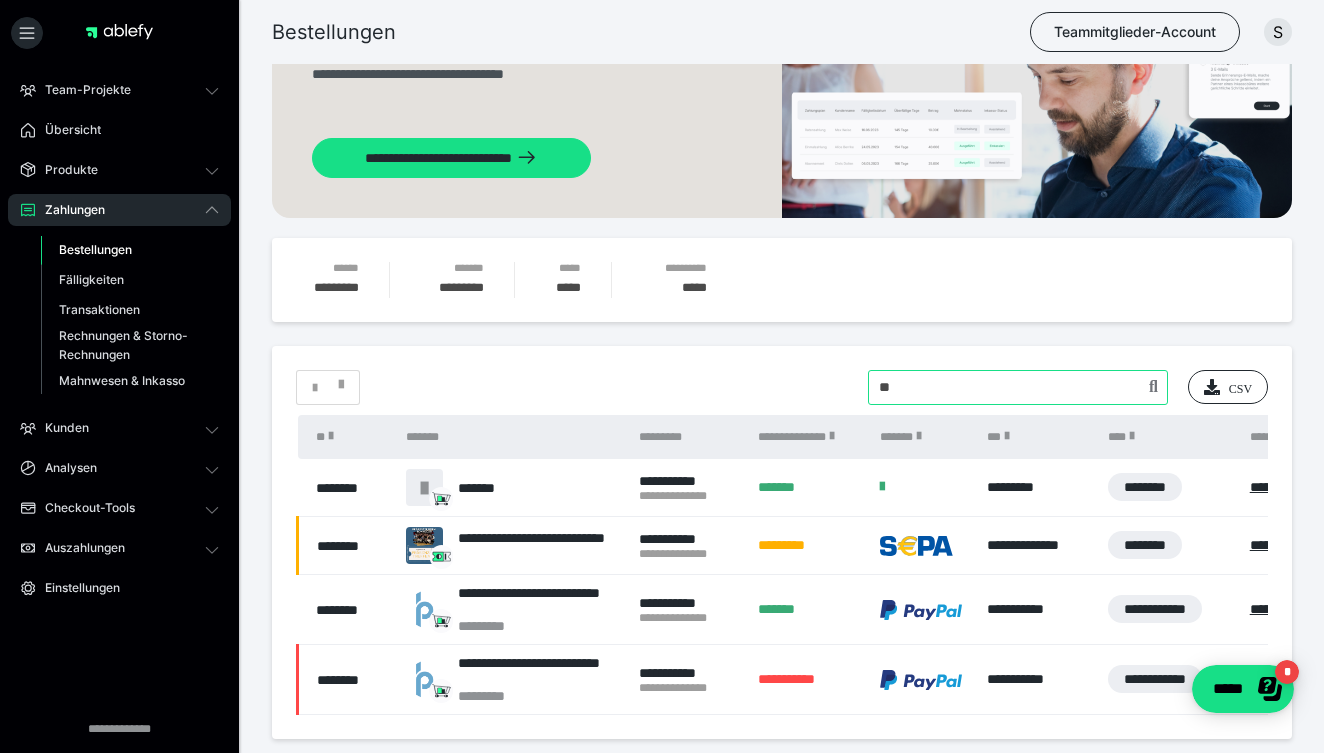 type on "*" 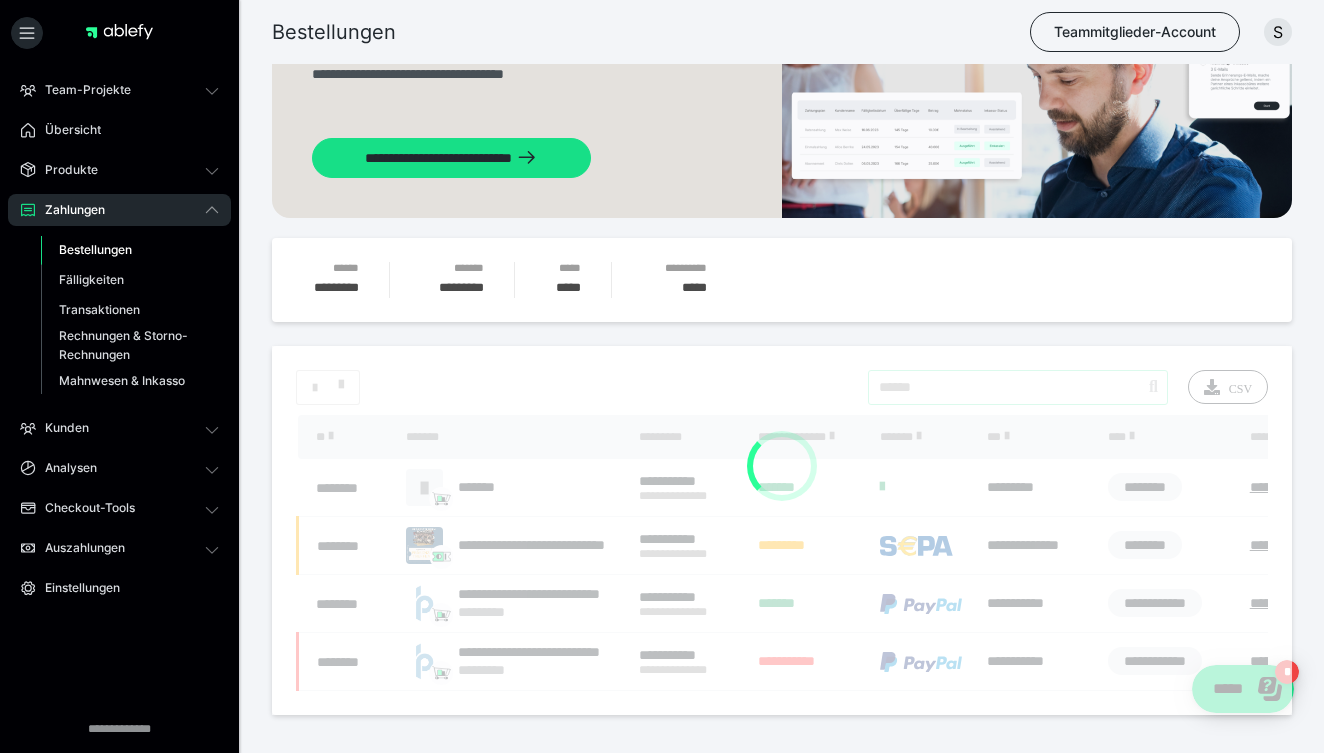 type on "******" 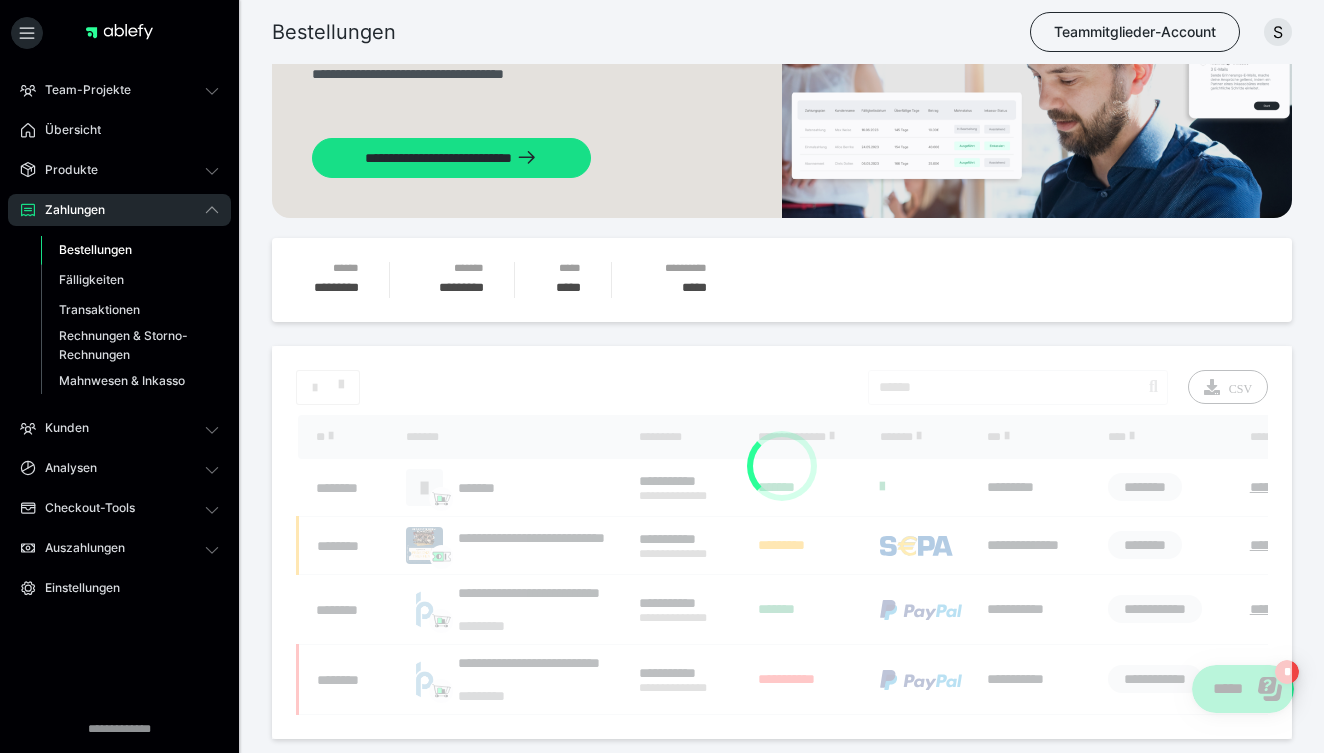 scroll, scrollTop: 262, scrollLeft: 0, axis: vertical 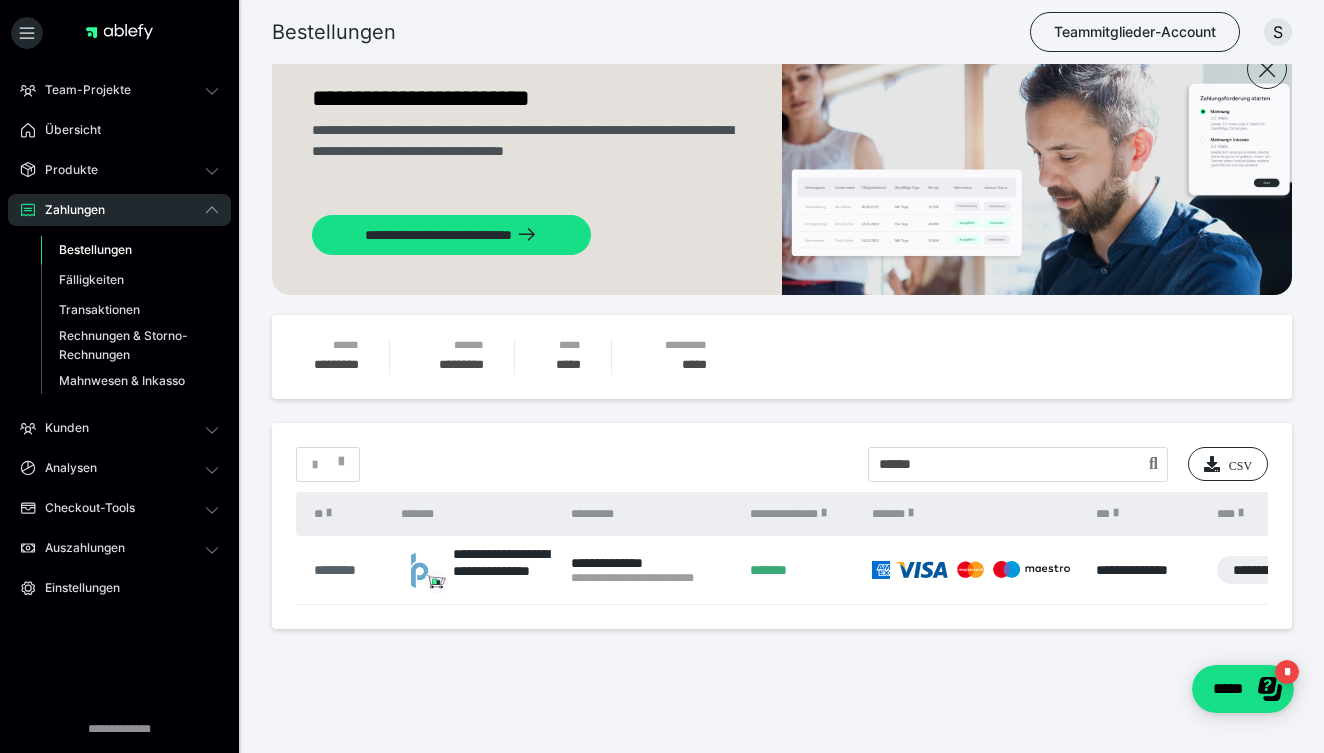 click on "********" at bounding box center (347, 570) 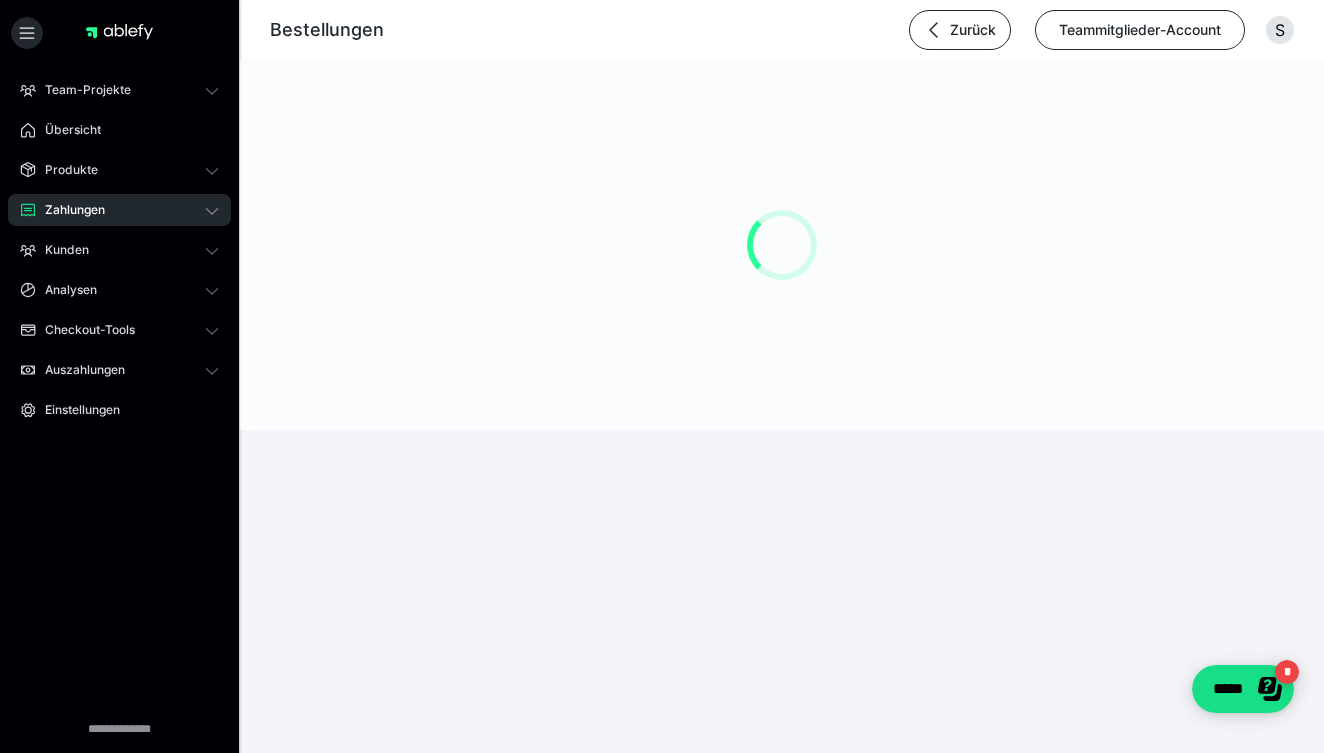 scroll, scrollTop: 0, scrollLeft: 0, axis: both 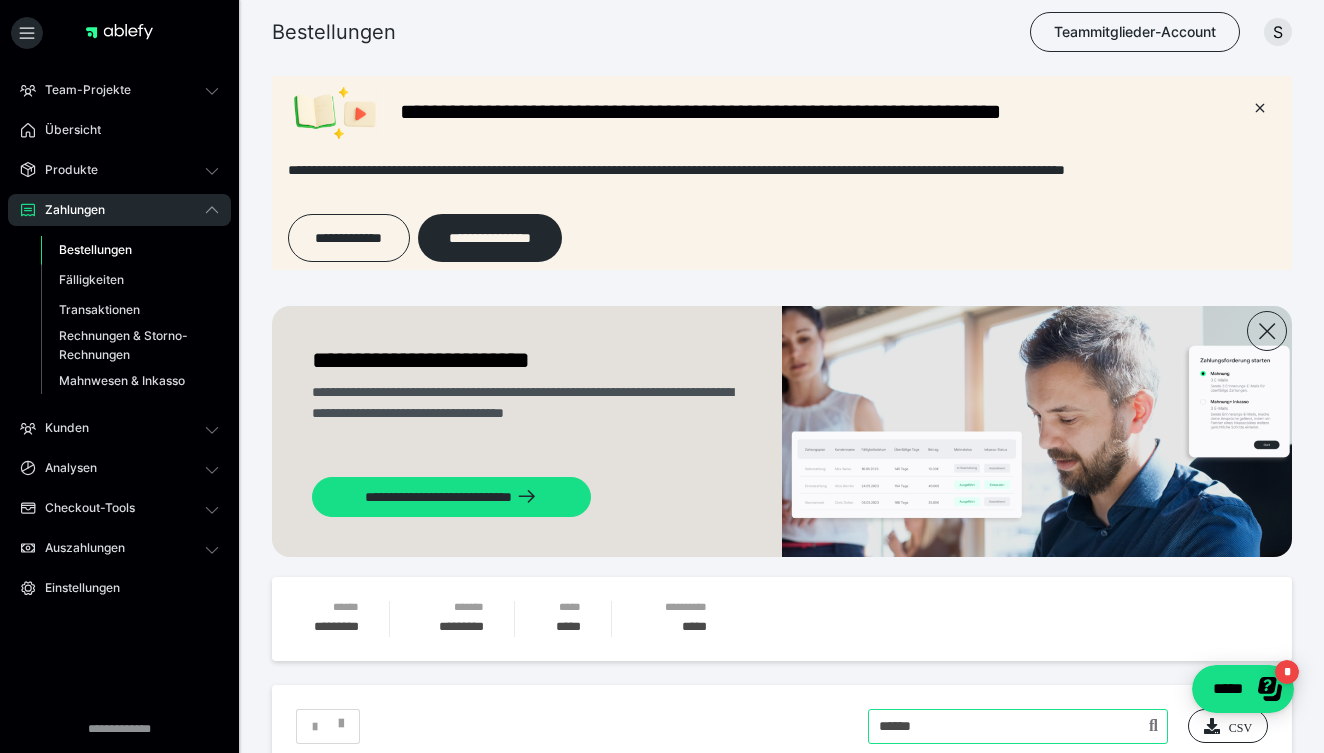 click at bounding box center (1018, 726) 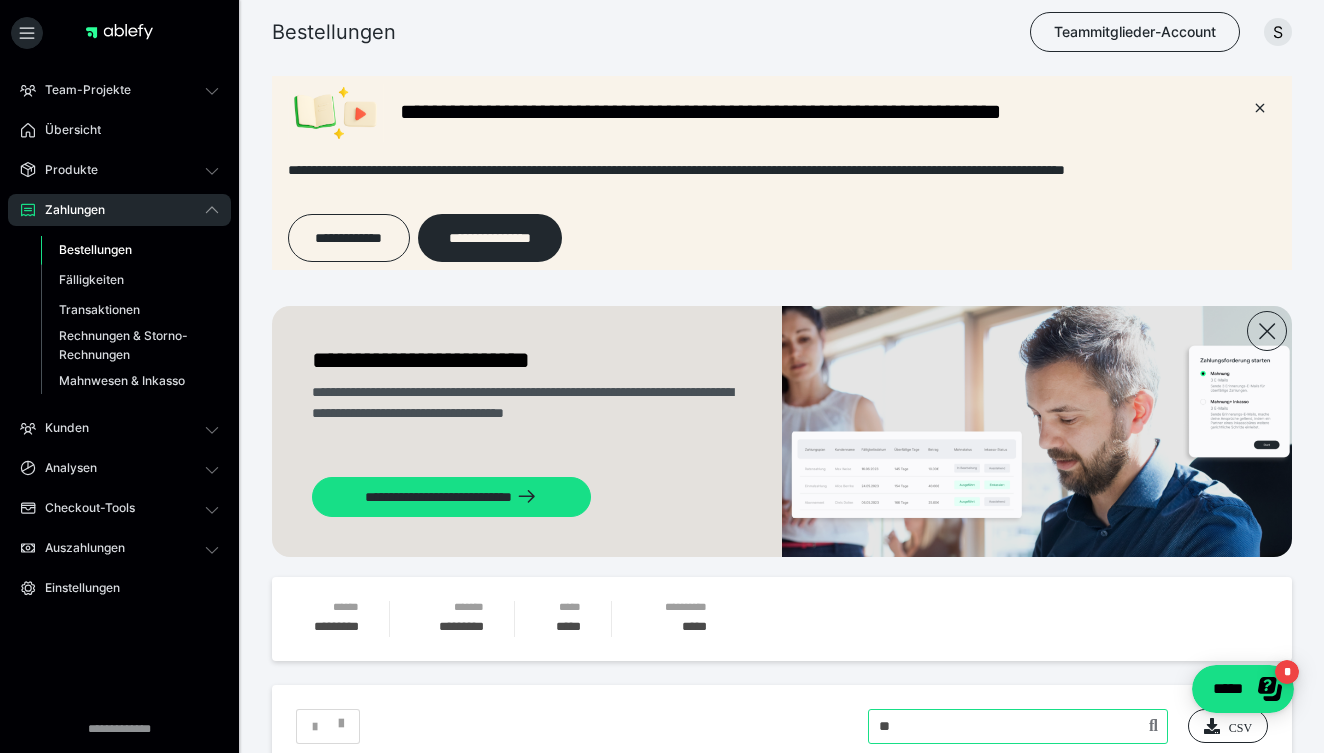 type on "*" 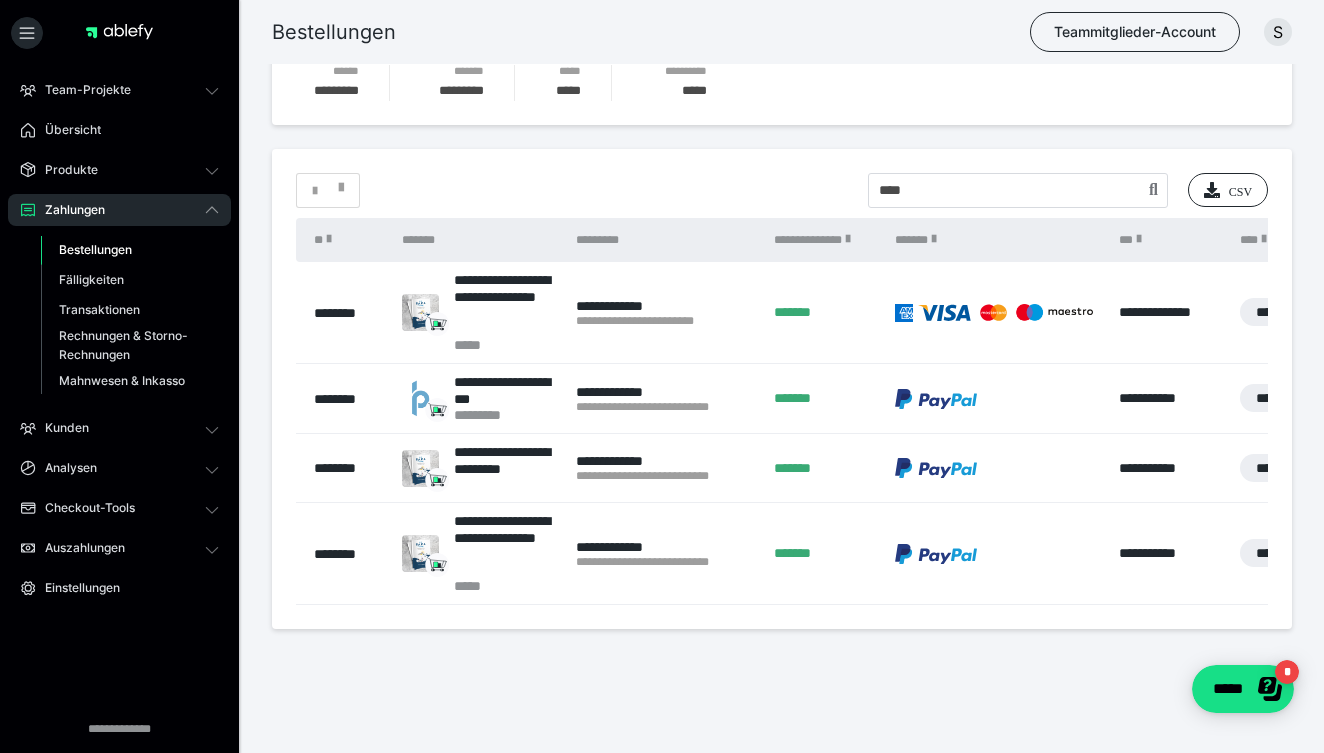 scroll, scrollTop: 536, scrollLeft: 0, axis: vertical 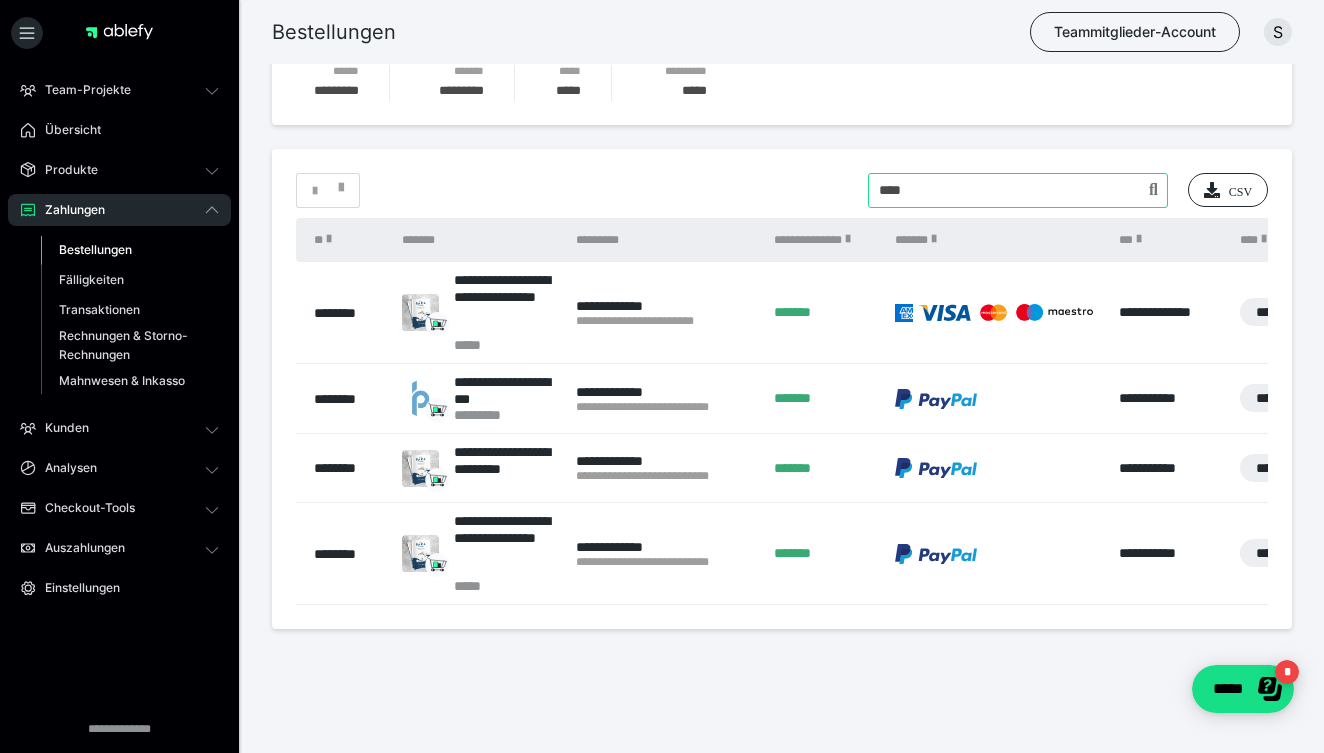 click at bounding box center [1018, 190] 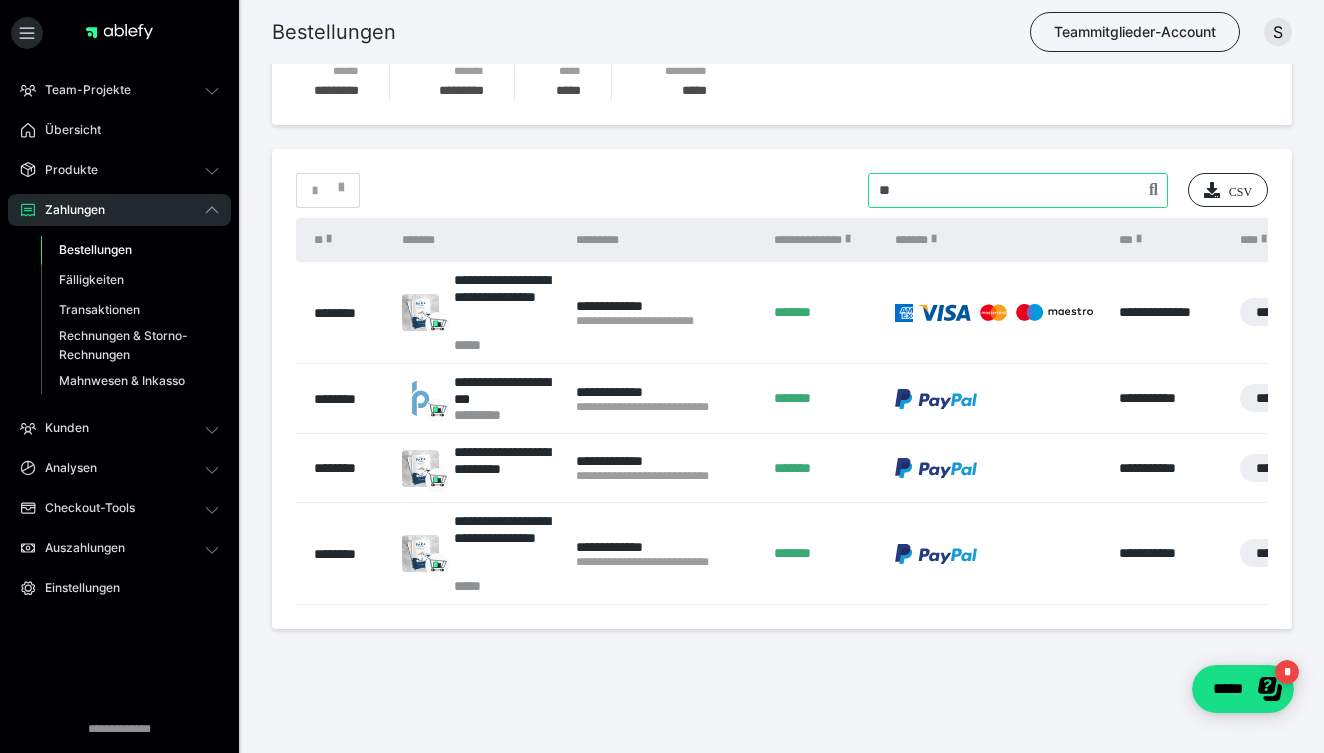 type on "*" 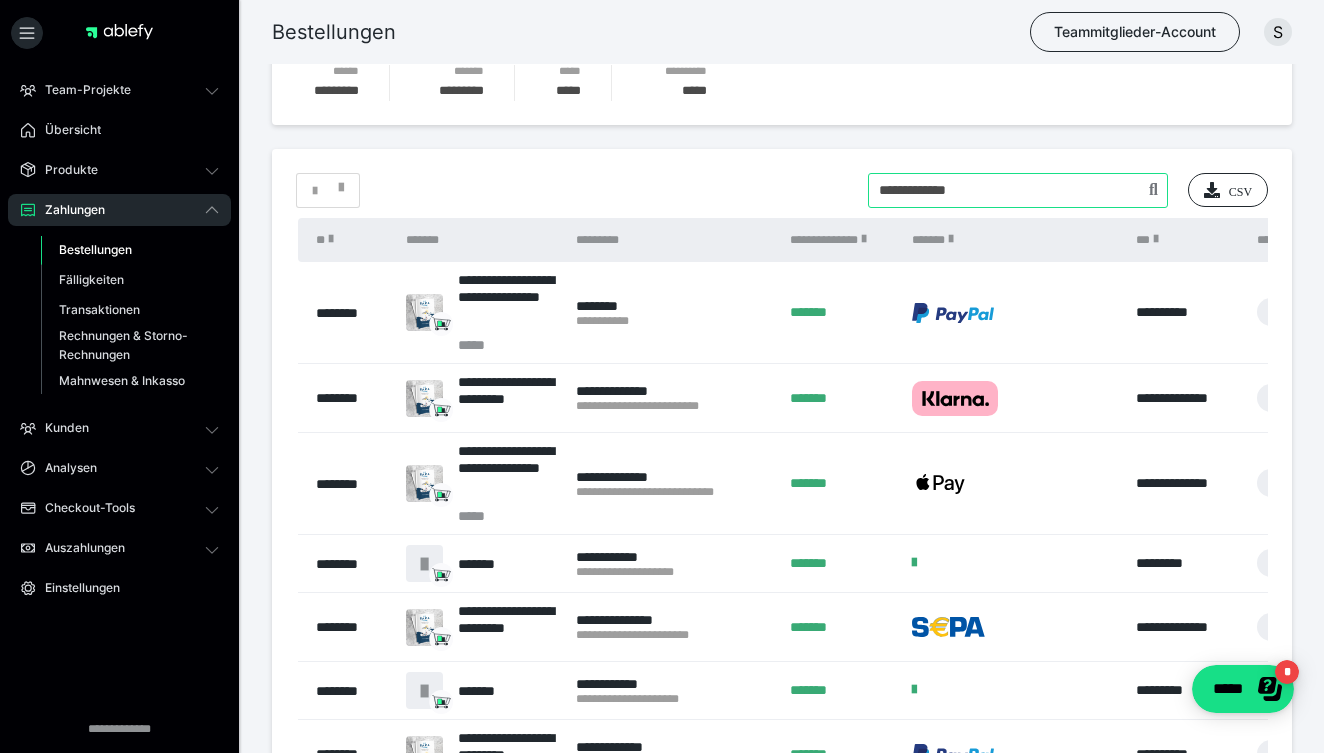 type on "**********" 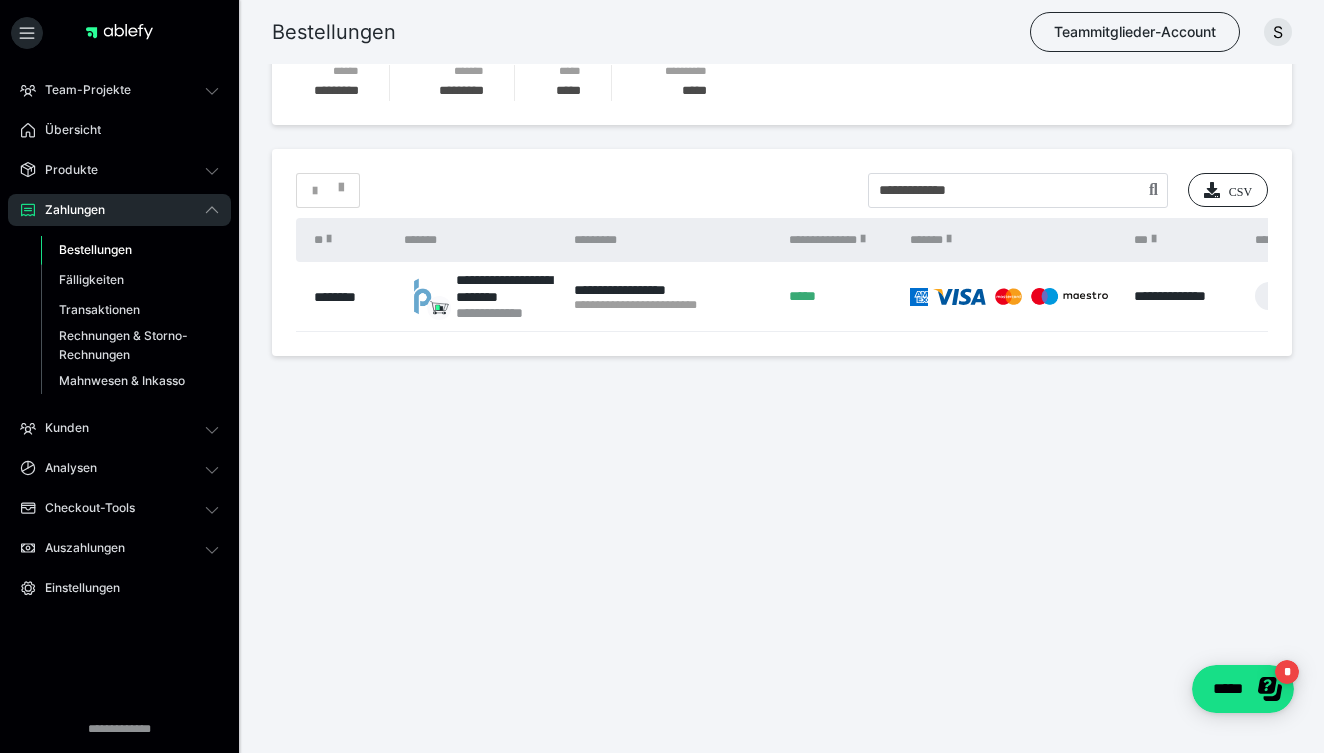 scroll, scrollTop: 263, scrollLeft: 0, axis: vertical 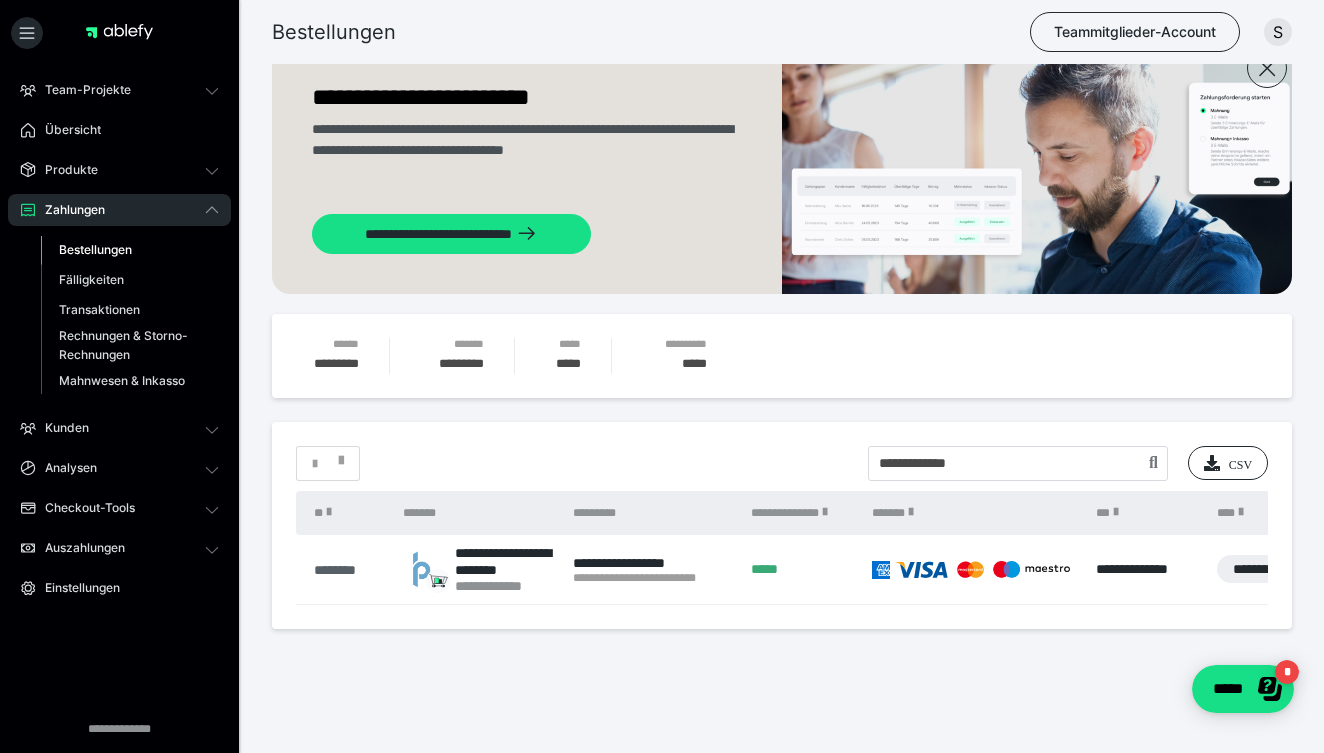 click on "********" at bounding box center [348, 570] 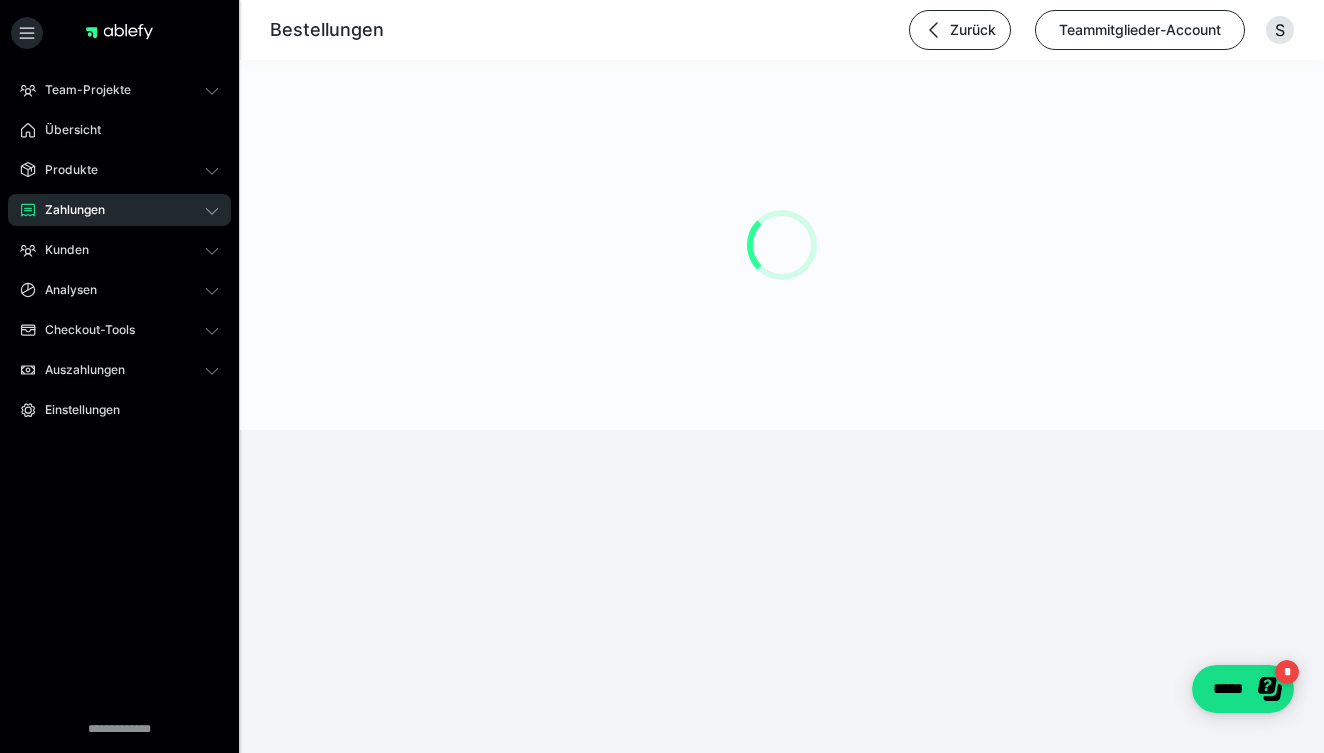 scroll, scrollTop: 0, scrollLeft: 0, axis: both 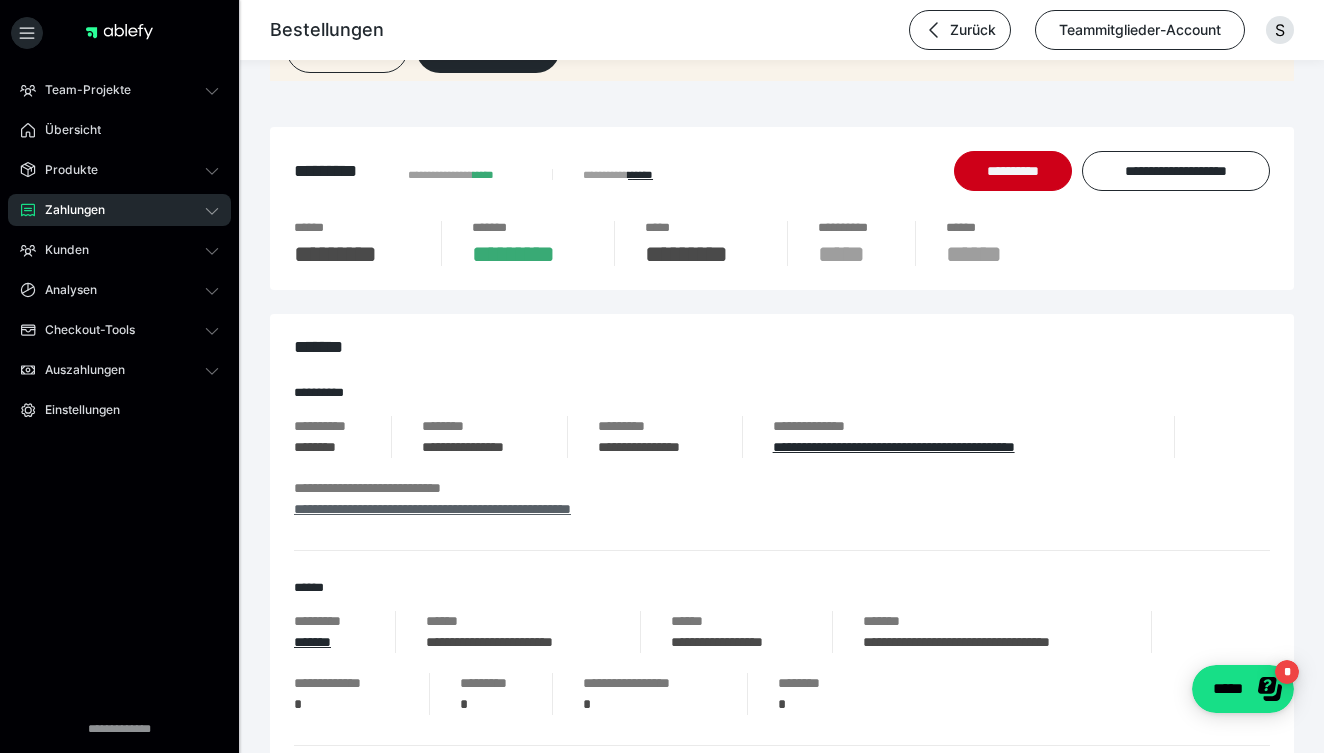 click on "**********" at bounding box center (432, 509) 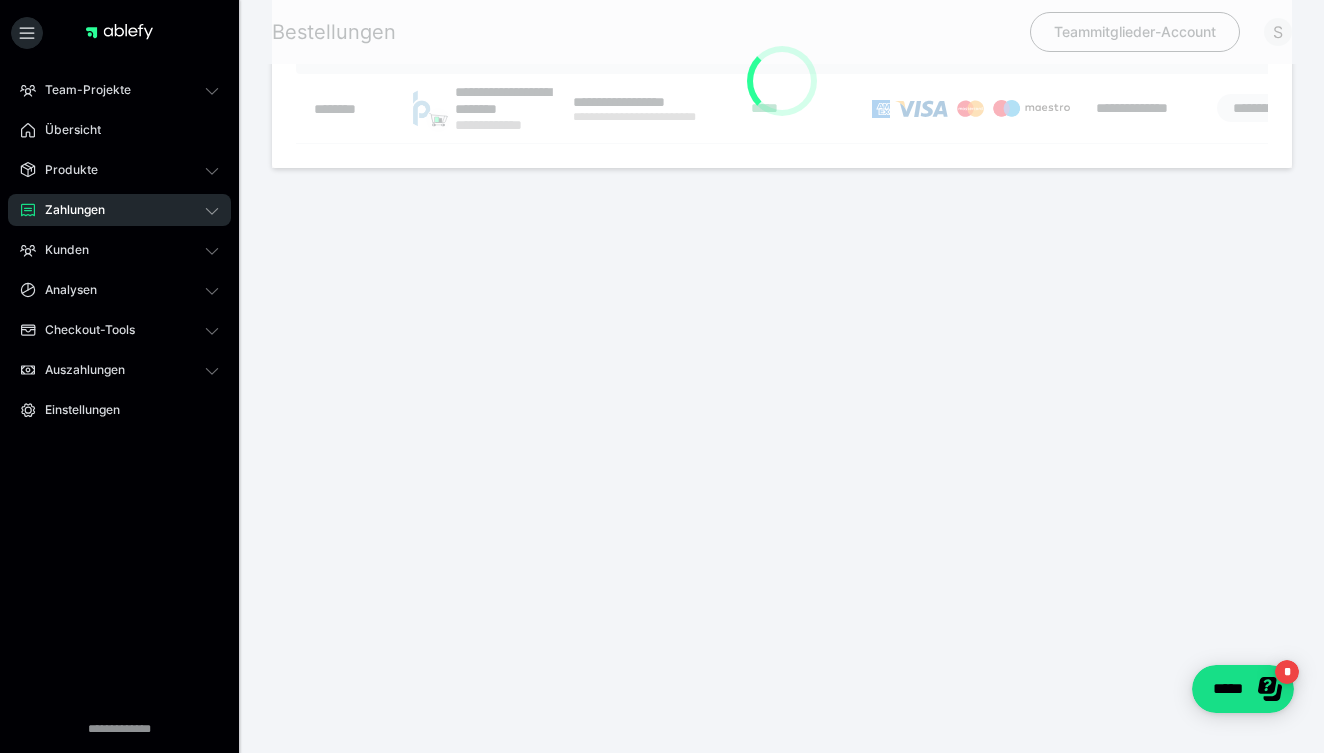 scroll, scrollTop: 0, scrollLeft: 0, axis: both 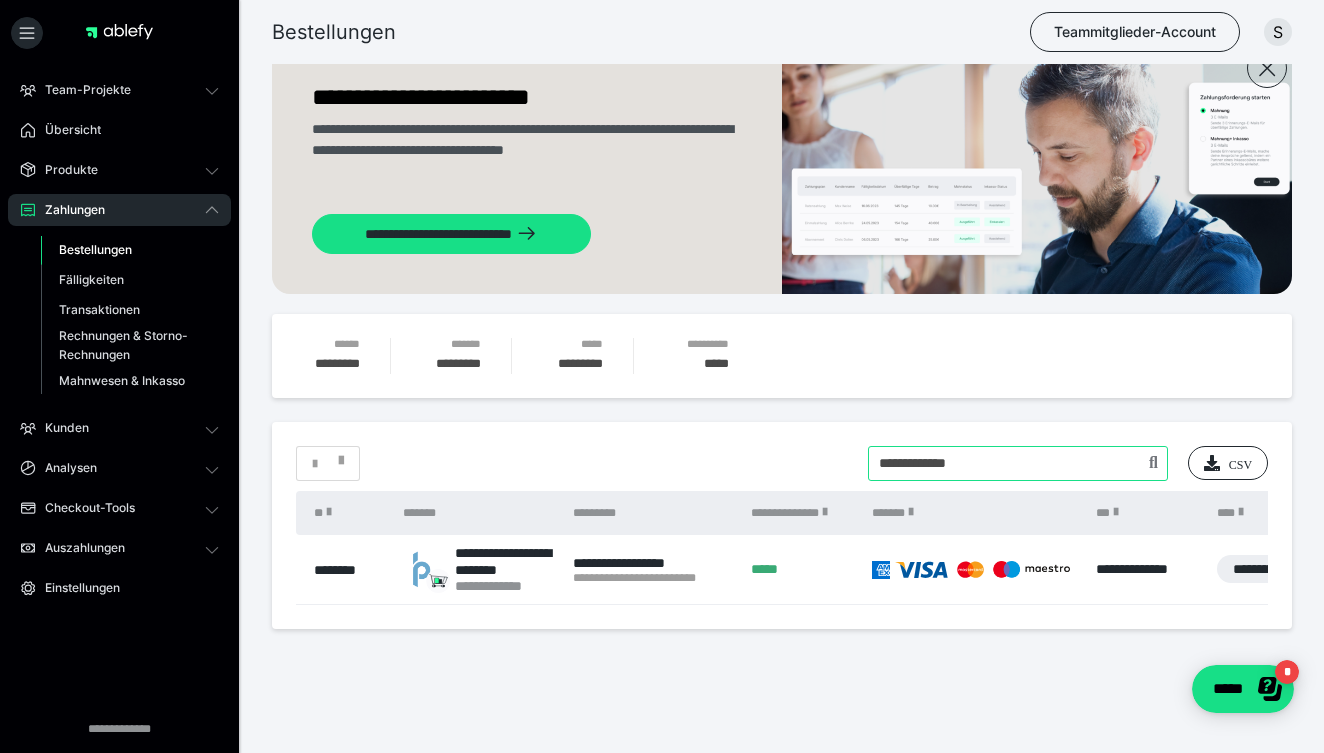 drag, startPoint x: 1008, startPoint y: 460, endPoint x: 787, endPoint y: 469, distance: 221.18318 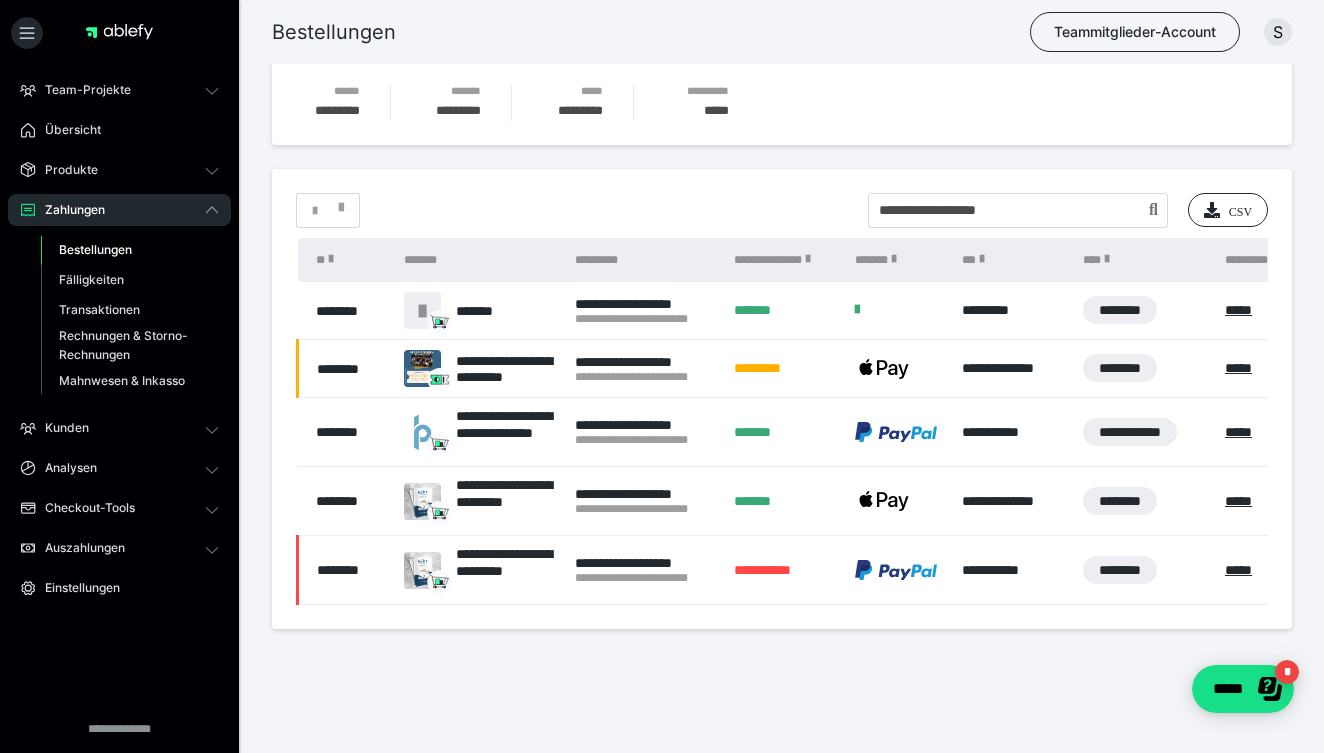 scroll, scrollTop: 516, scrollLeft: 0, axis: vertical 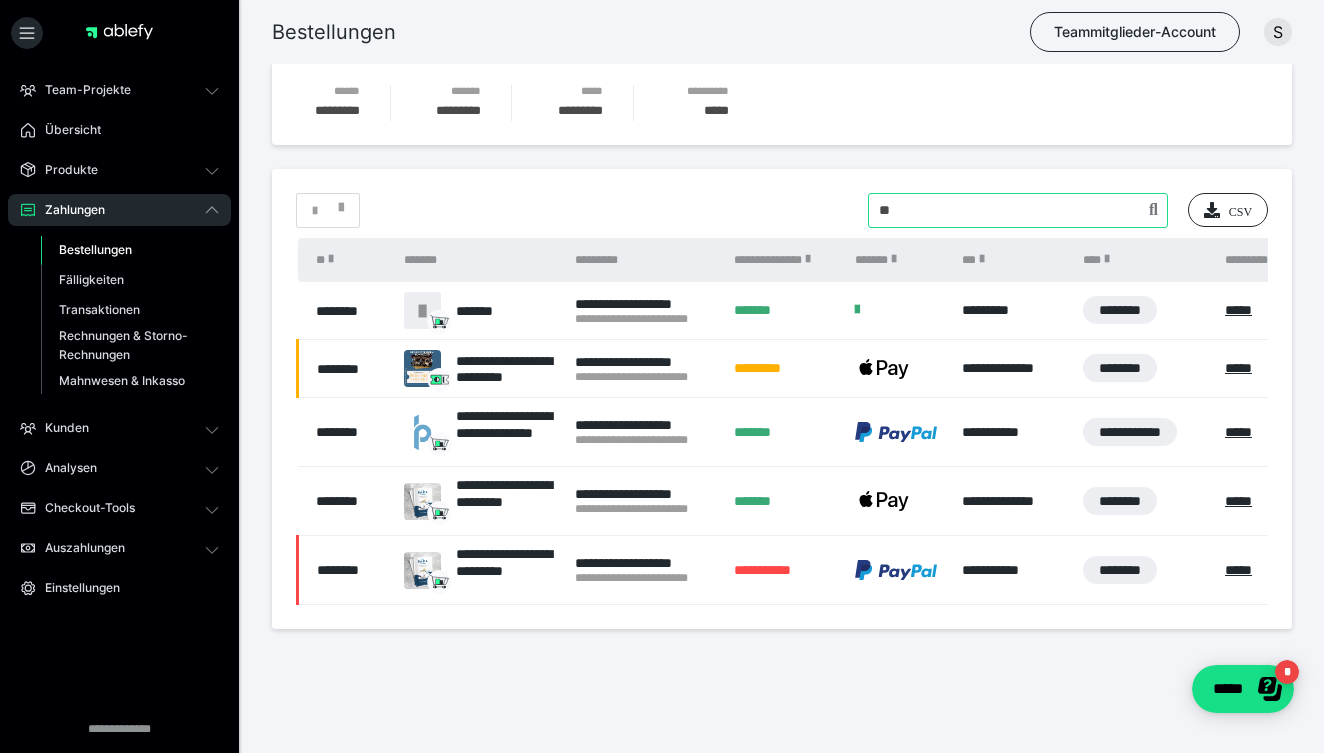 type on "*" 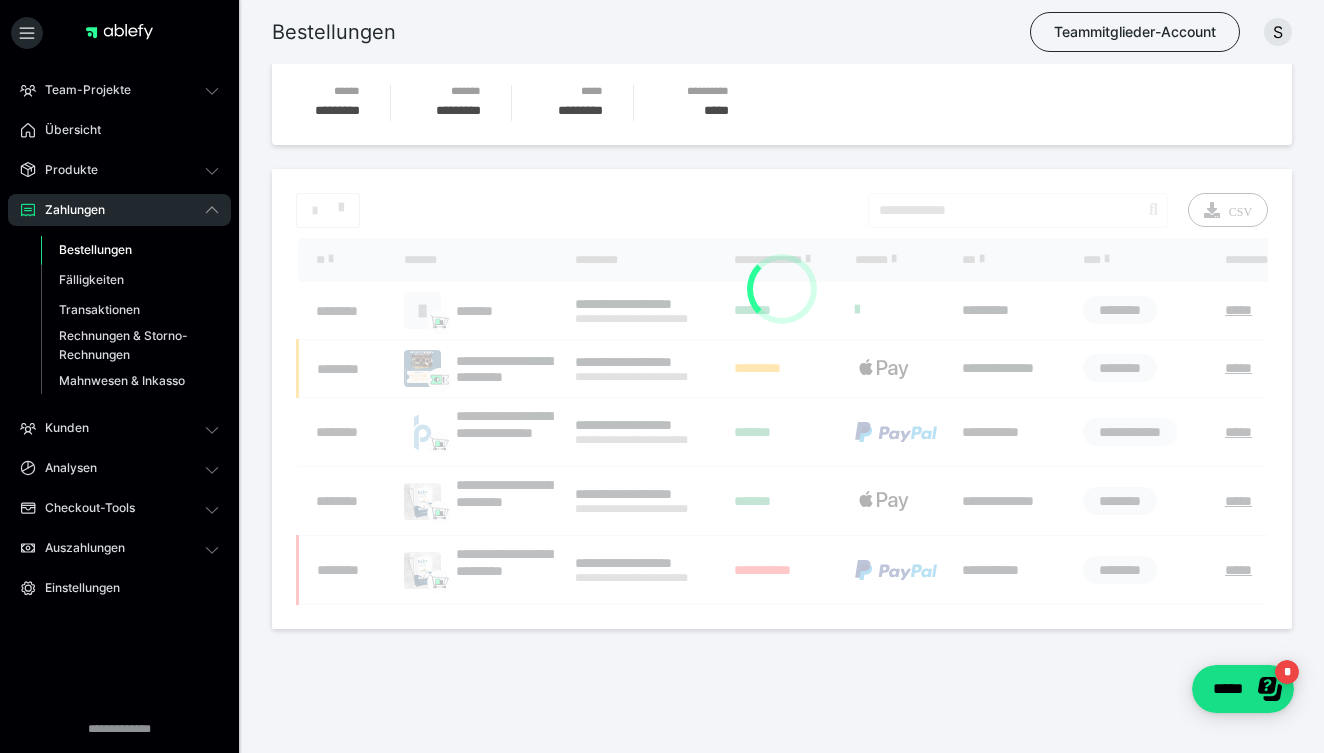 scroll, scrollTop: 263, scrollLeft: 0, axis: vertical 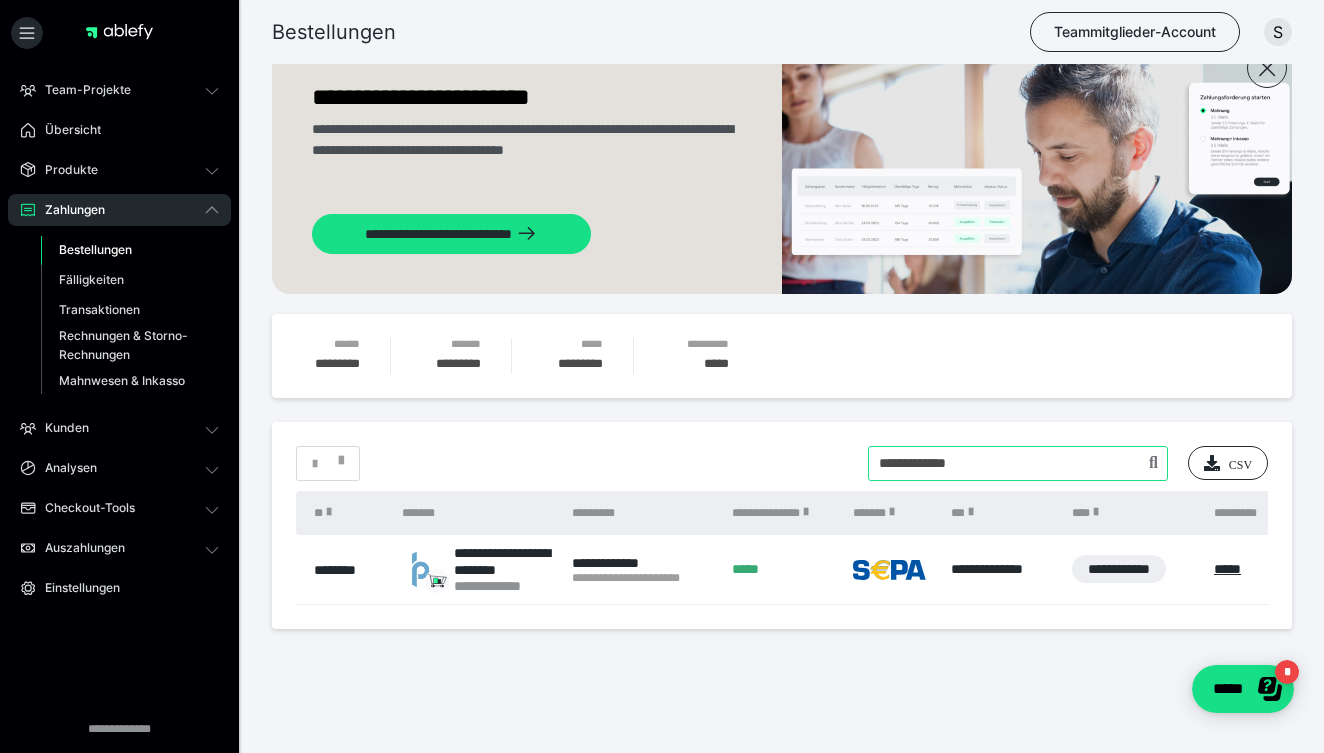 drag, startPoint x: 999, startPoint y: 470, endPoint x: 840, endPoint y: 476, distance: 159.11317 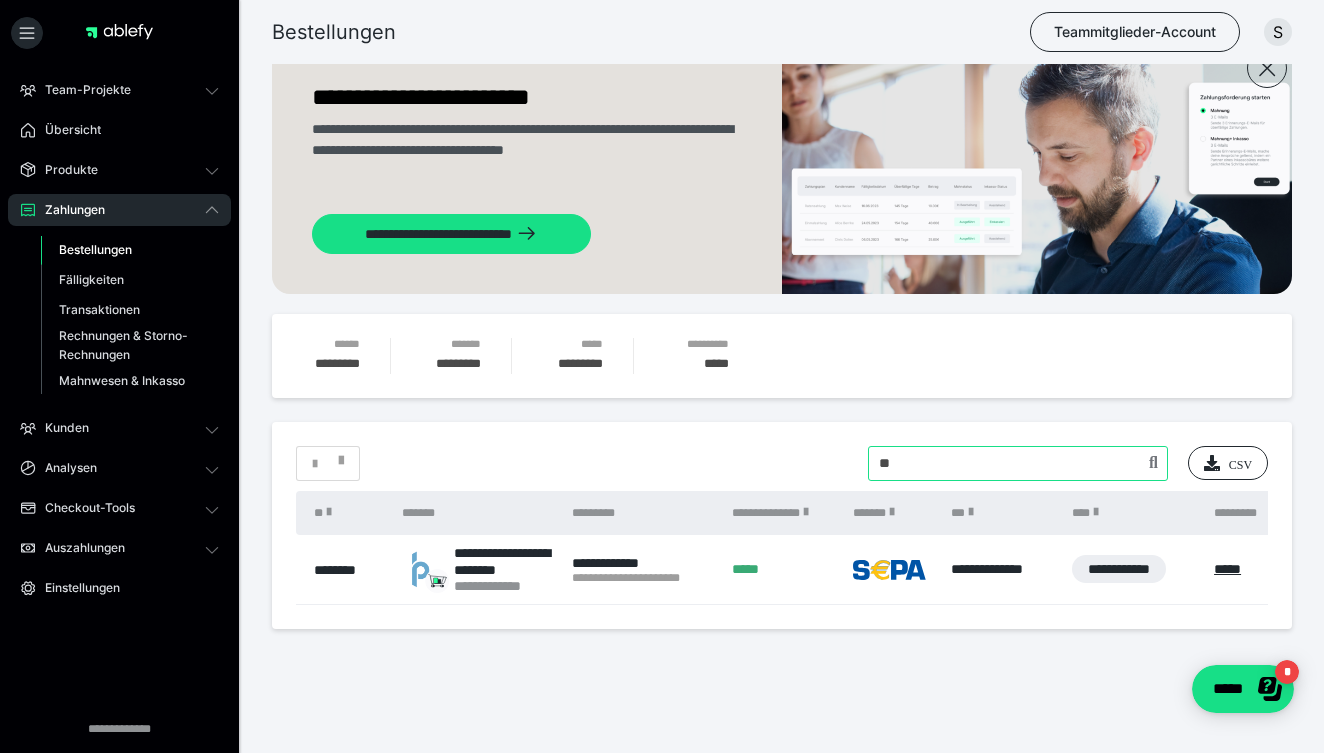 type on "*" 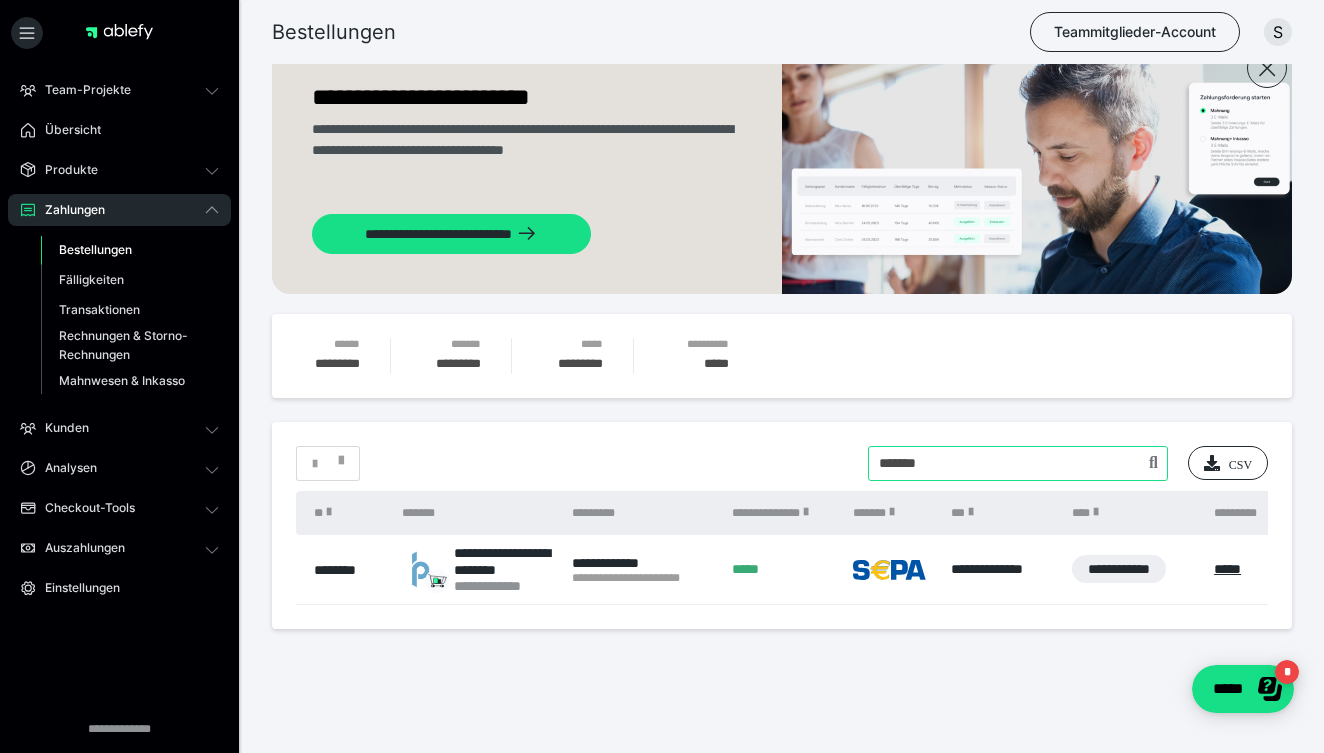 type on "******" 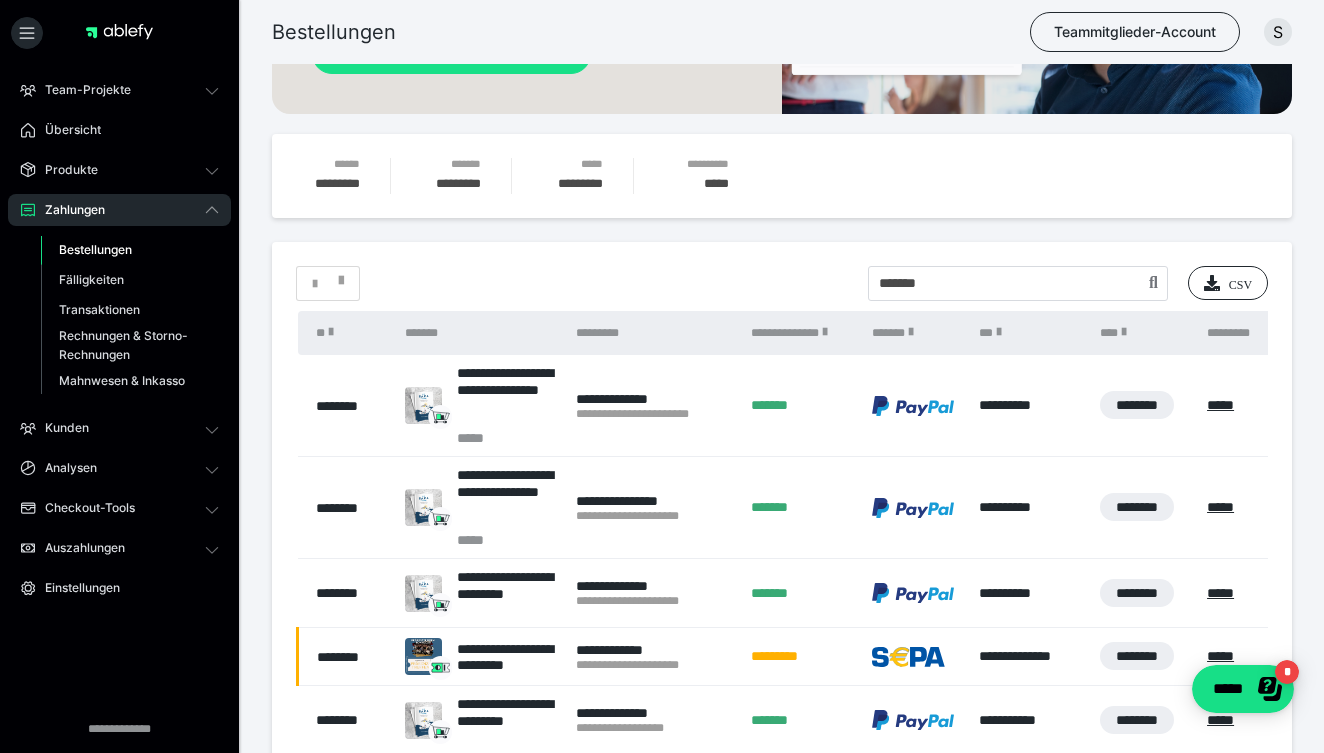 scroll, scrollTop: 442, scrollLeft: 0, axis: vertical 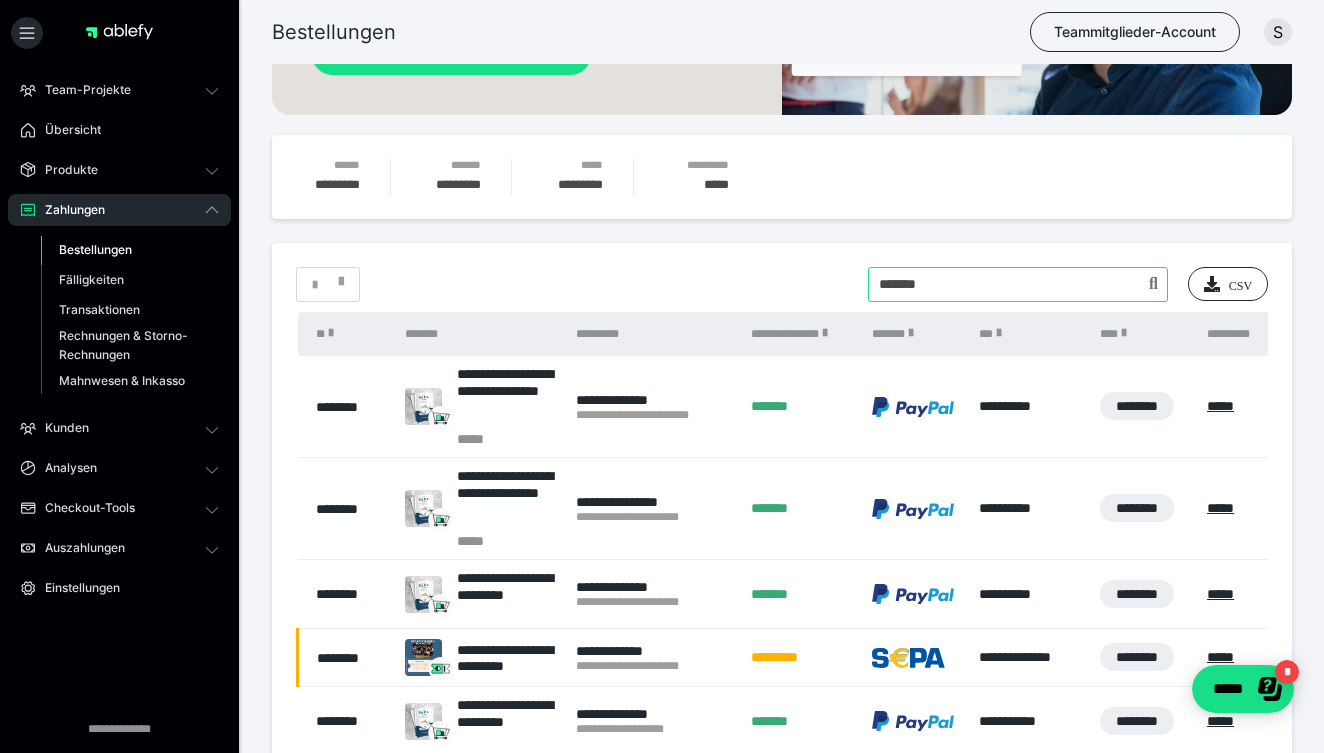 drag, startPoint x: 944, startPoint y: 284, endPoint x: 826, endPoint y: 285, distance: 118.004234 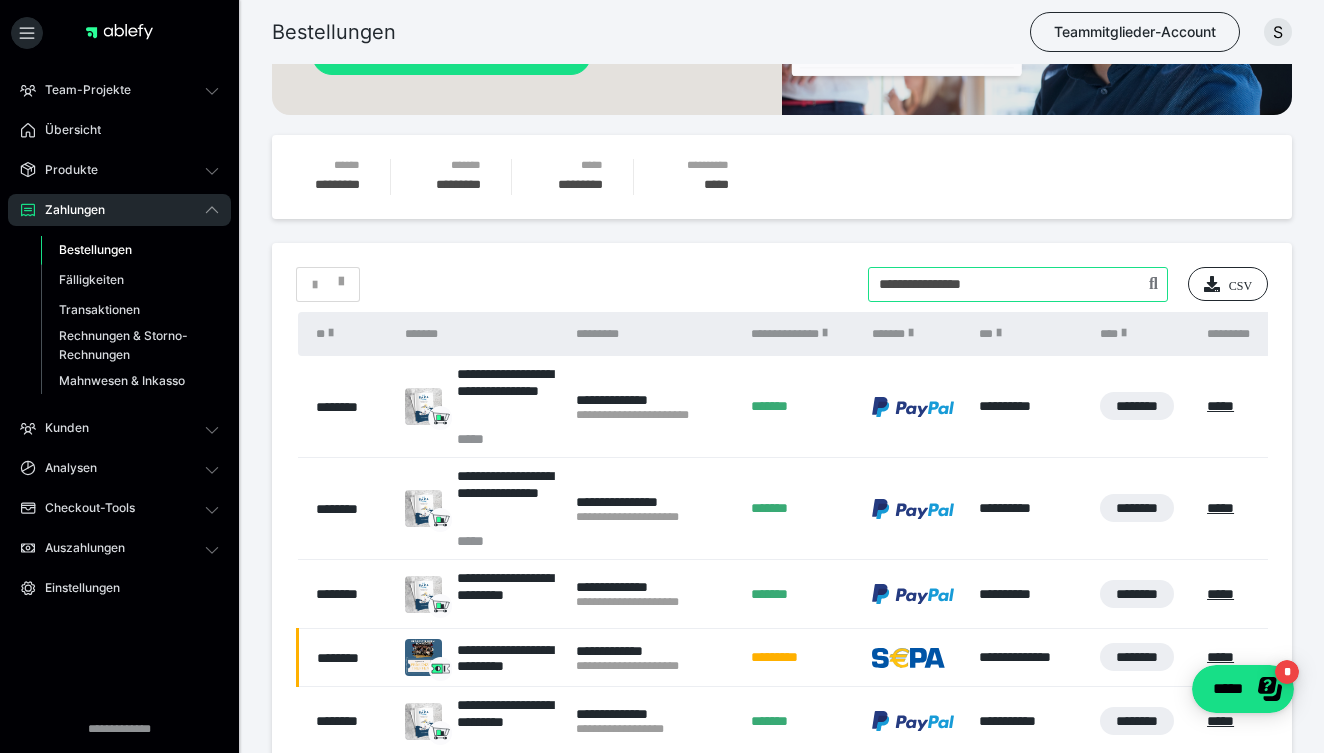 type on "**********" 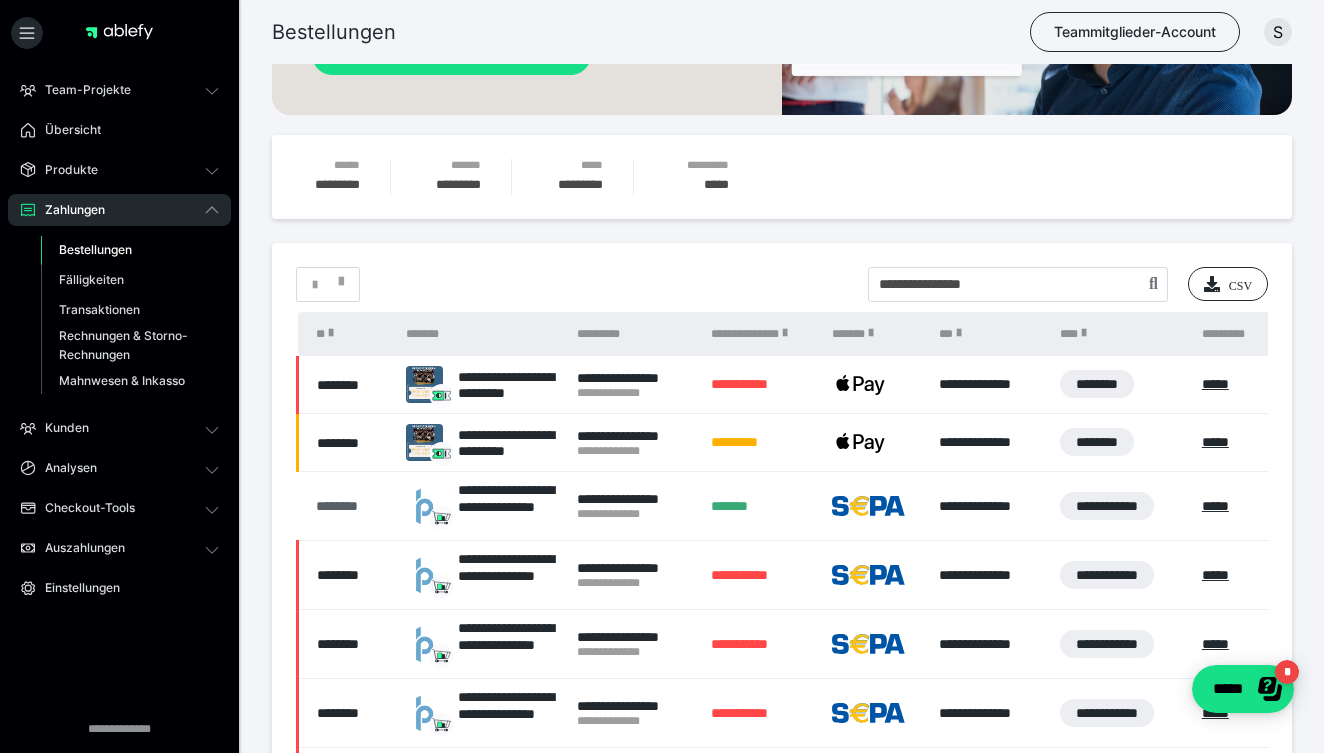click on "********" at bounding box center (351, 506) 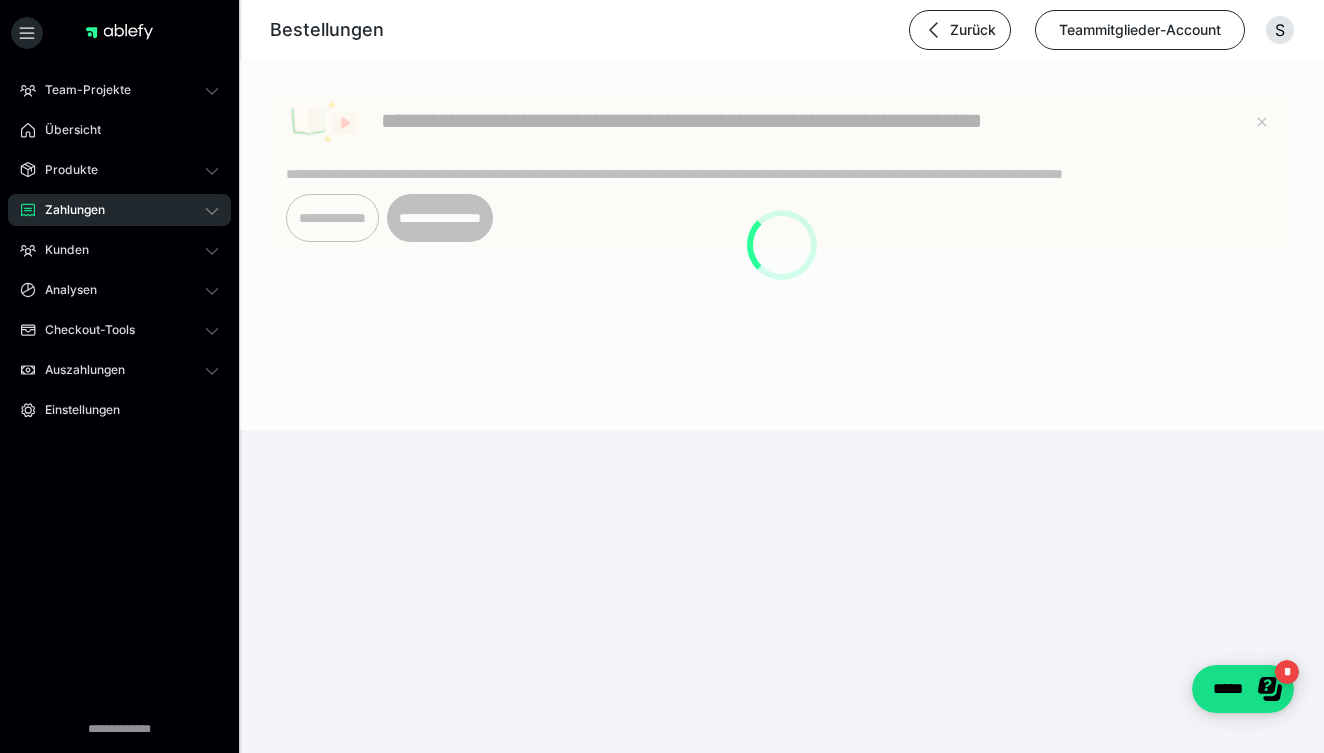 scroll, scrollTop: 0, scrollLeft: 0, axis: both 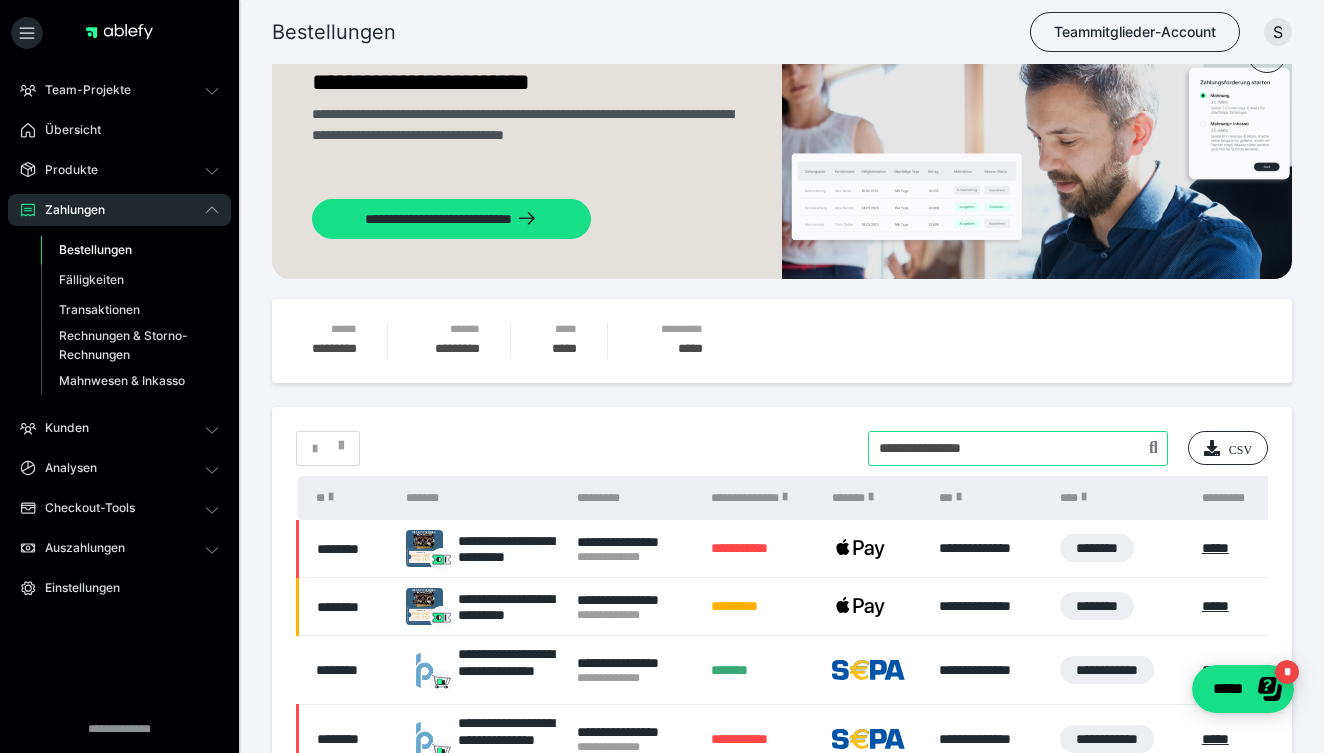 click at bounding box center [1018, 448] 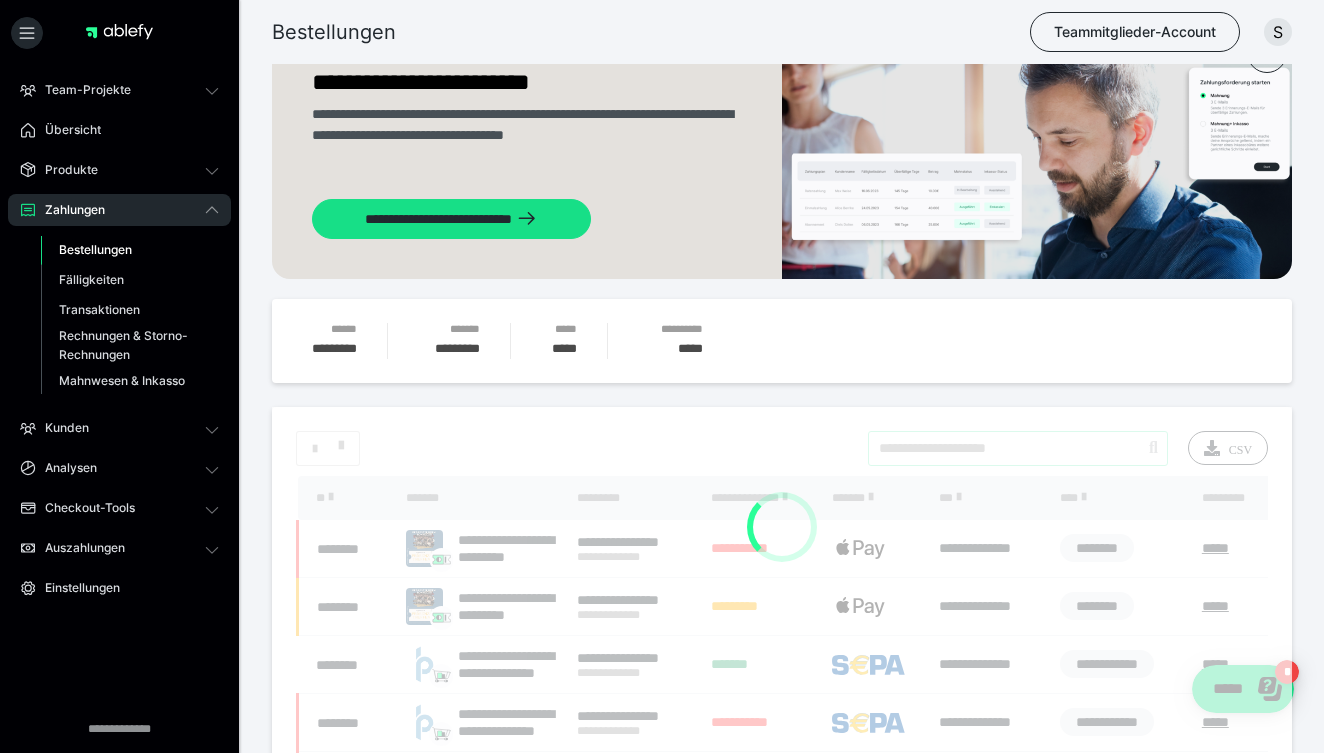 type on "**********" 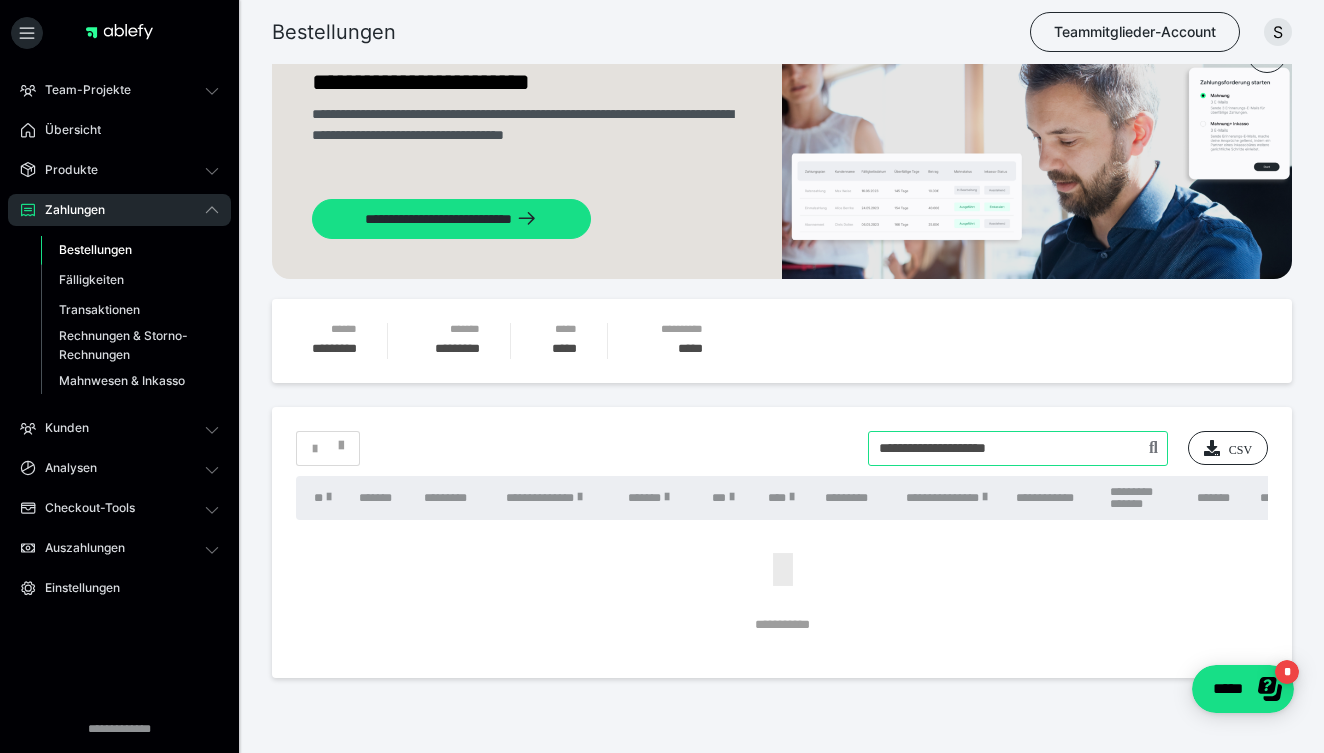 drag, startPoint x: 1051, startPoint y: 444, endPoint x: 855, endPoint y: 446, distance: 196.01021 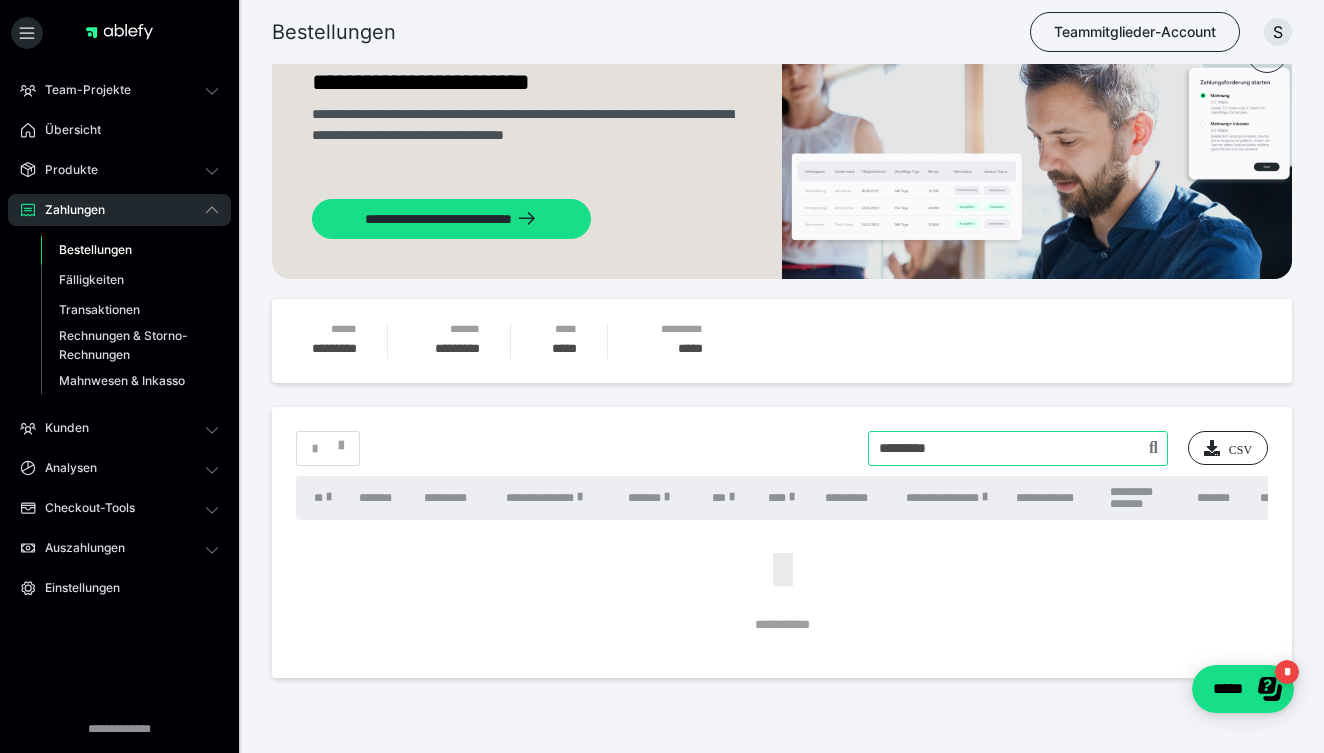 type on "*********" 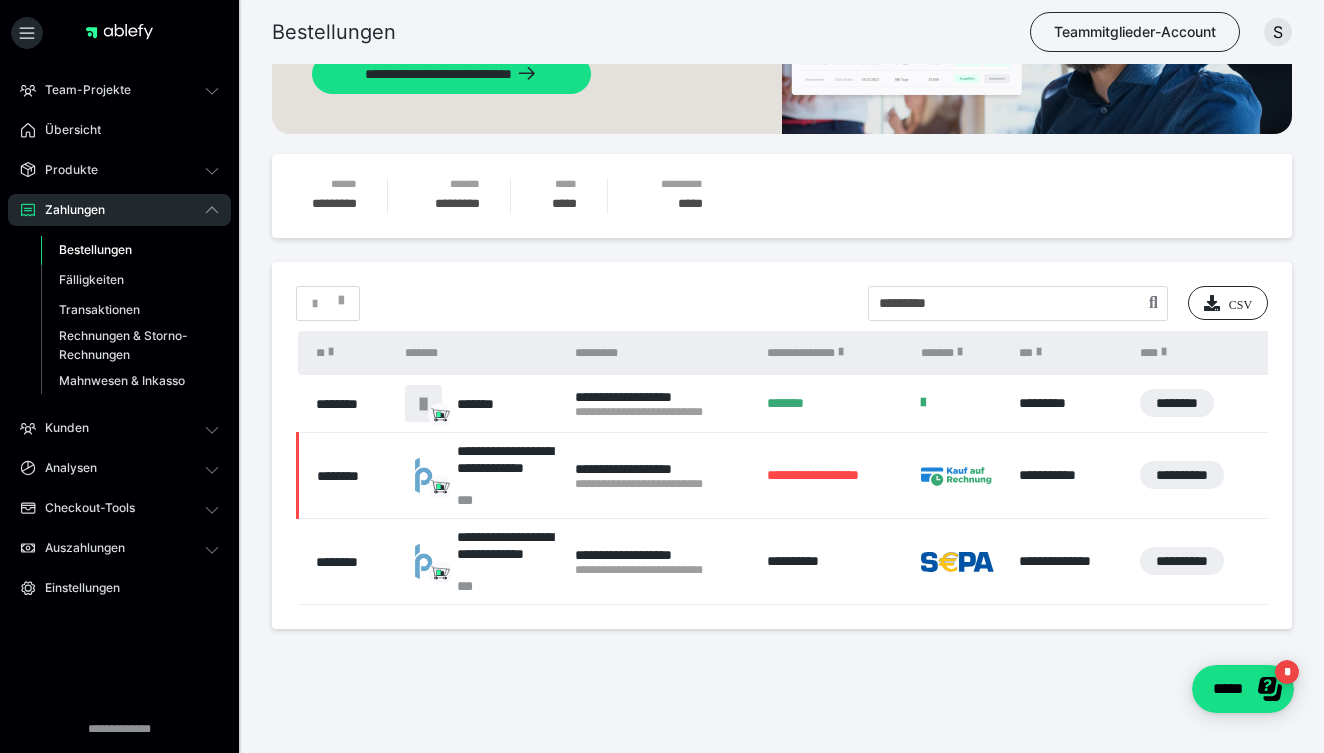 scroll, scrollTop: 423, scrollLeft: 0, axis: vertical 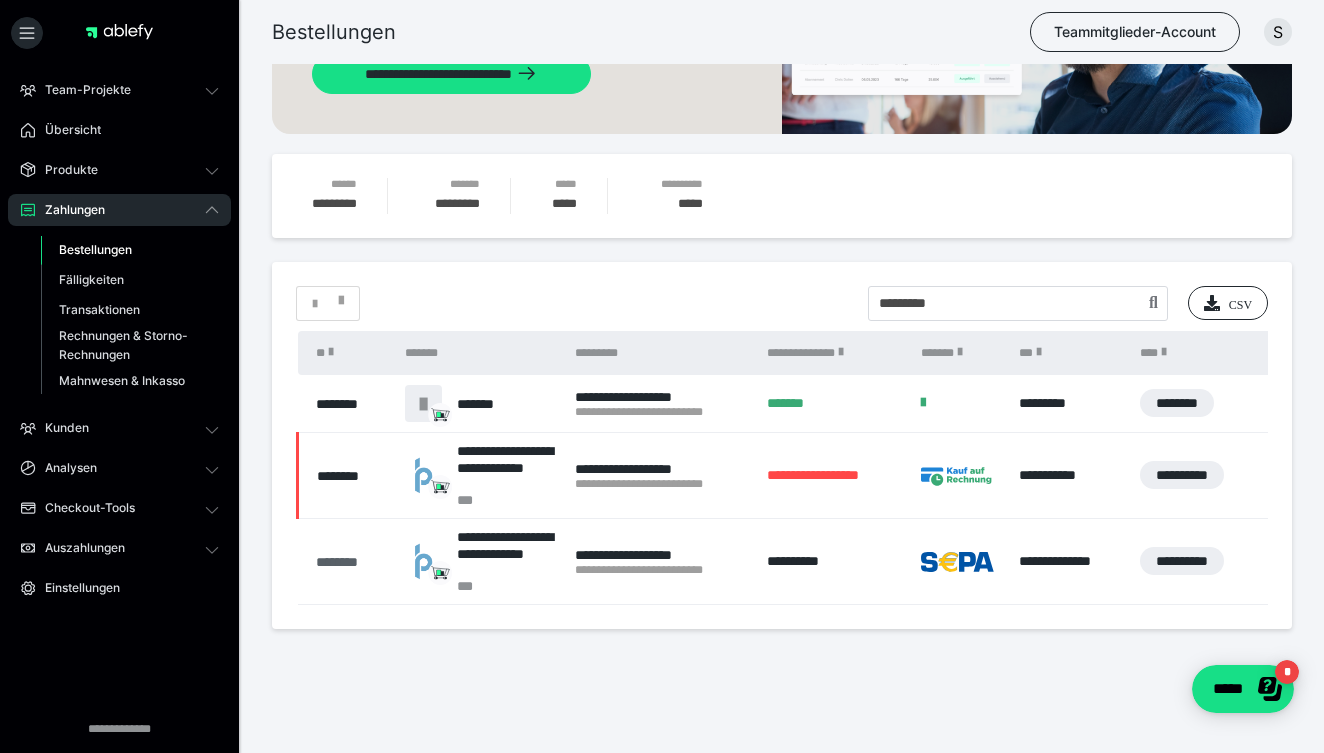 click on "********" at bounding box center (350, 562) 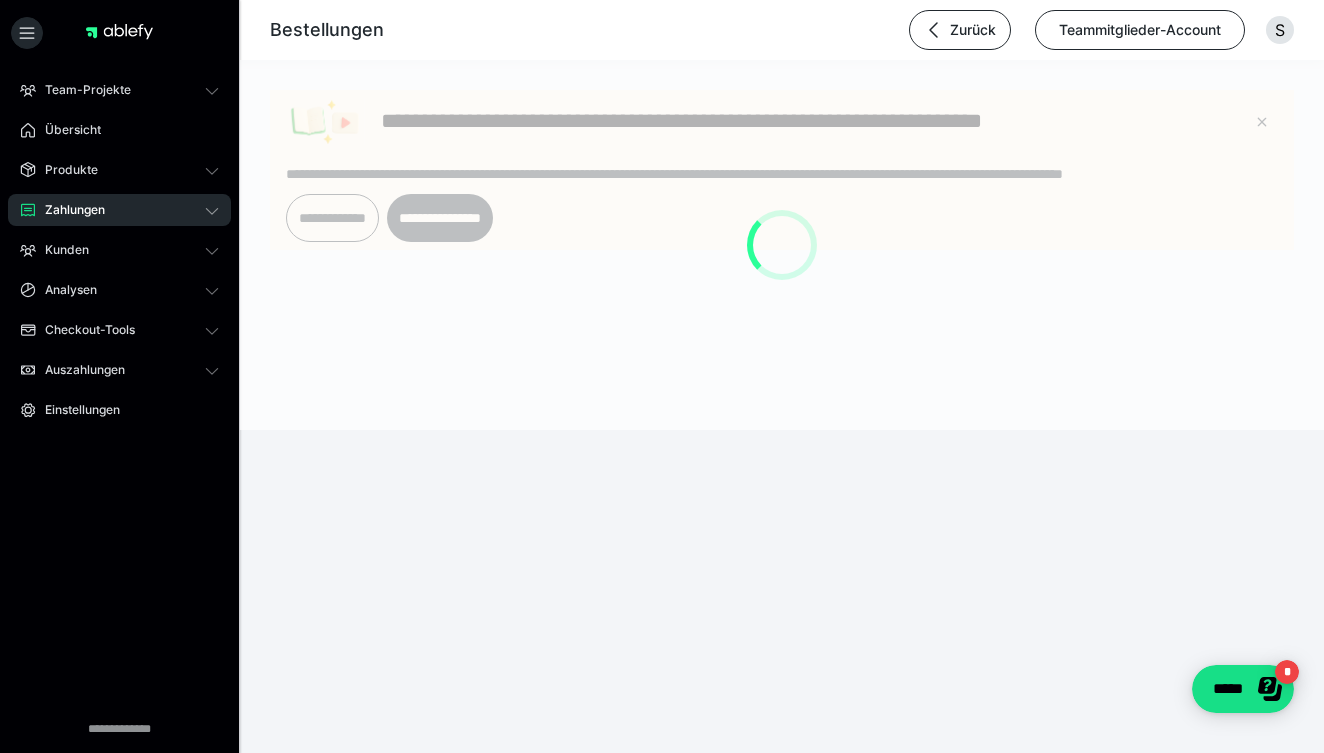 scroll, scrollTop: 0, scrollLeft: 0, axis: both 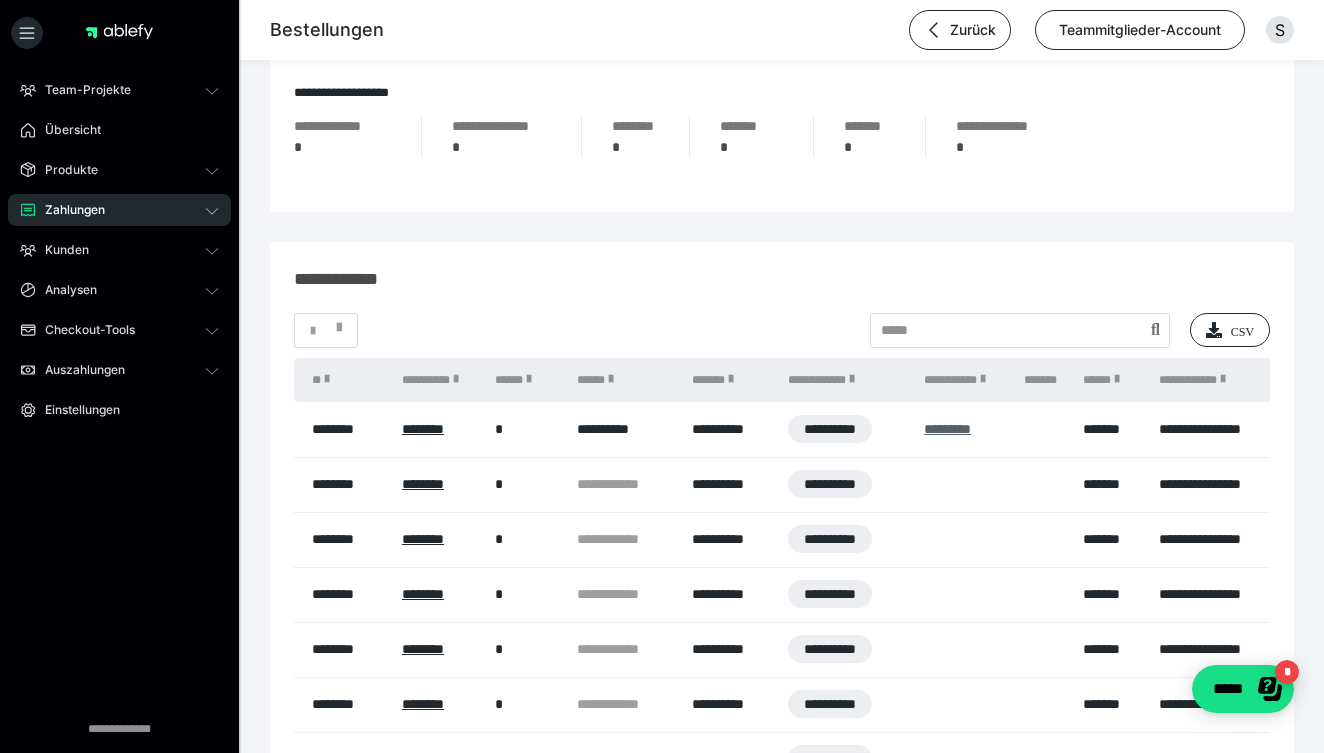 click on "*********" at bounding box center (947, 429) 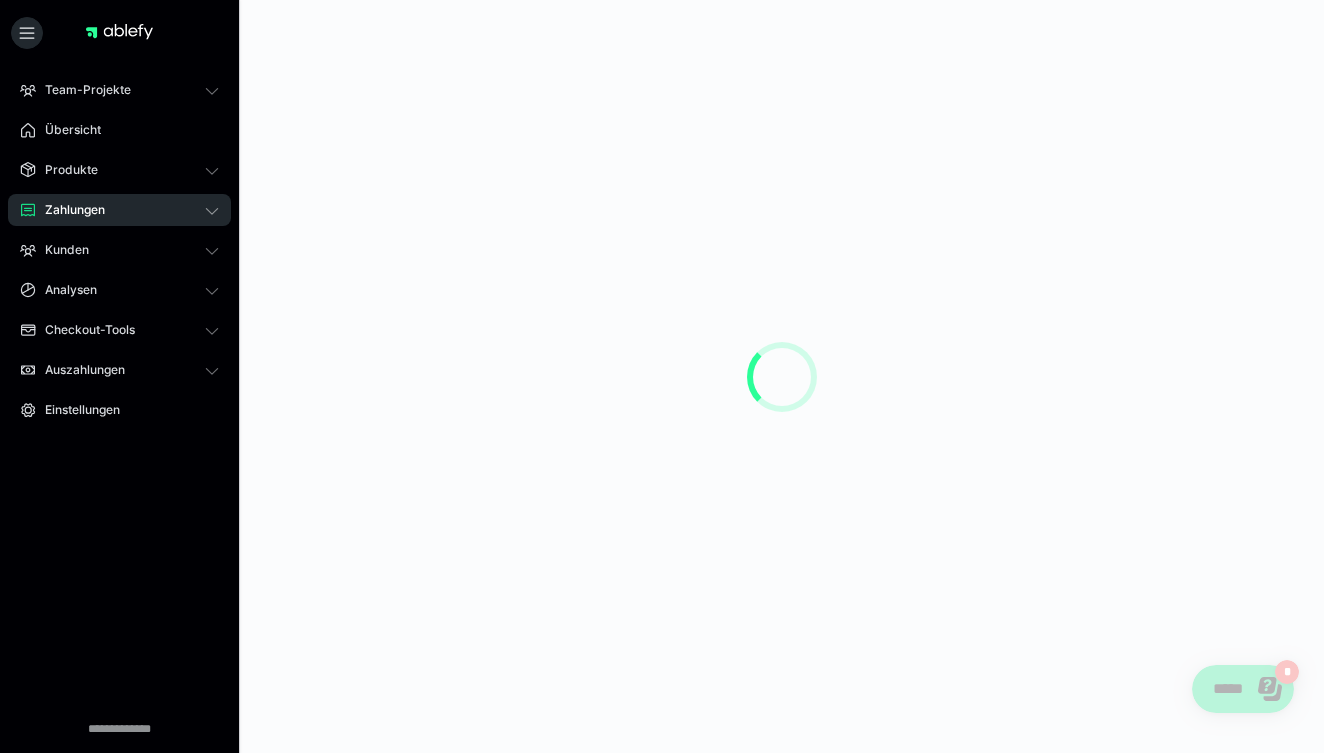 scroll, scrollTop: 0, scrollLeft: 0, axis: both 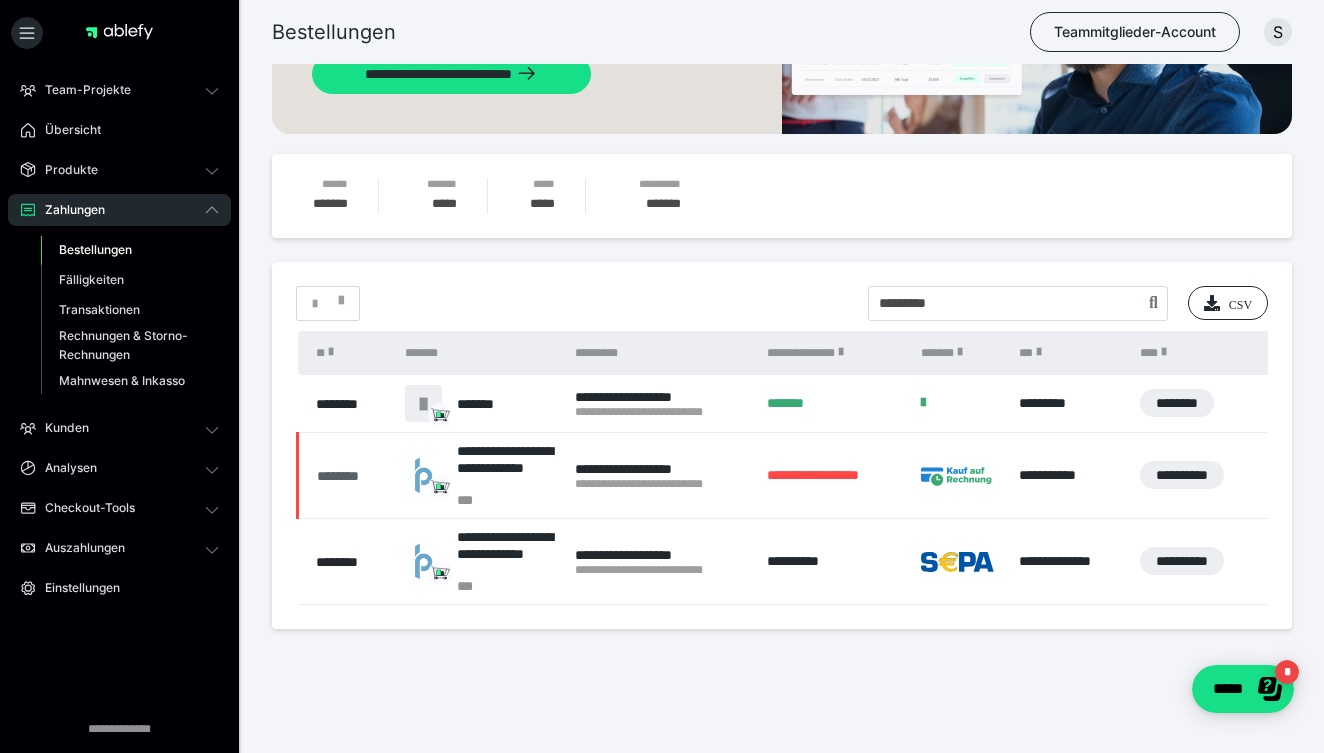 click on "********" at bounding box center (351, 476) 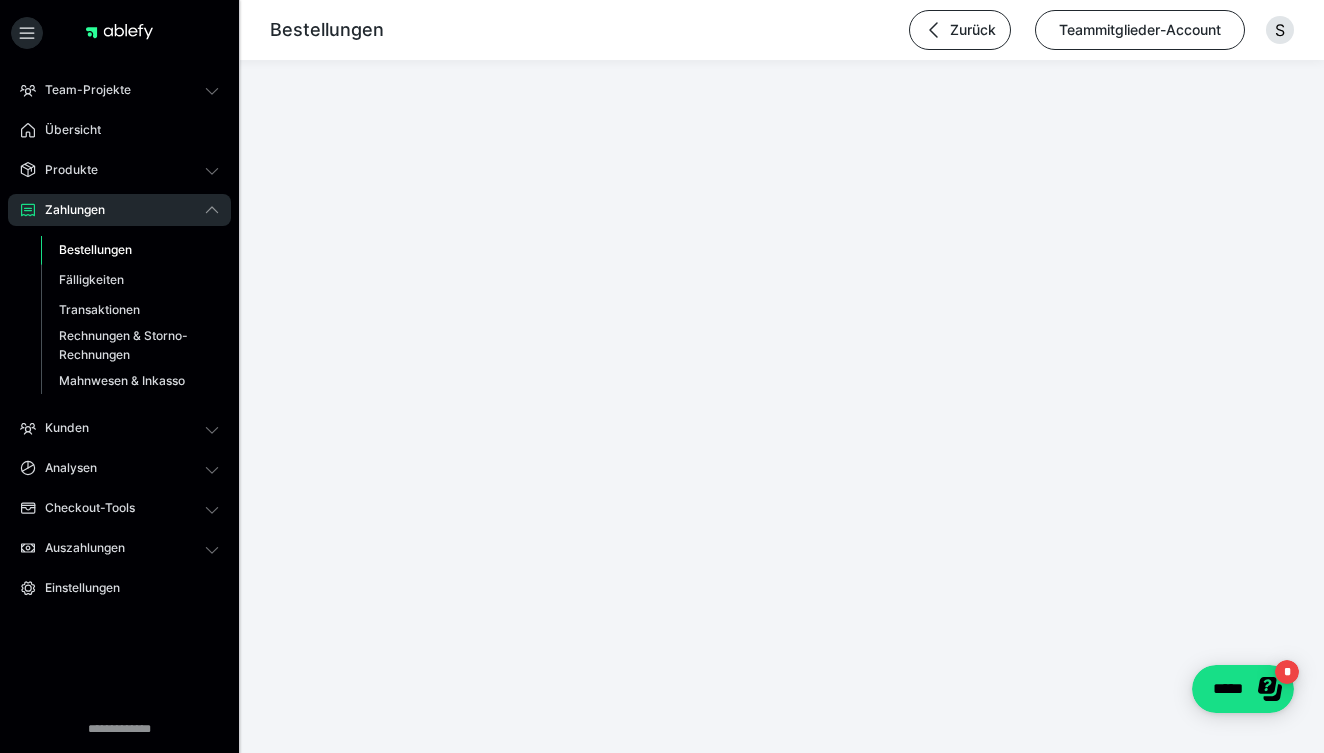 scroll, scrollTop: 0, scrollLeft: 0, axis: both 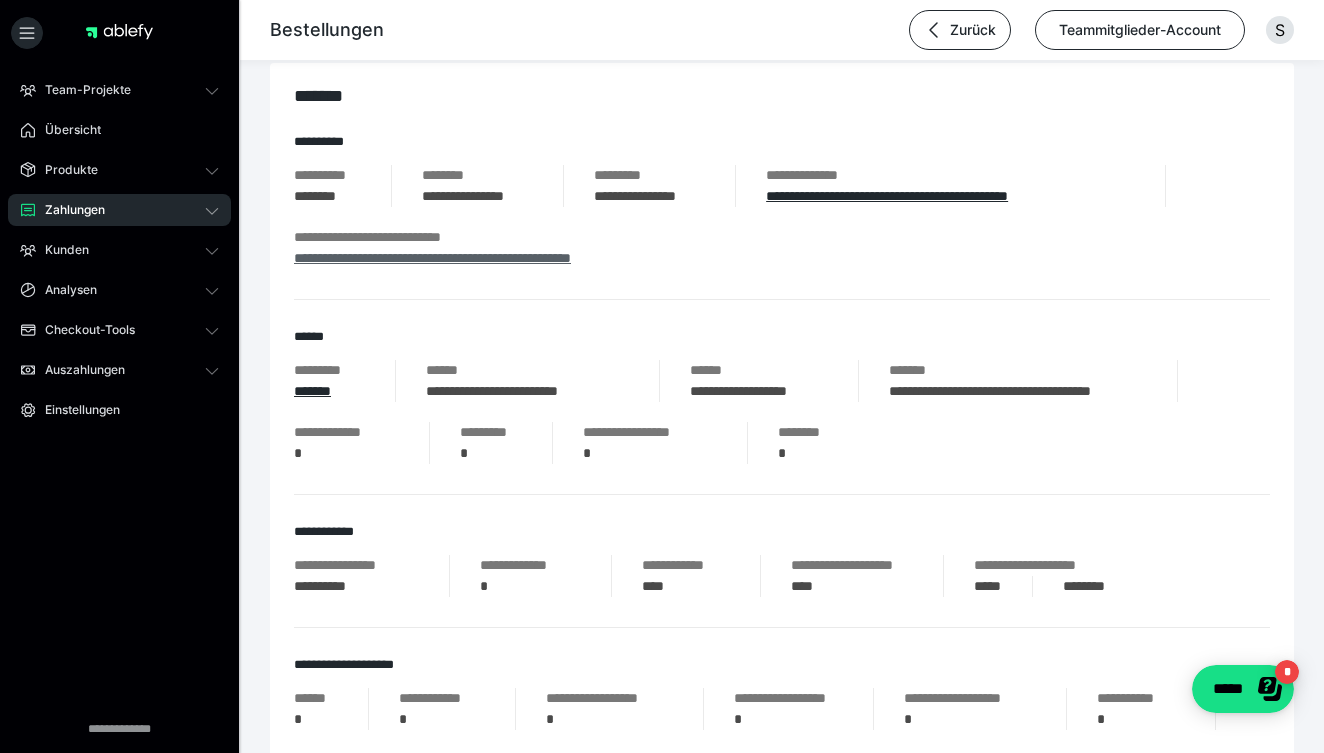 click on "**********" at bounding box center (432, 258) 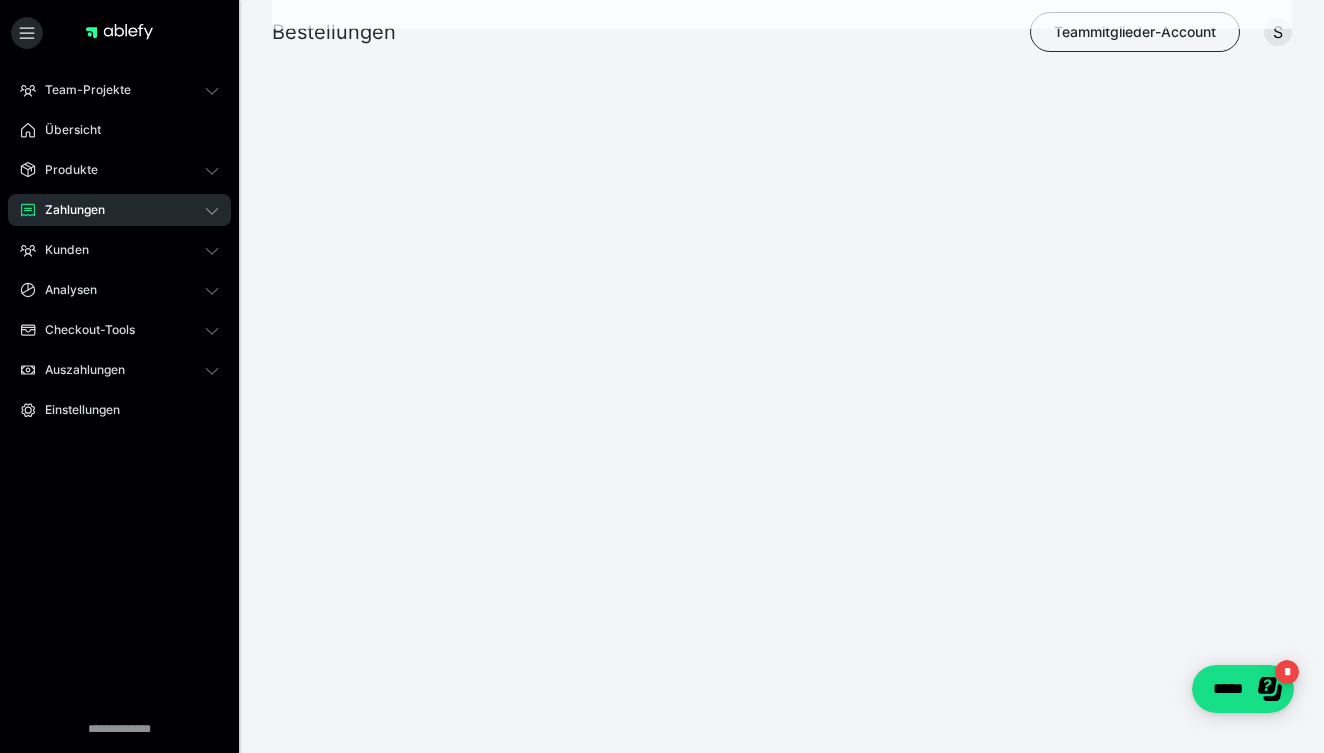 scroll, scrollTop: 0, scrollLeft: 0, axis: both 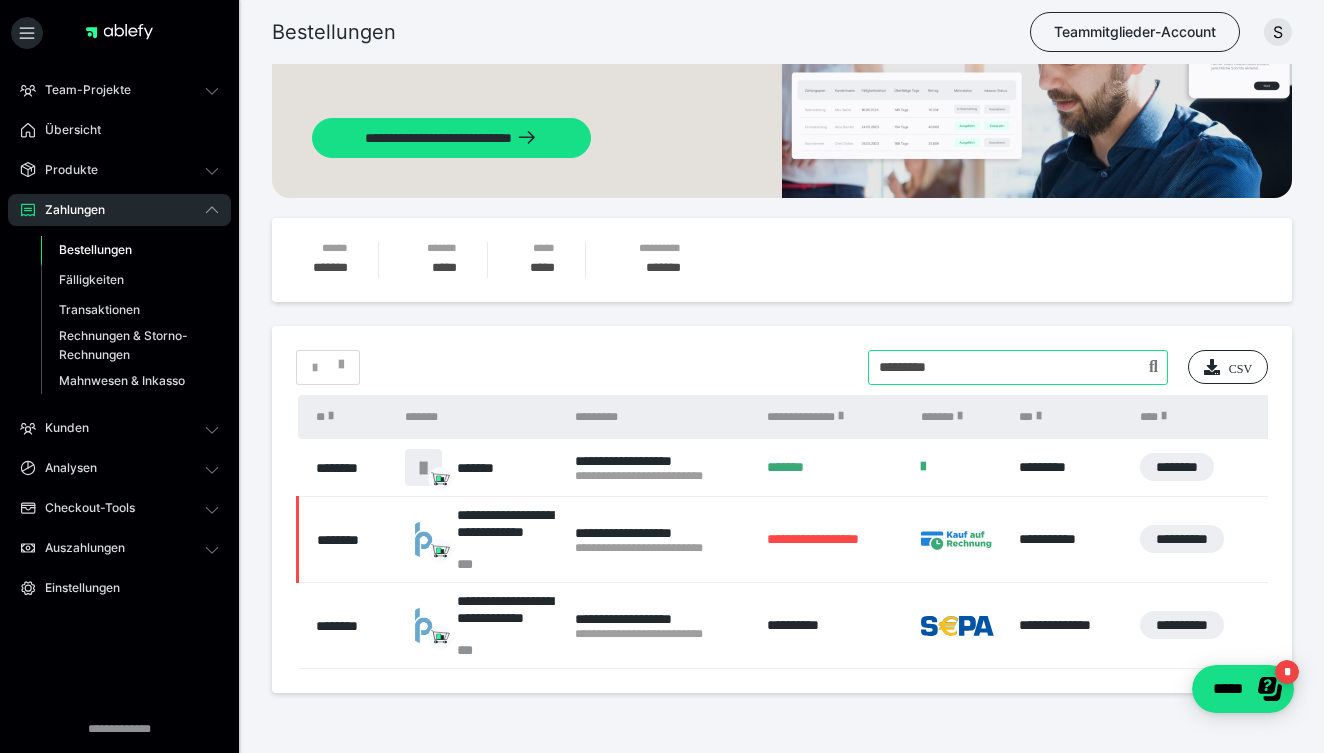 click at bounding box center (1018, 367) 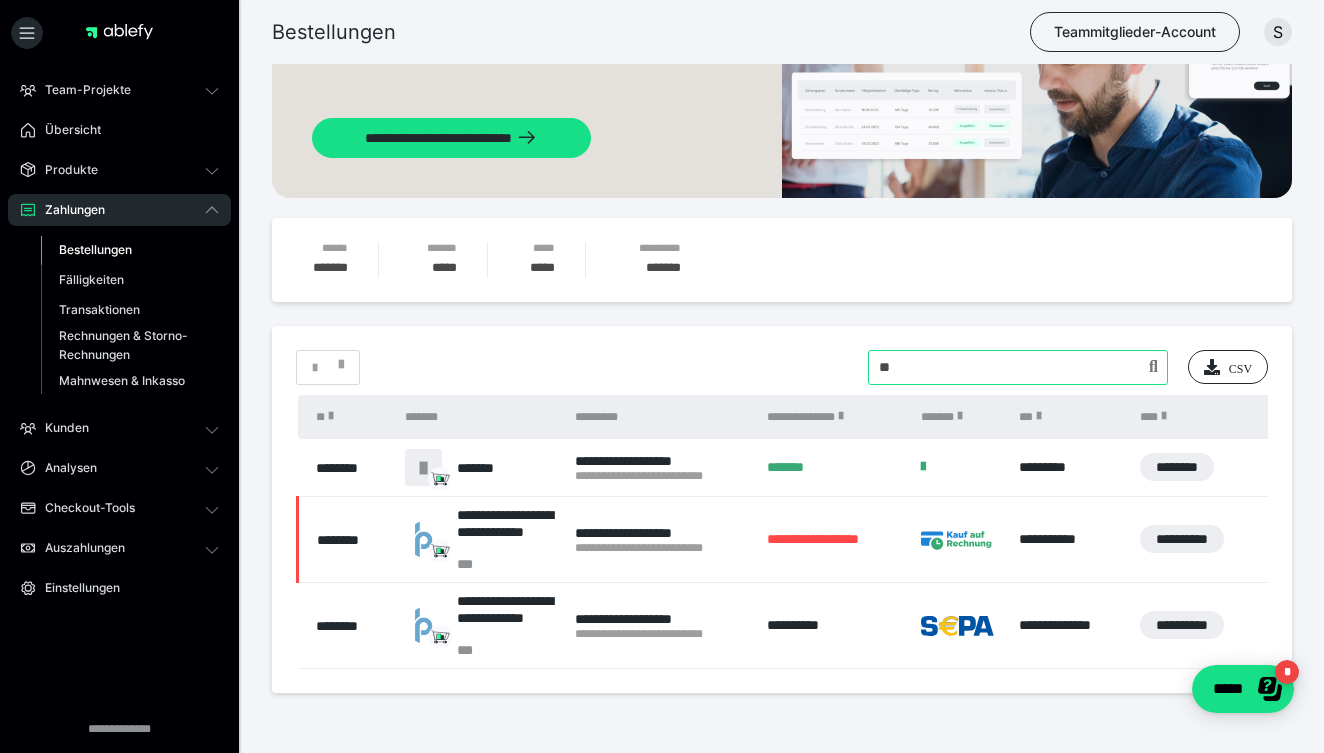 type on "*" 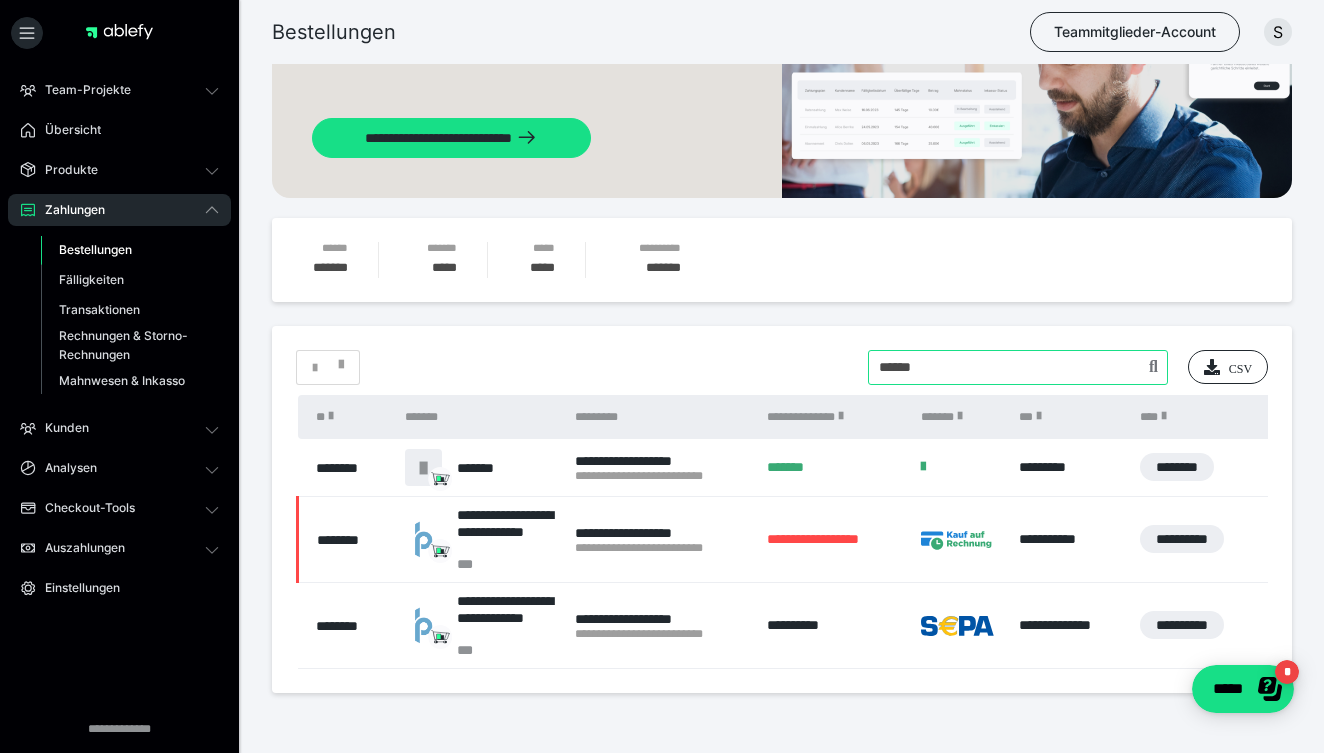 type on "******" 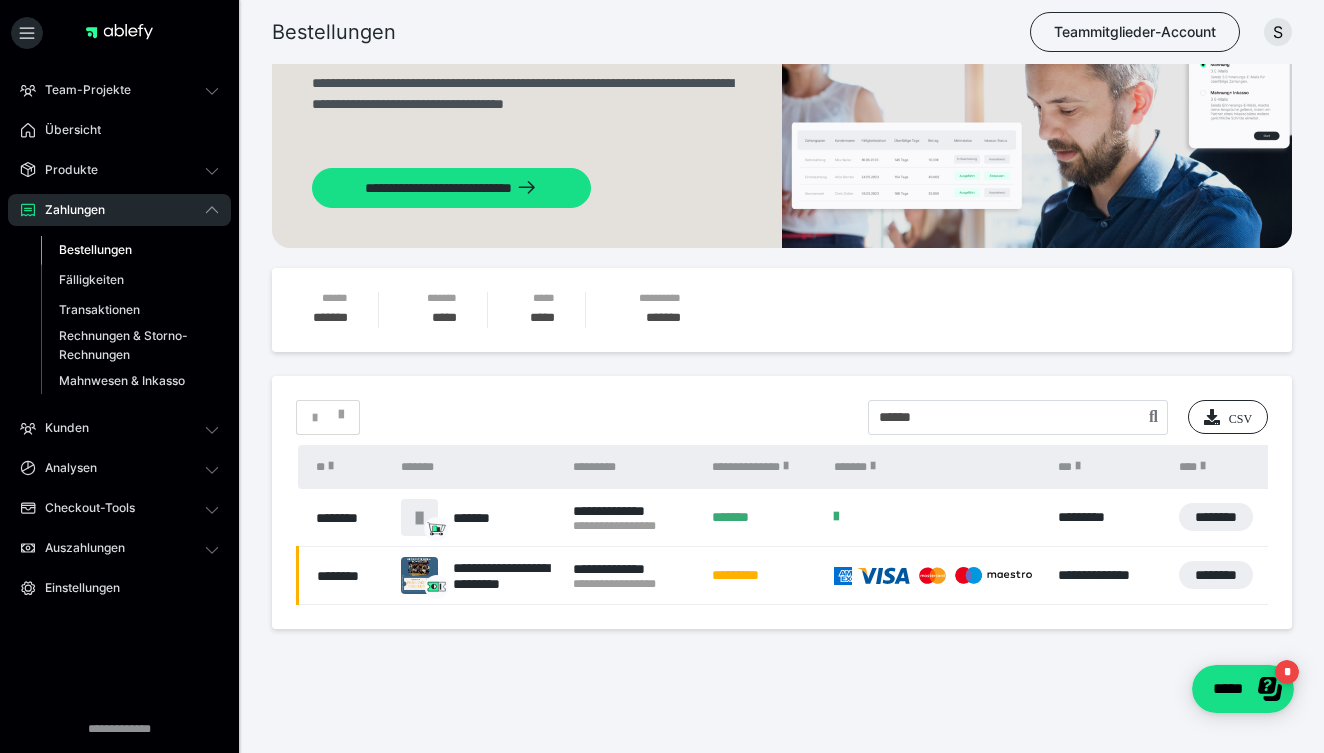 scroll, scrollTop: 309, scrollLeft: 0, axis: vertical 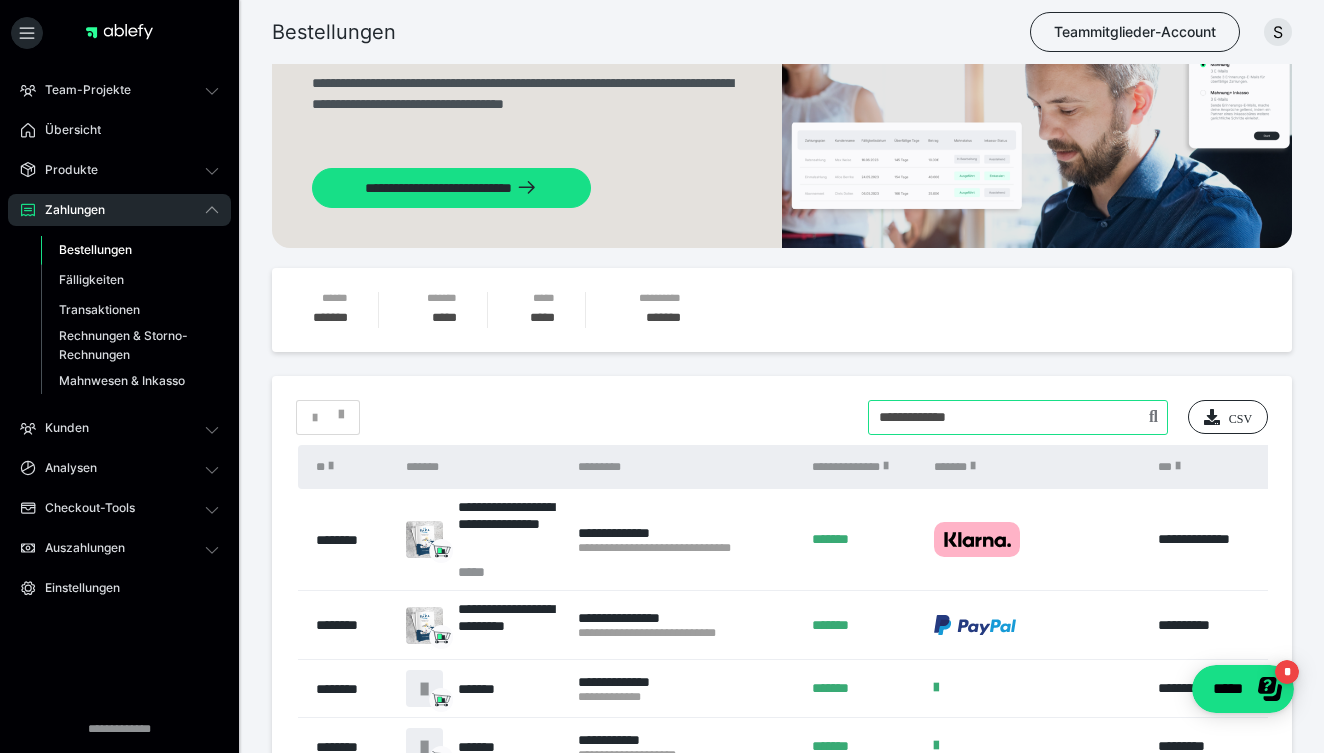 type on "**********" 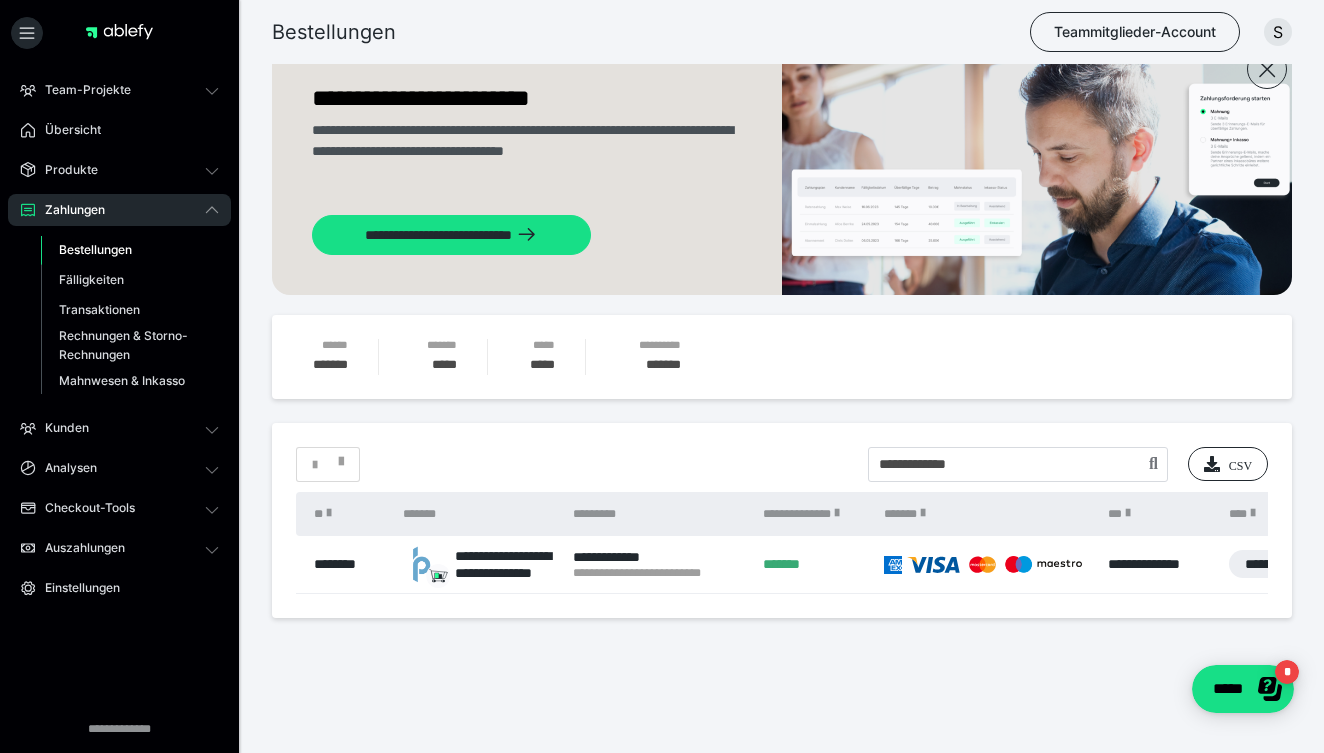 scroll, scrollTop: 262, scrollLeft: 0, axis: vertical 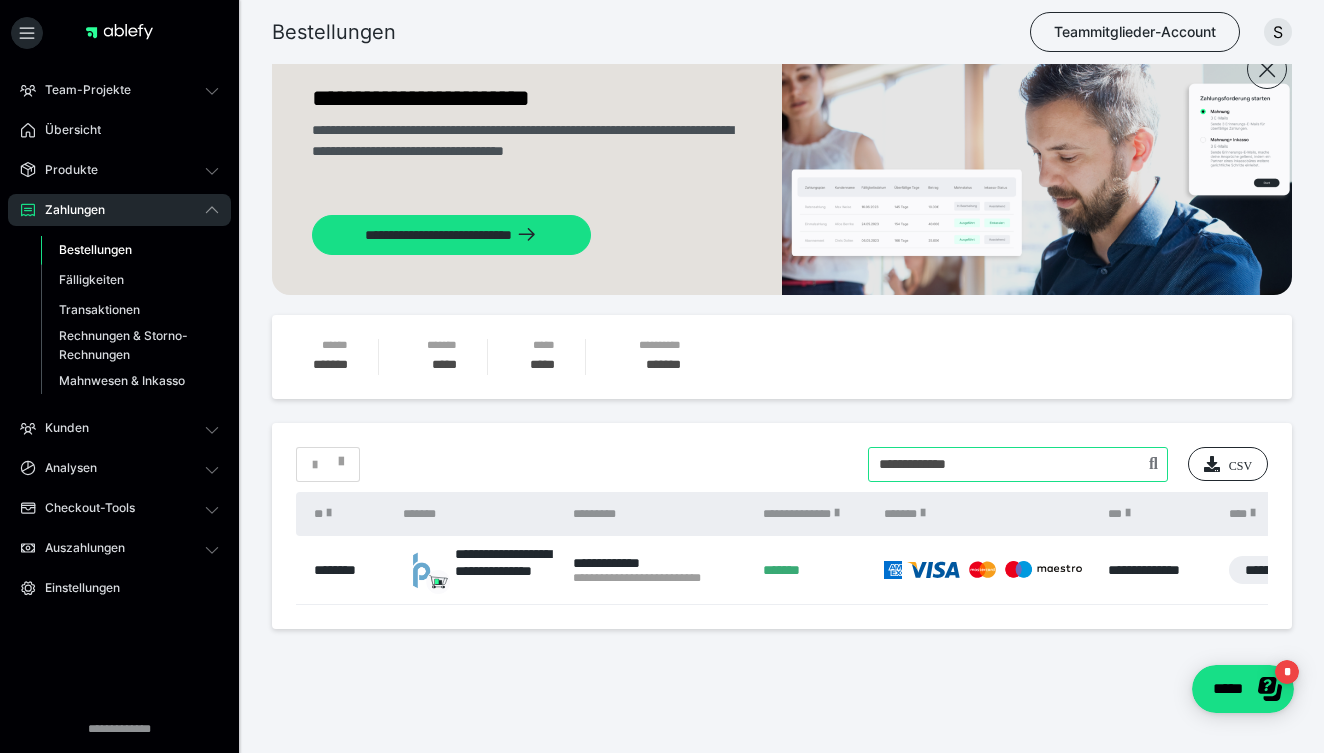 drag, startPoint x: 1020, startPoint y: 464, endPoint x: 823, endPoint y: 466, distance: 197.01015 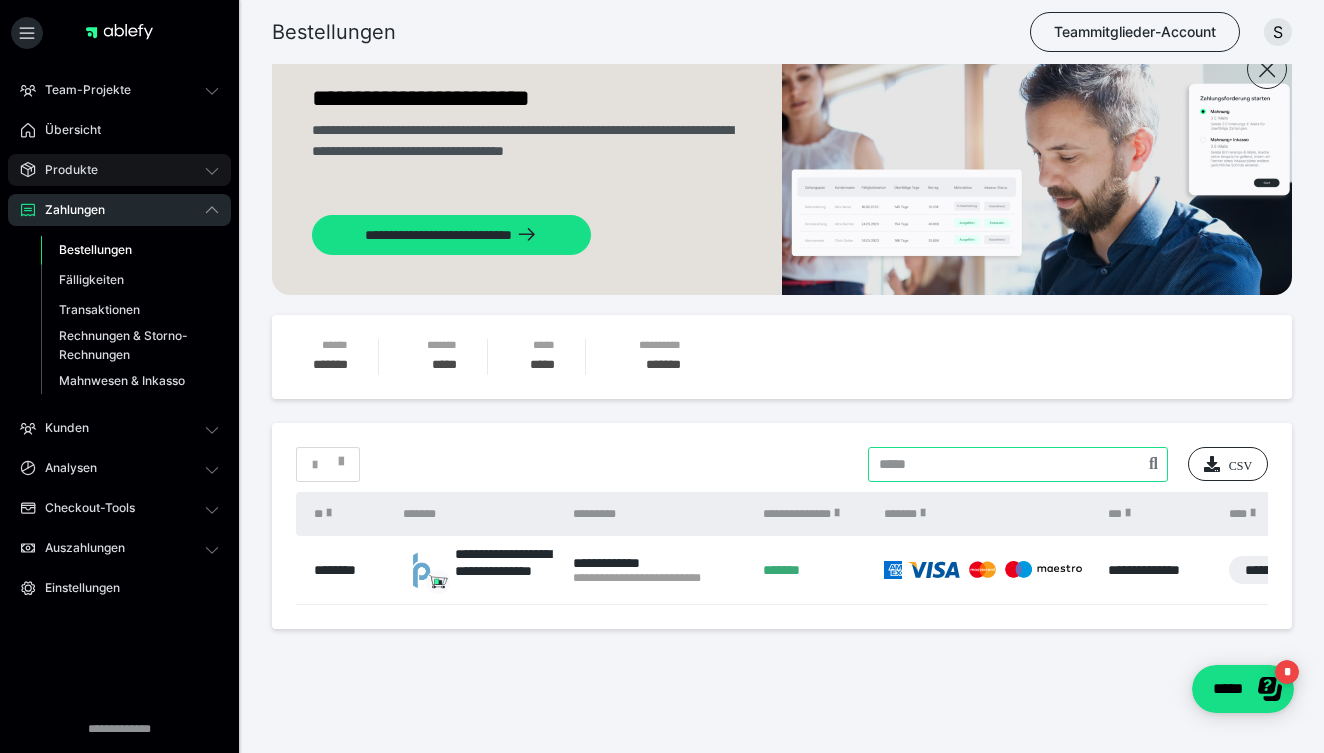 type 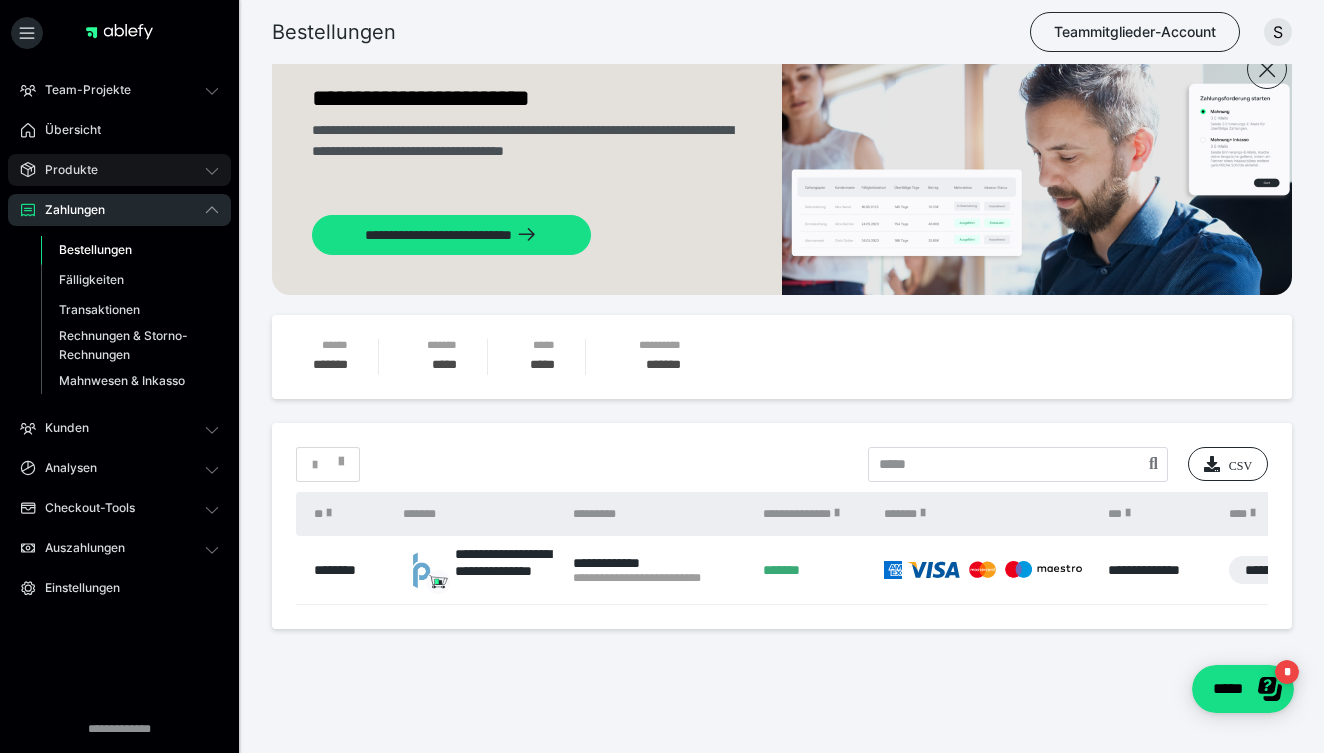 click on "Produkte" at bounding box center (64, 170) 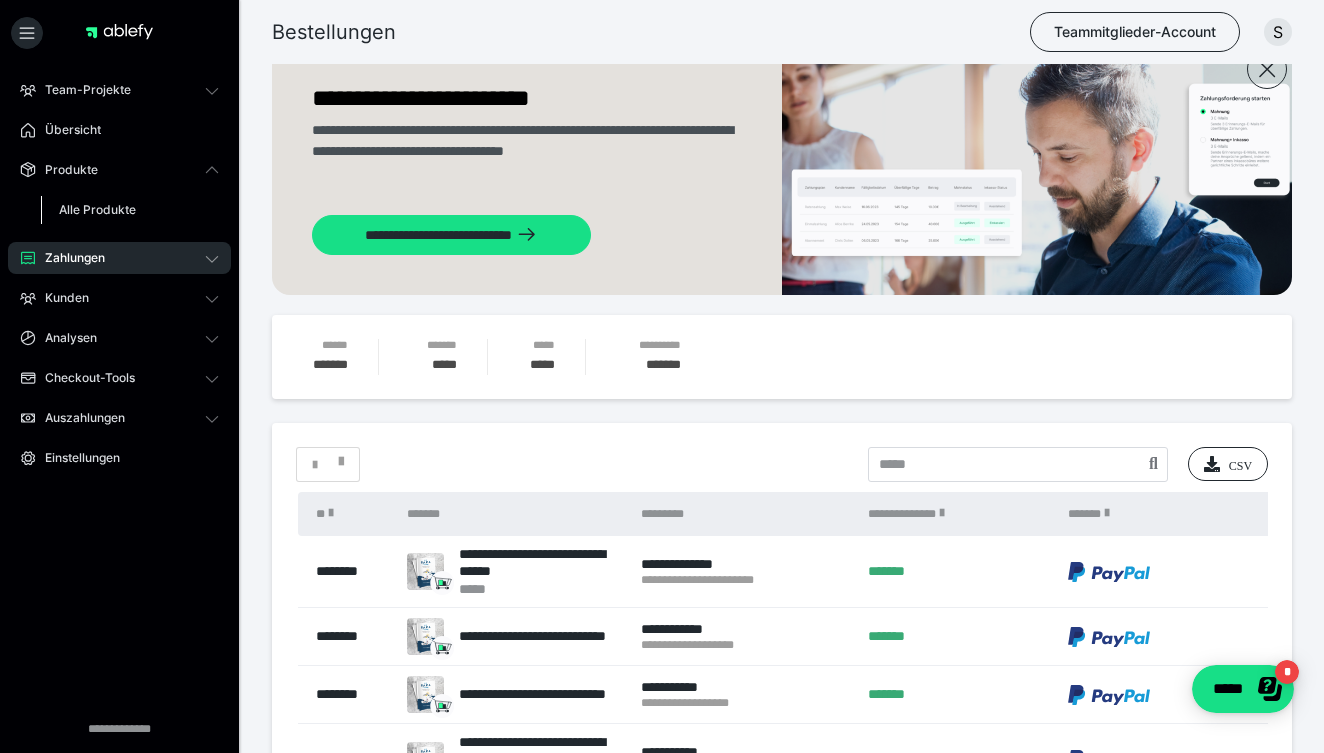 click on "Alle Produkte" at bounding box center (97, 209) 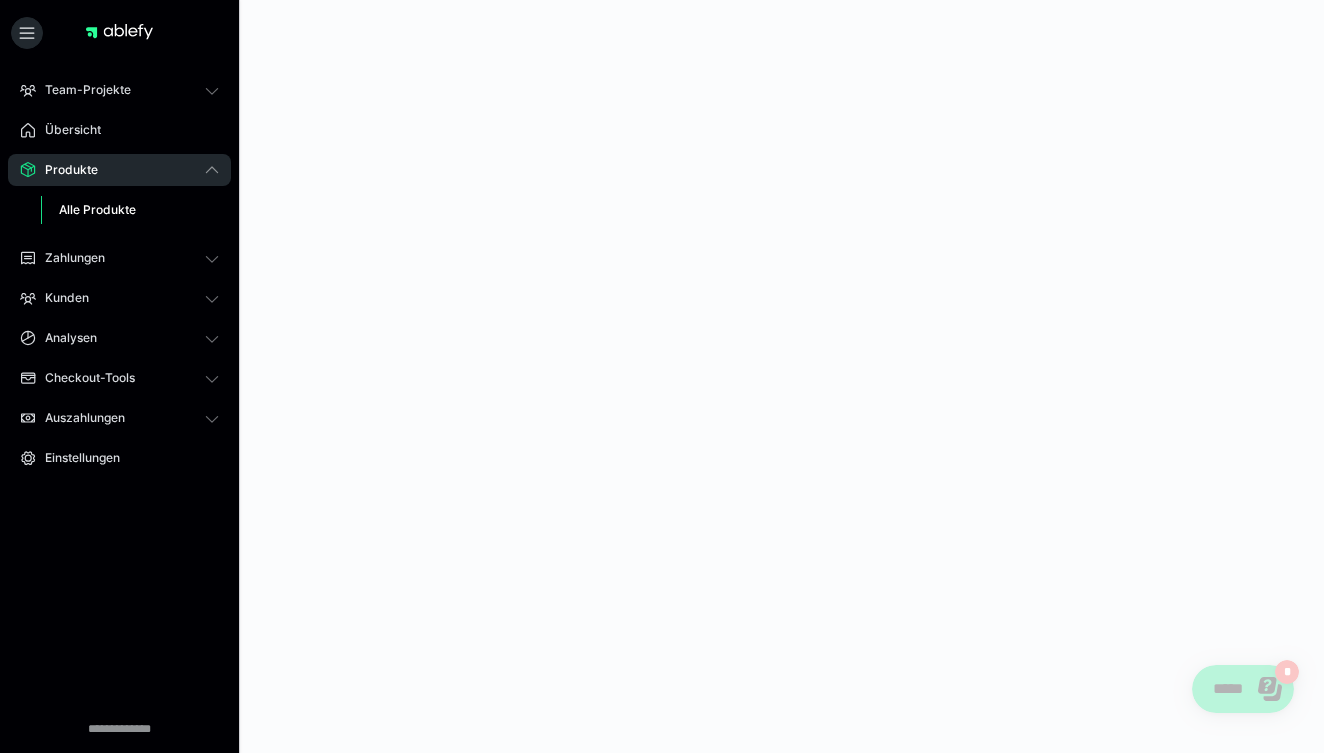 scroll, scrollTop: 0, scrollLeft: 0, axis: both 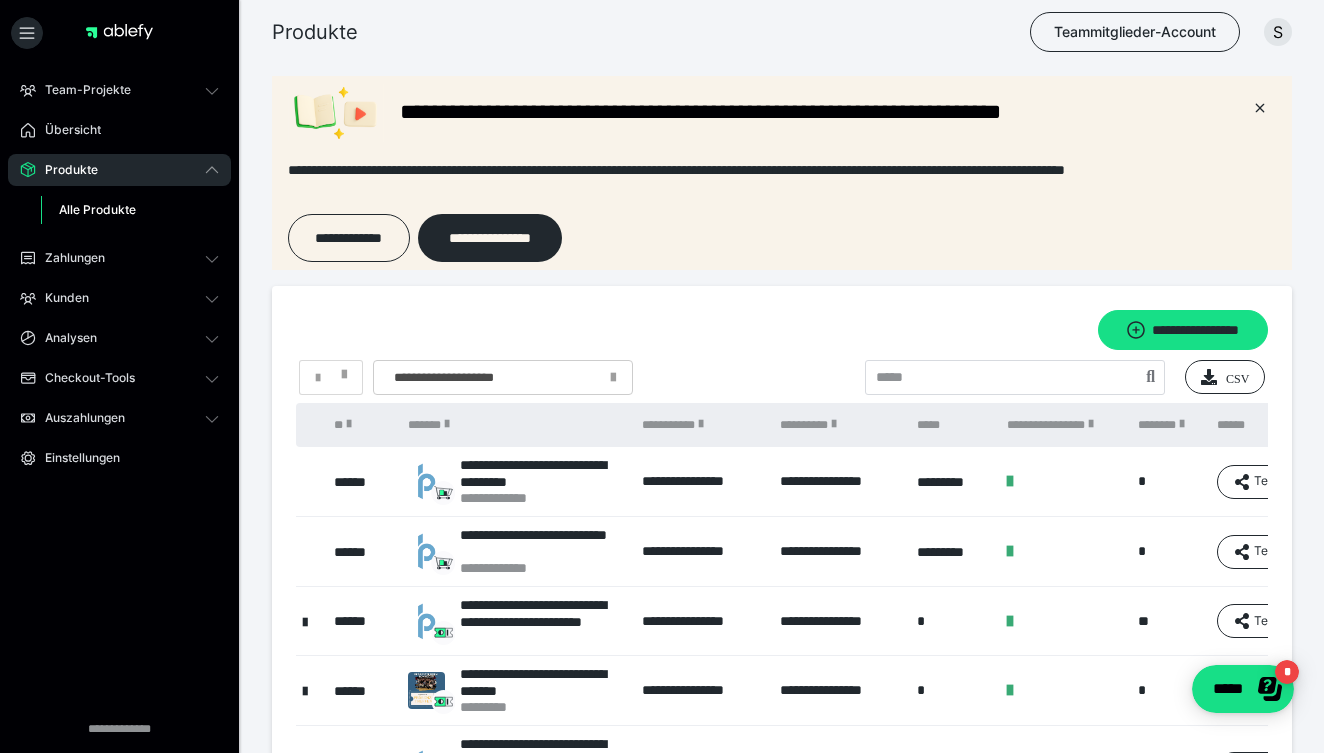 click on "Alle Produkte" at bounding box center [97, 209] 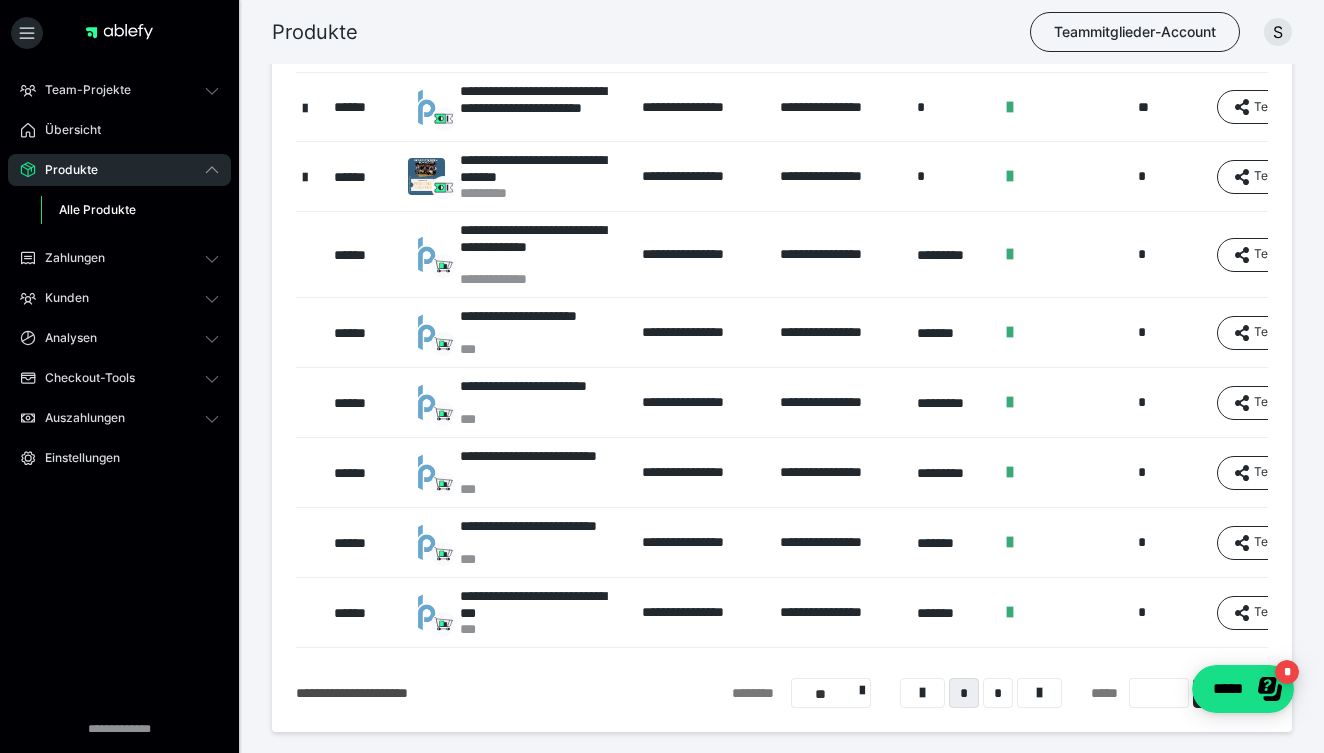 scroll, scrollTop: 515, scrollLeft: 0, axis: vertical 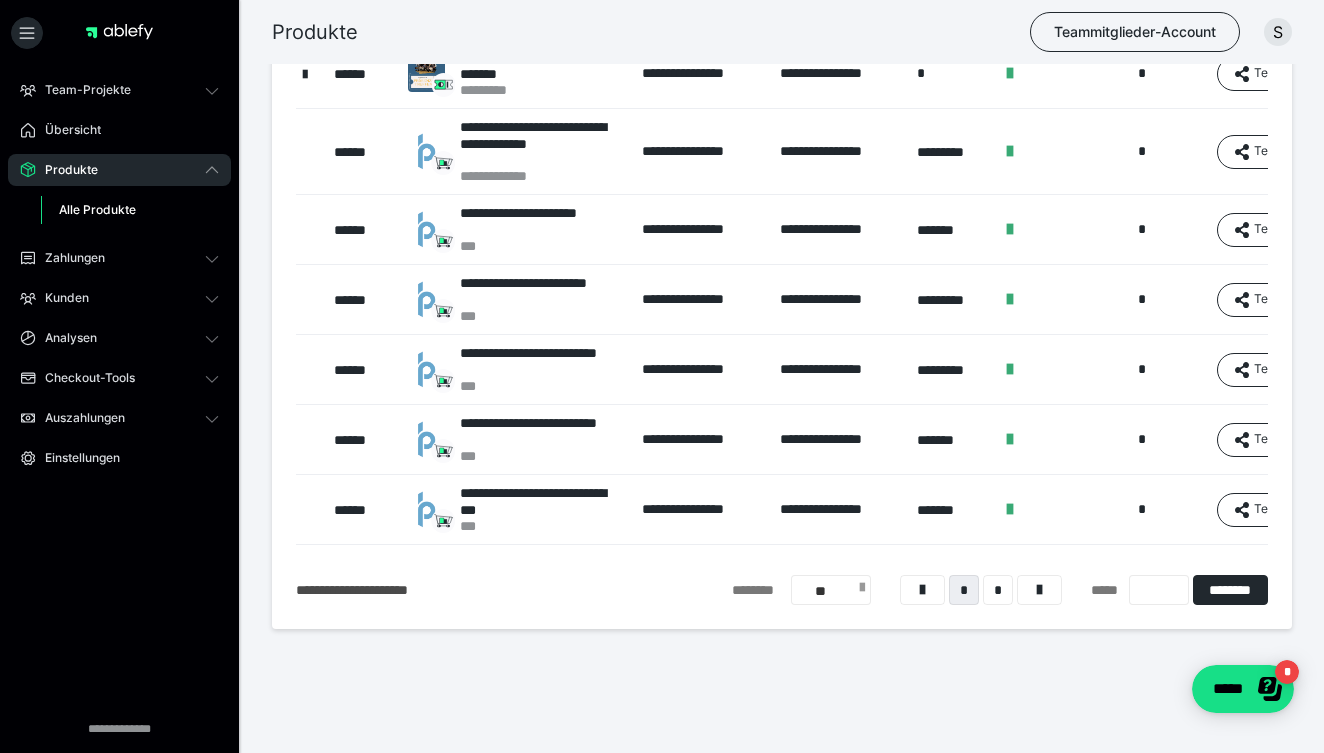 click on "**" at bounding box center (831, 590) 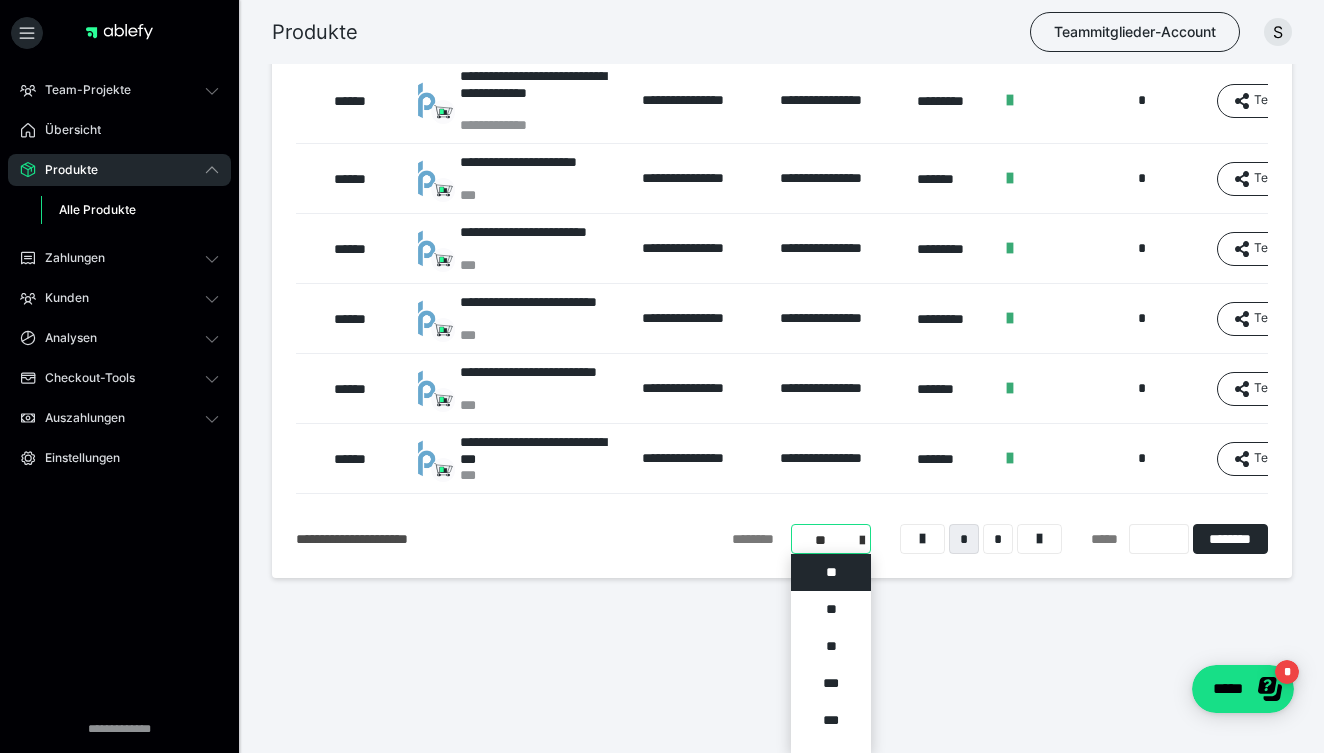 scroll, scrollTop: 669, scrollLeft: 0, axis: vertical 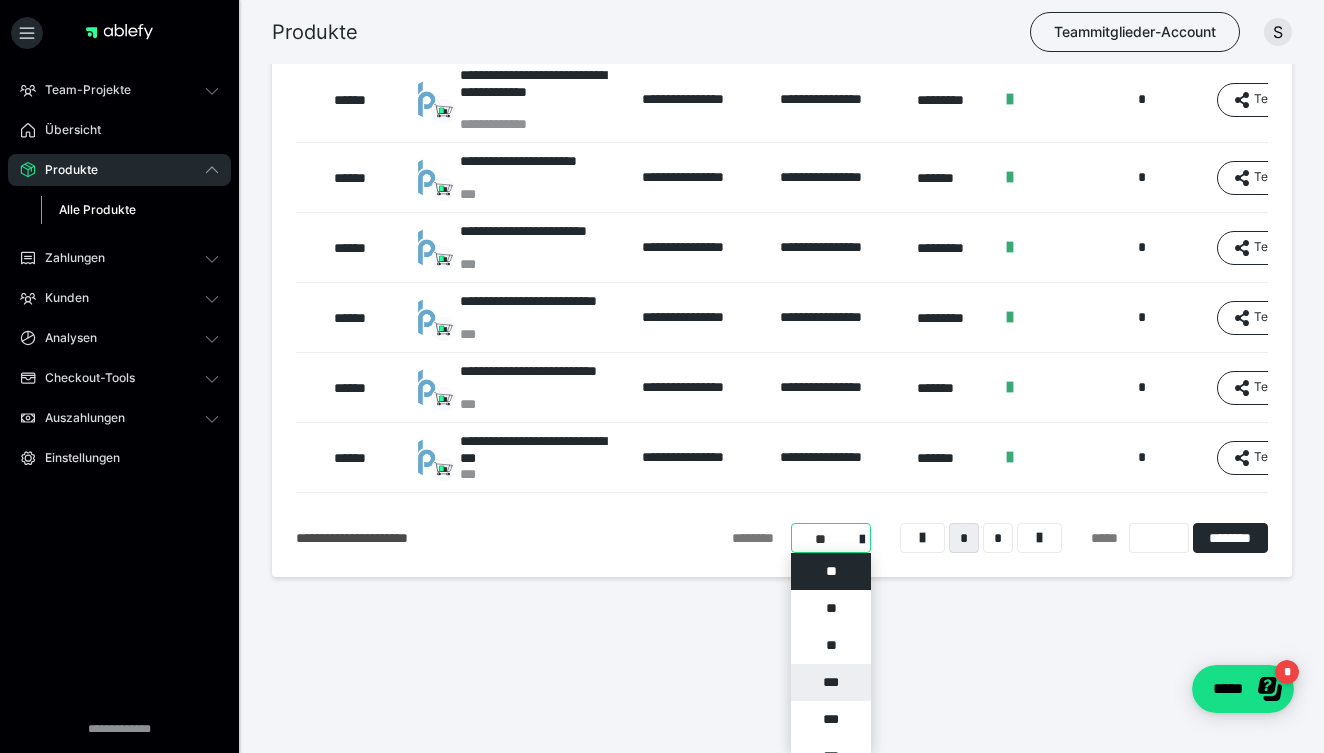 click on "***" at bounding box center (831, 682) 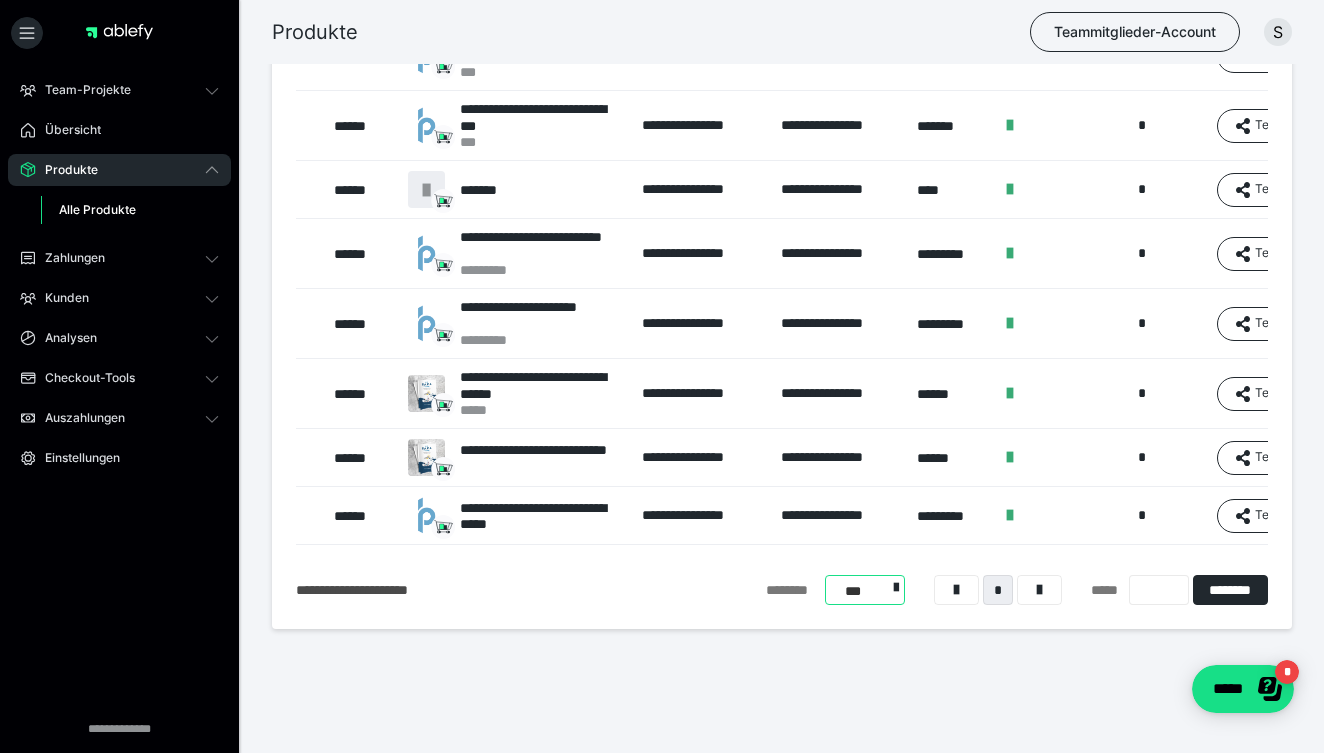 scroll, scrollTop: 1001, scrollLeft: 0, axis: vertical 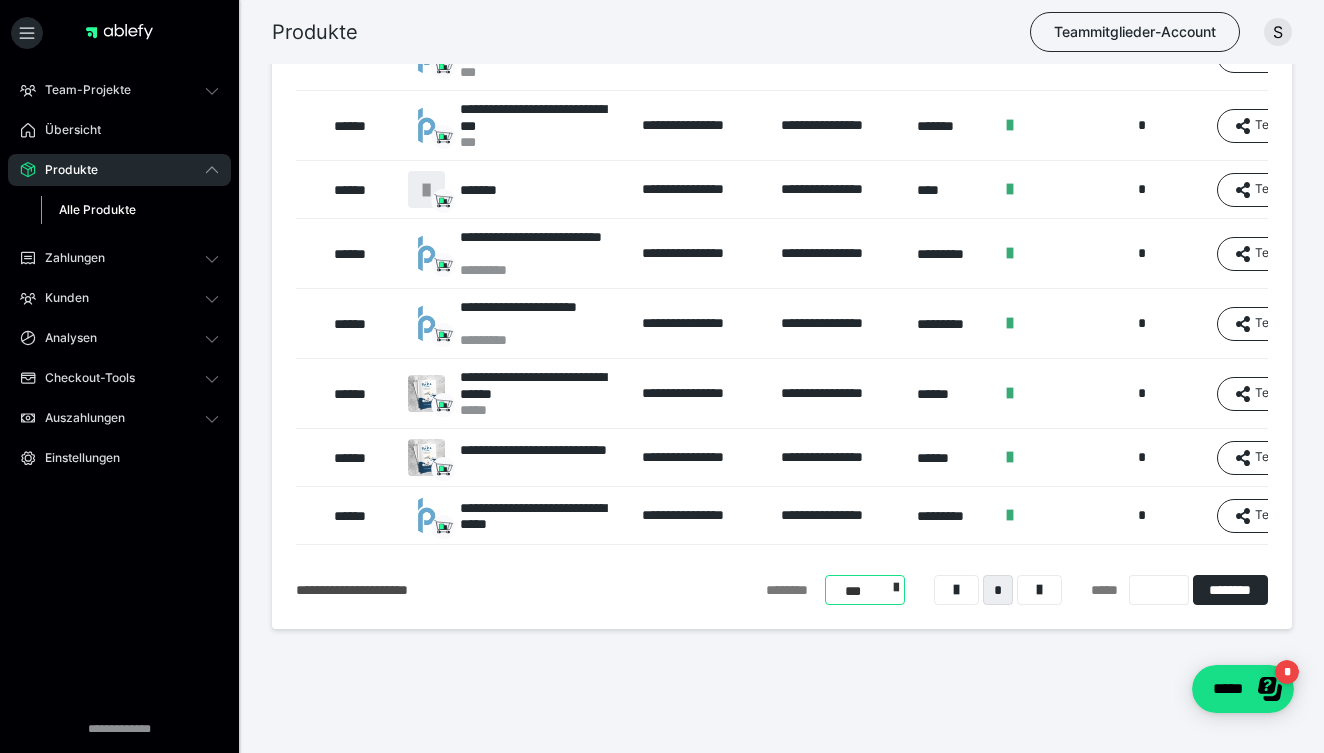 click on "**********" at bounding box center [865, 590] 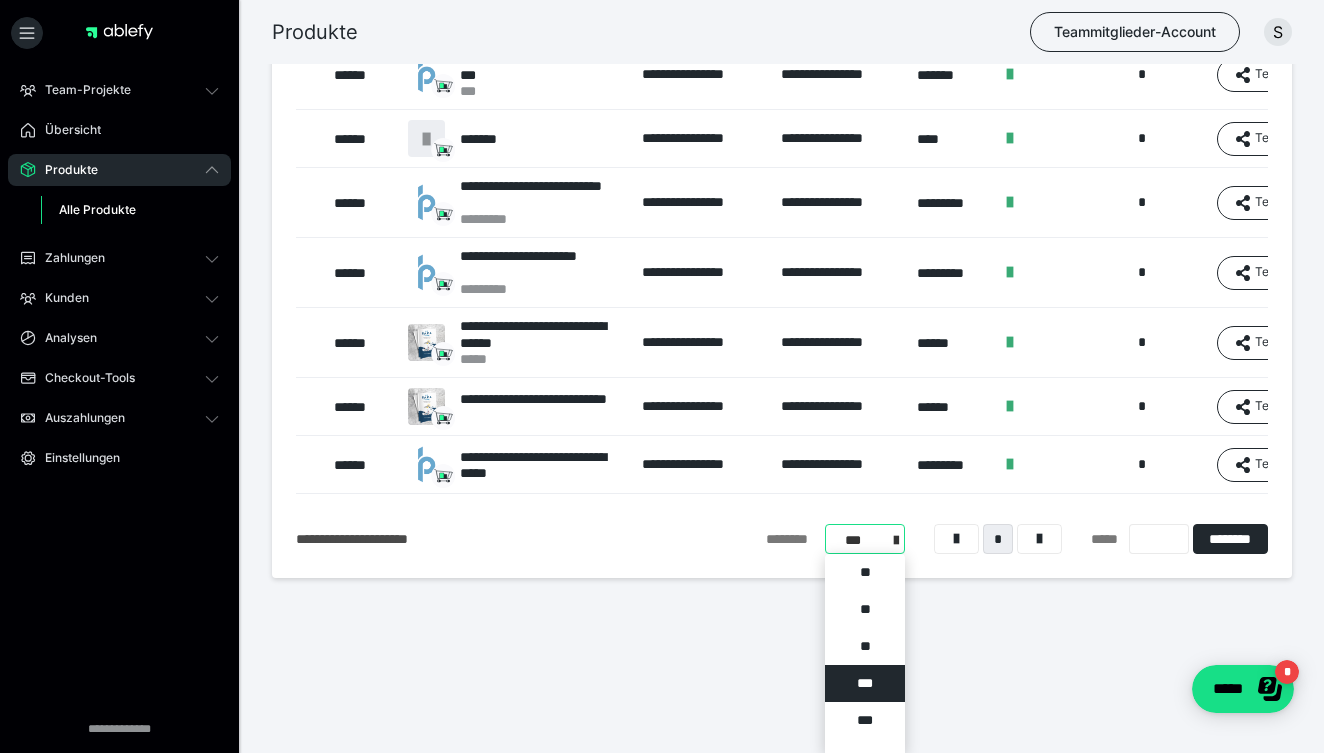 scroll, scrollTop: 1053, scrollLeft: 0, axis: vertical 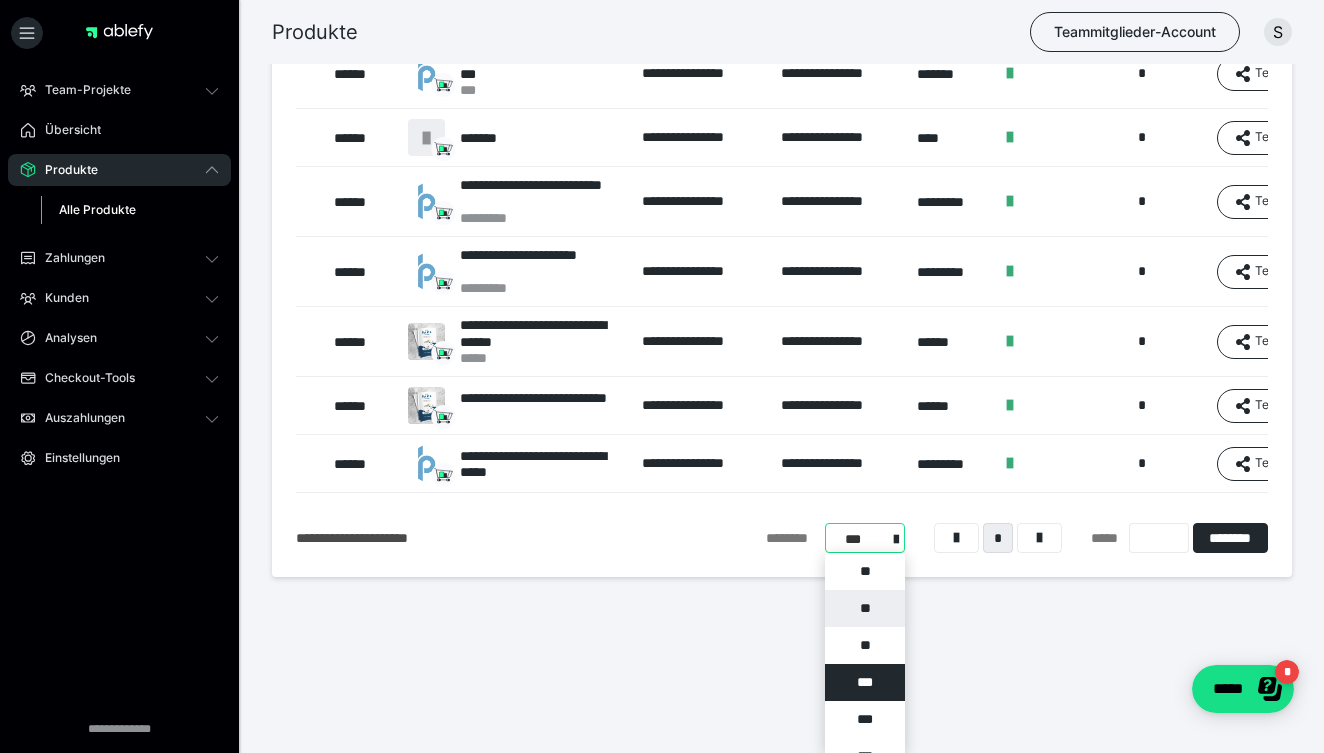 click on "**" at bounding box center [865, 608] 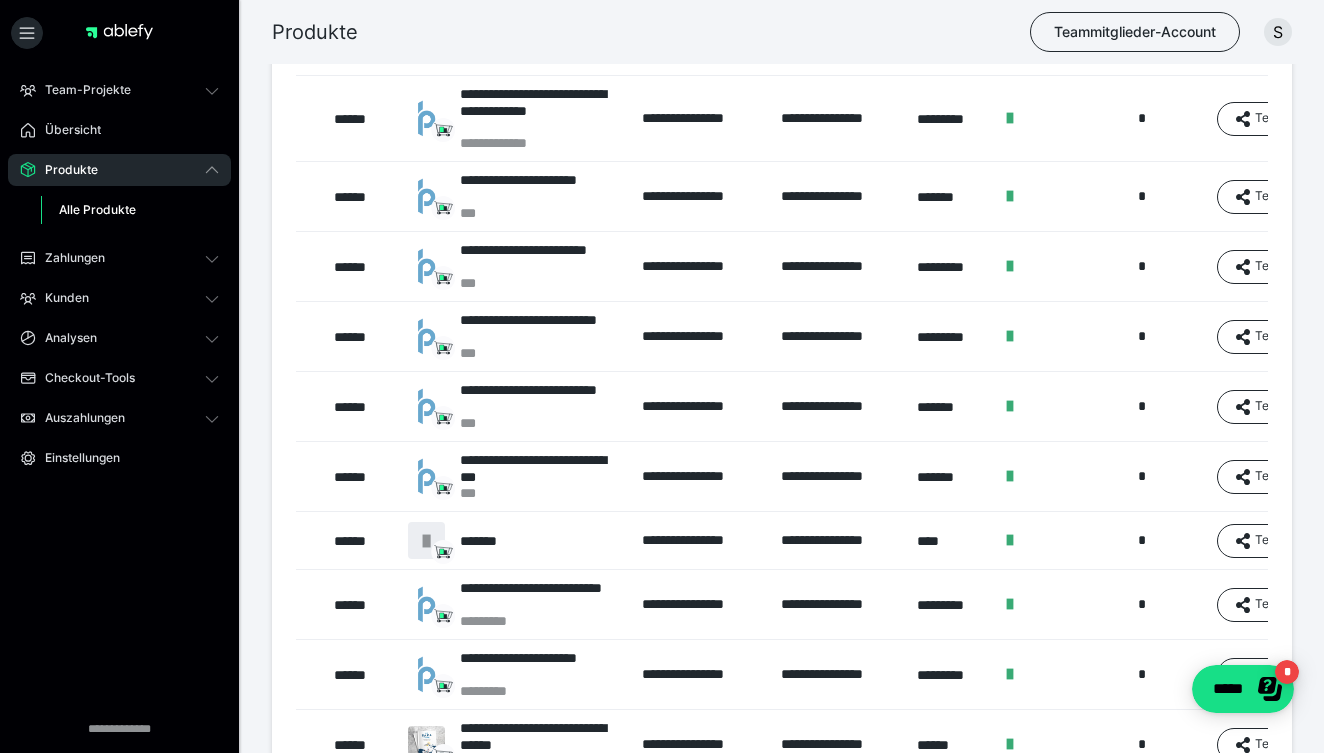 scroll, scrollTop: 651, scrollLeft: 0, axis: vertical 